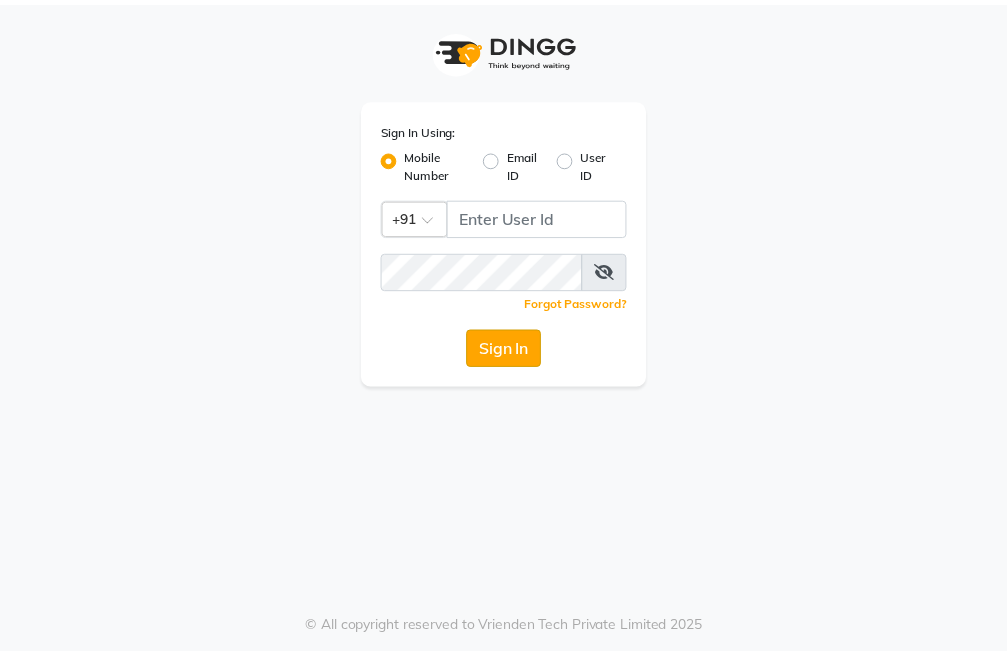 scroll, scrollTop: 0, scrollLeft: 0, axis: both 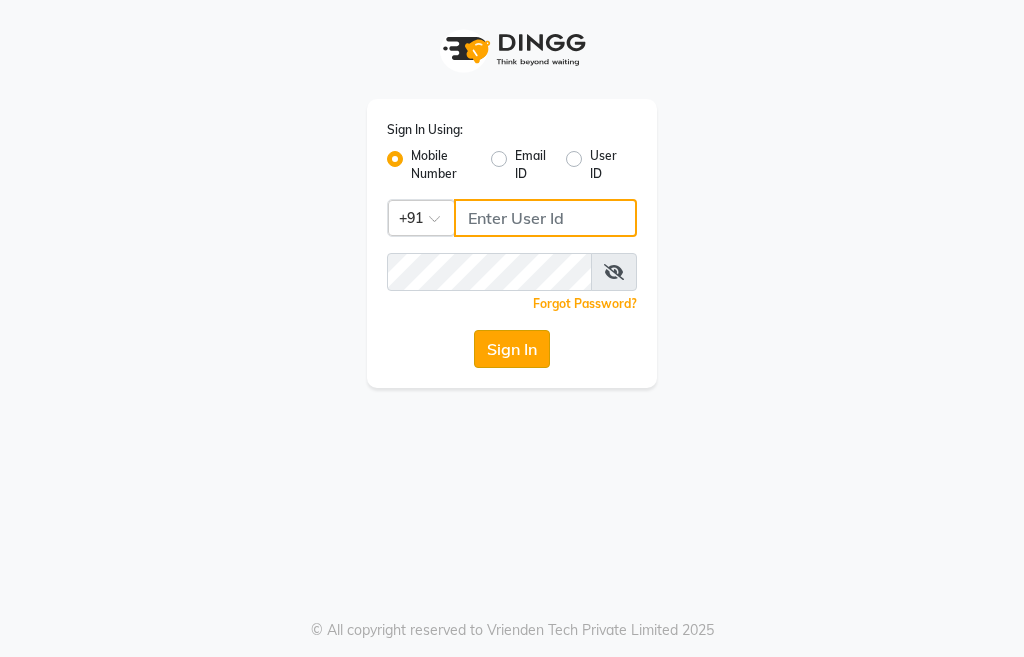 type on "9491146000" 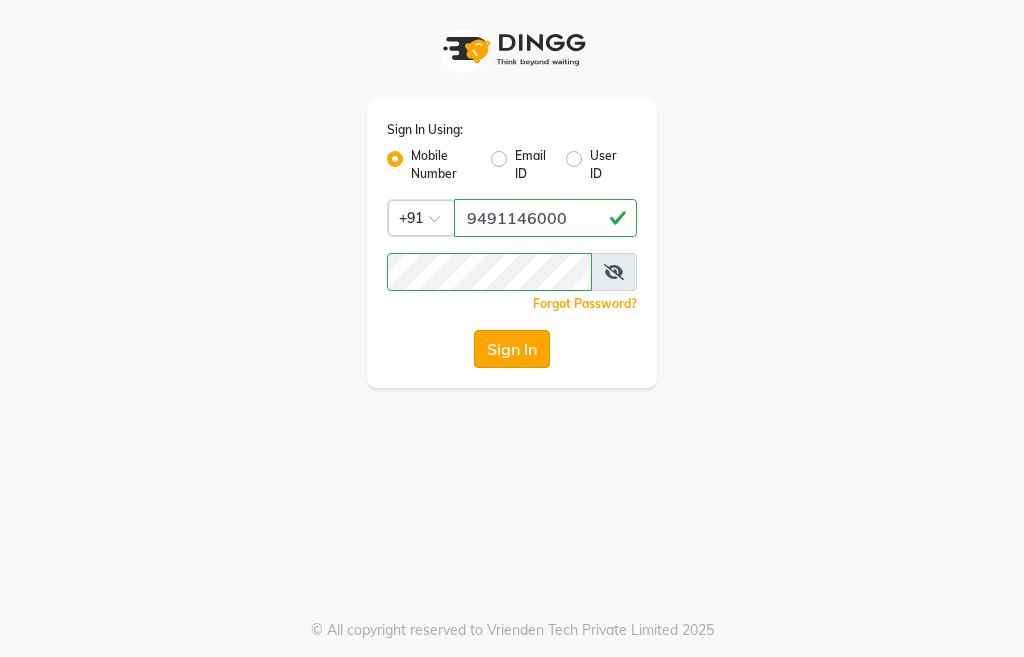click on "Sign In" 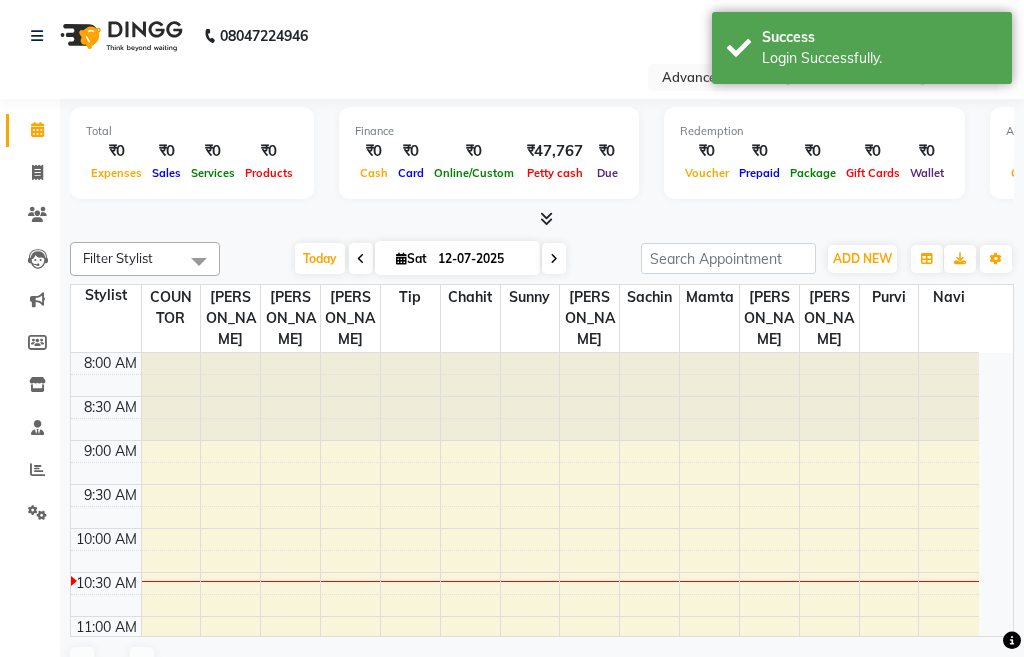 select on "en" 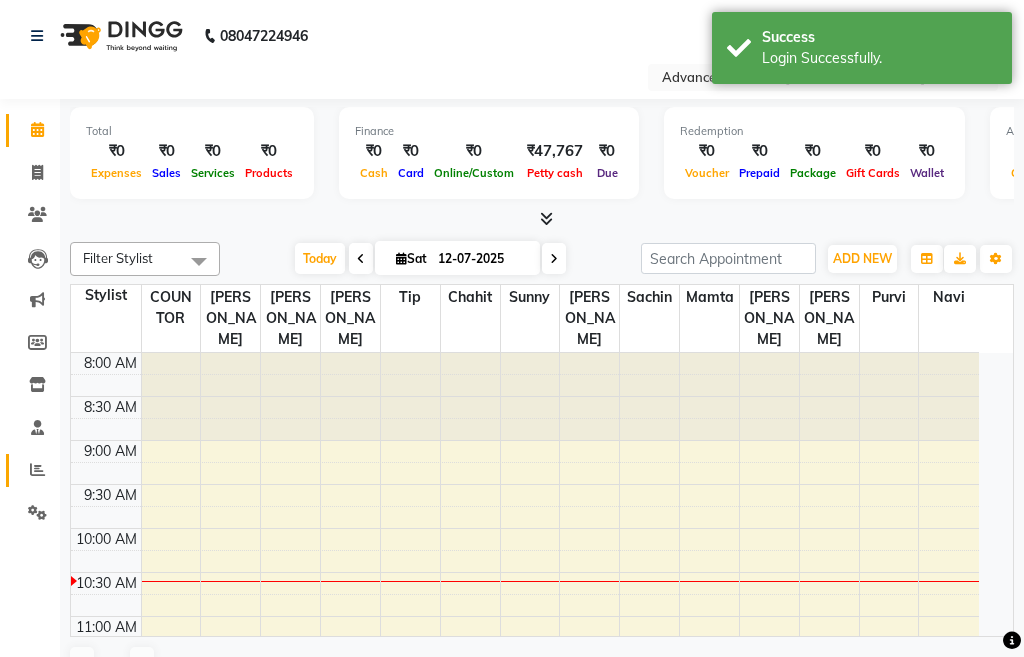 click 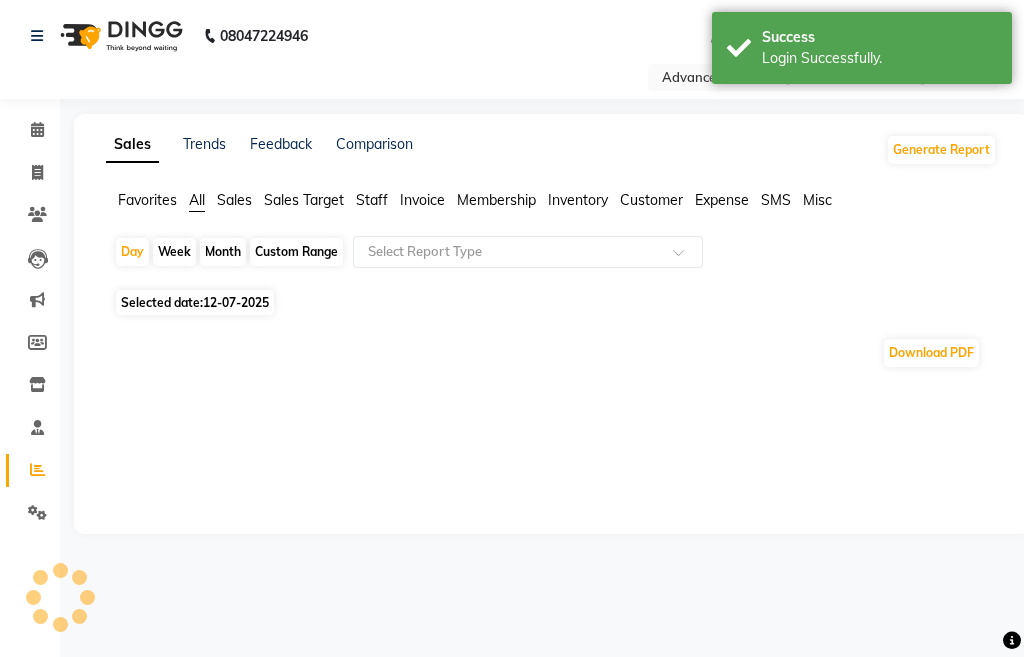 click on "Selected date:  [DATE]" 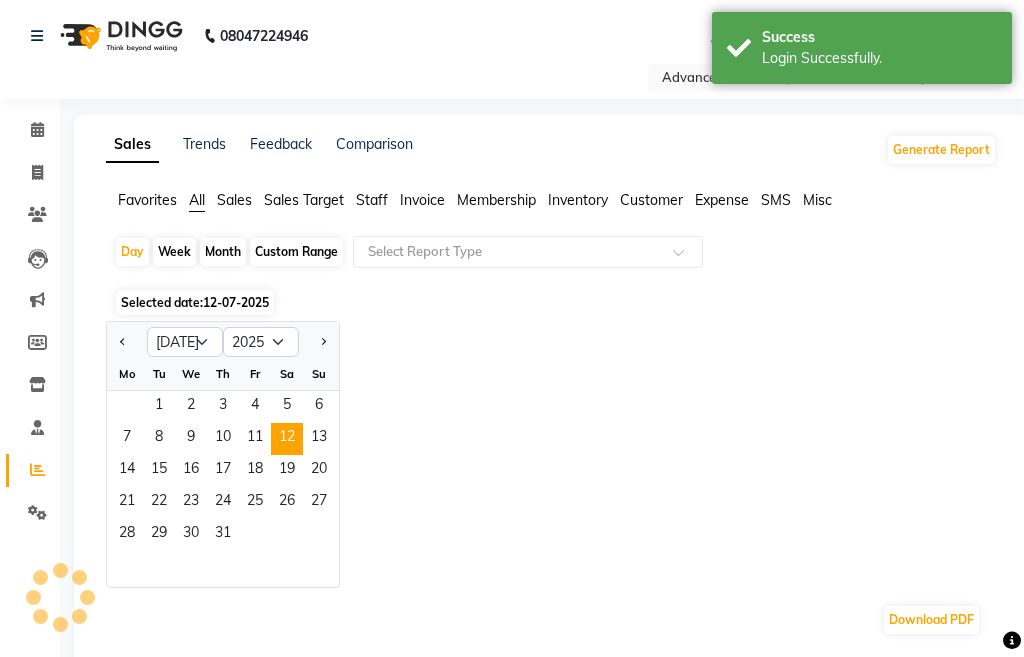 click on "Selected date:  12-07-2025" 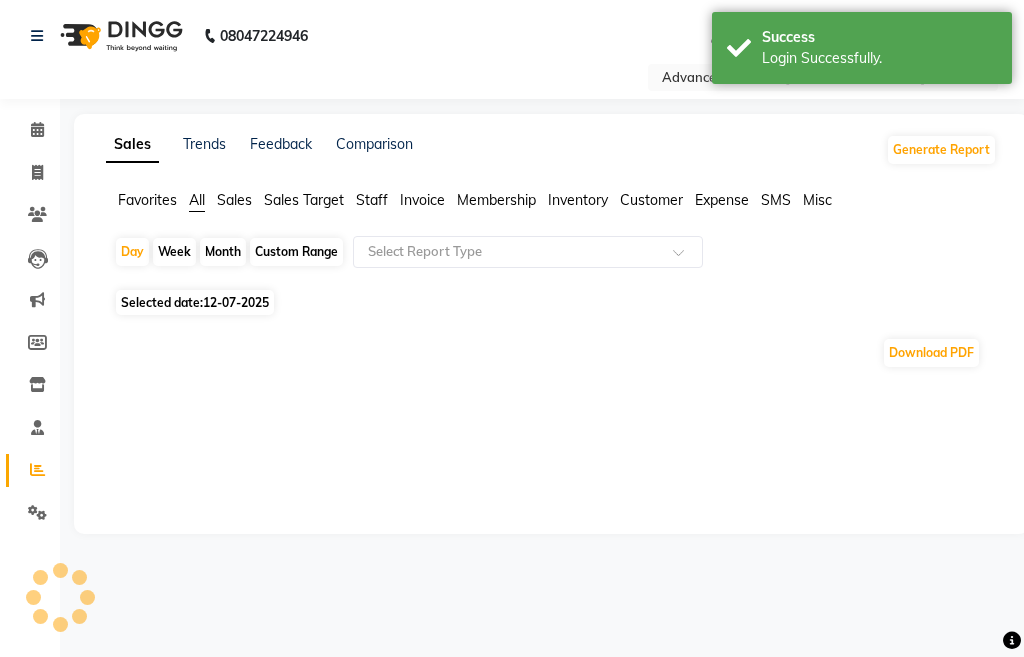click on "Selected date:  12-07-2025" 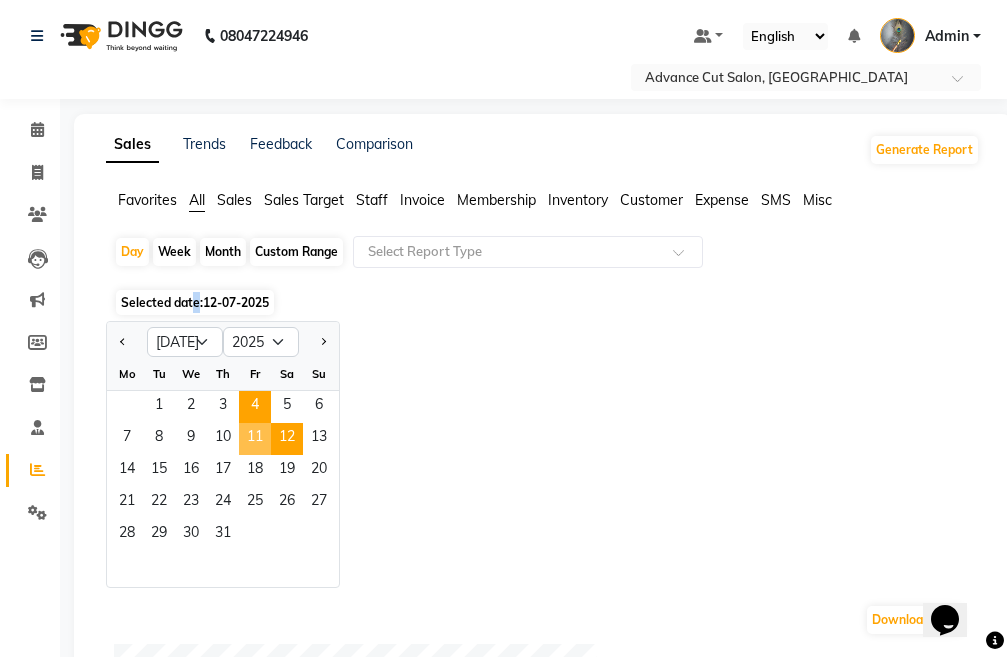 scroll, scrollTop: 0, scrollLeft: 0, axis: both 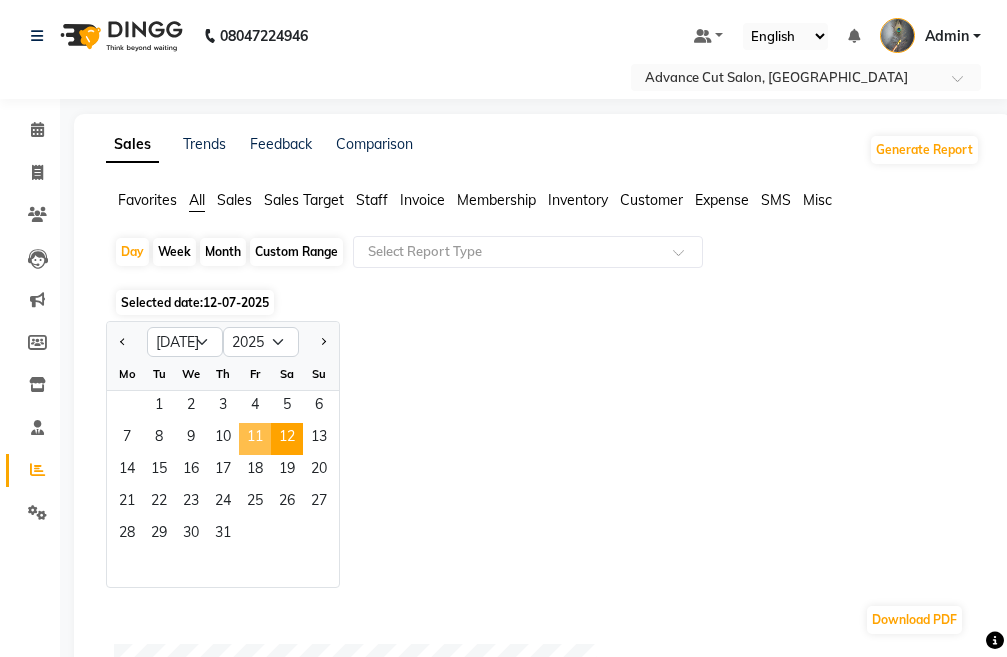 click on "11" 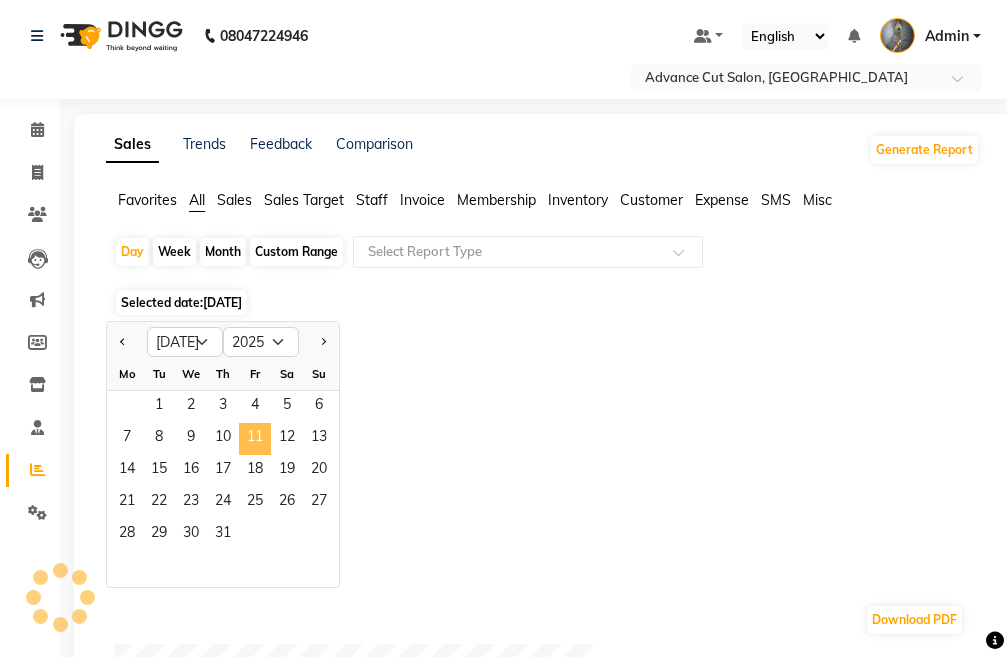 click on "11" 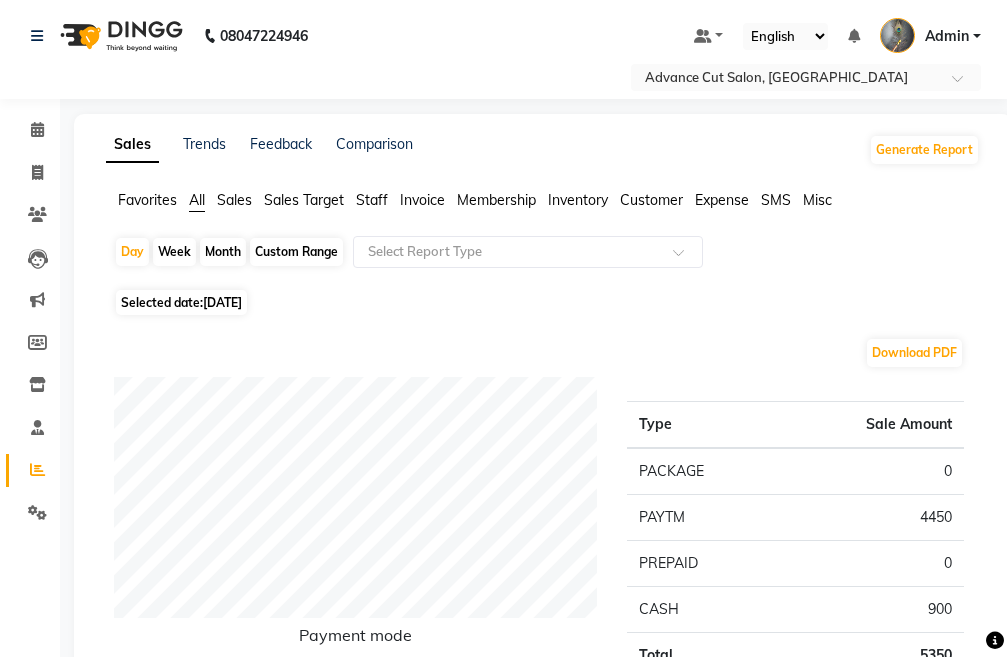 scroll, scrollTop: 300, scrollLeft: 0, axis: vertical 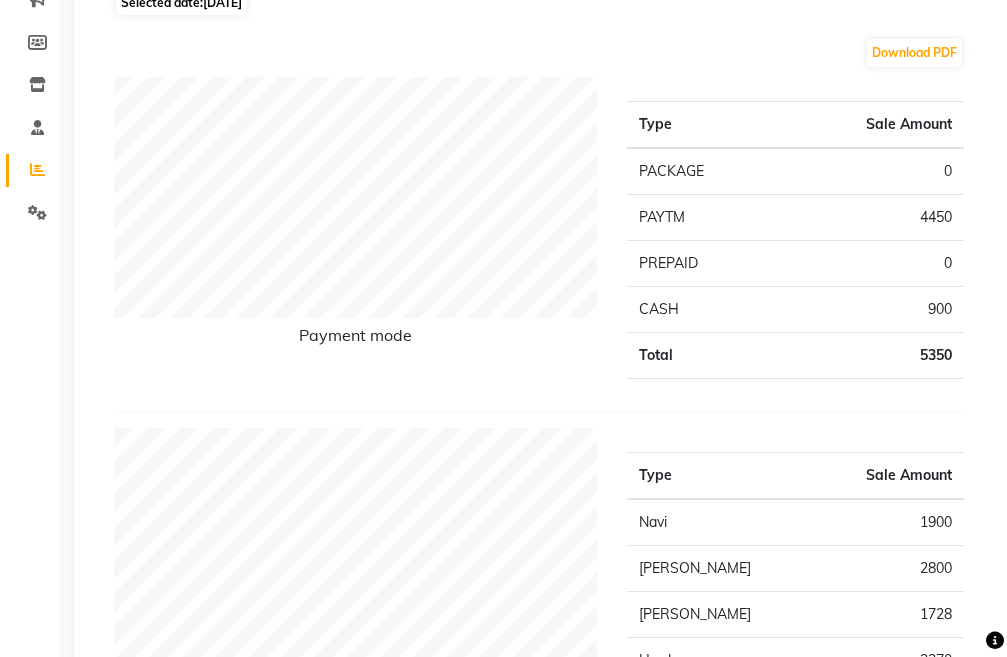 click 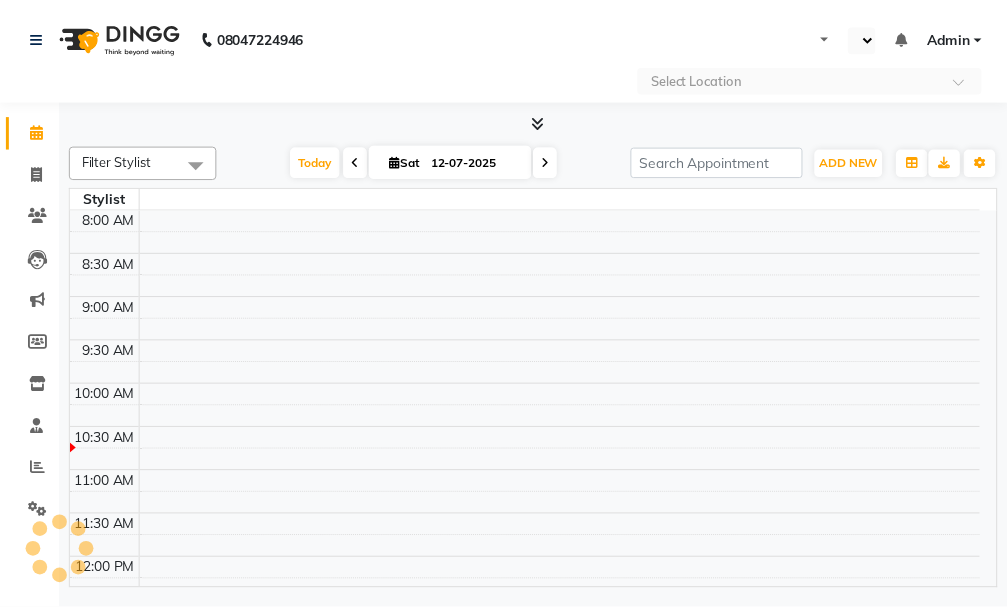 scroll, scrollTop: 0, scrollLeft: 0, axis: both 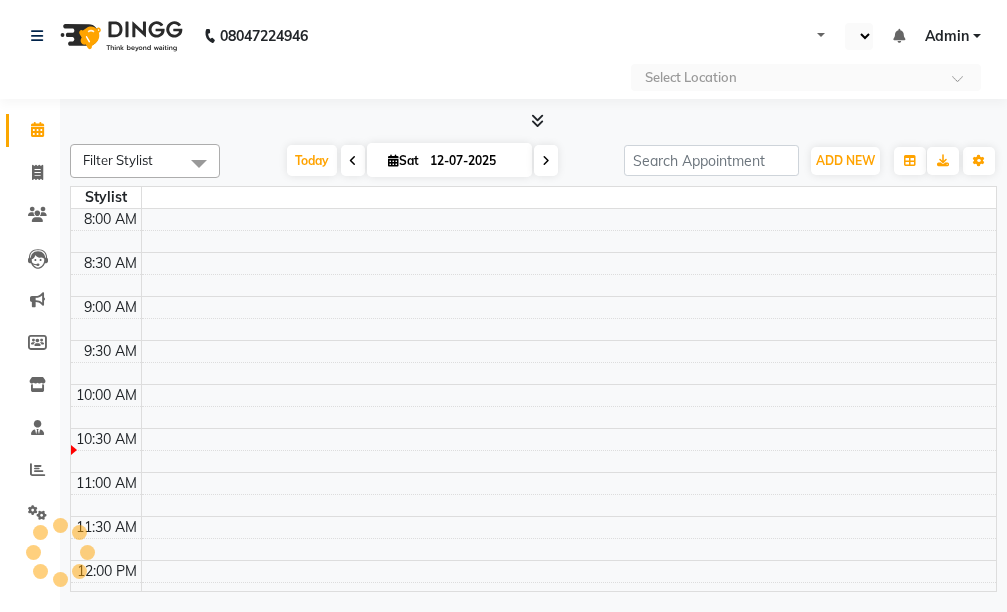select on "en" 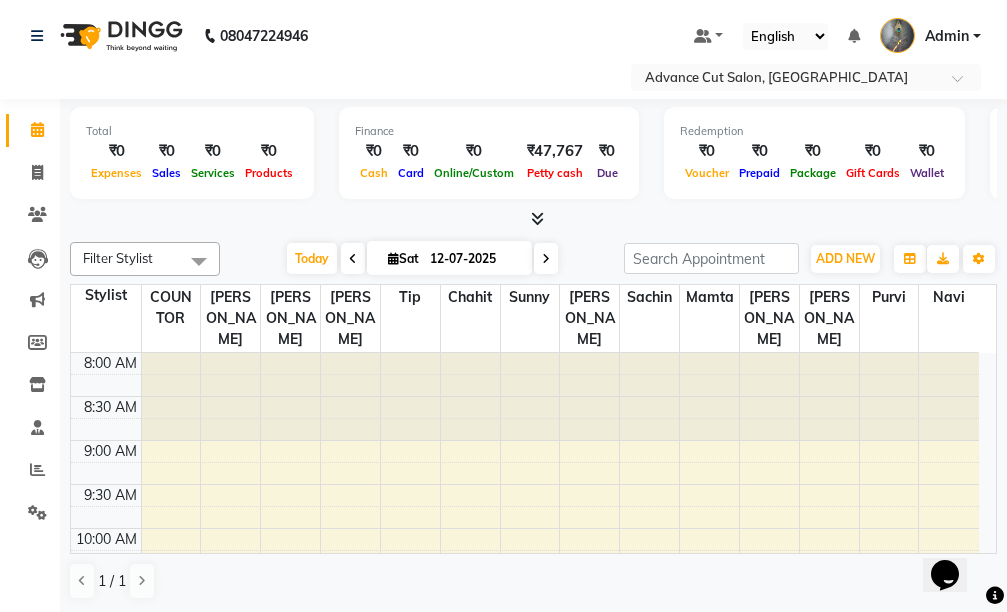 scroll, scrollTop: 0, scrollLeft: 0, axis: both 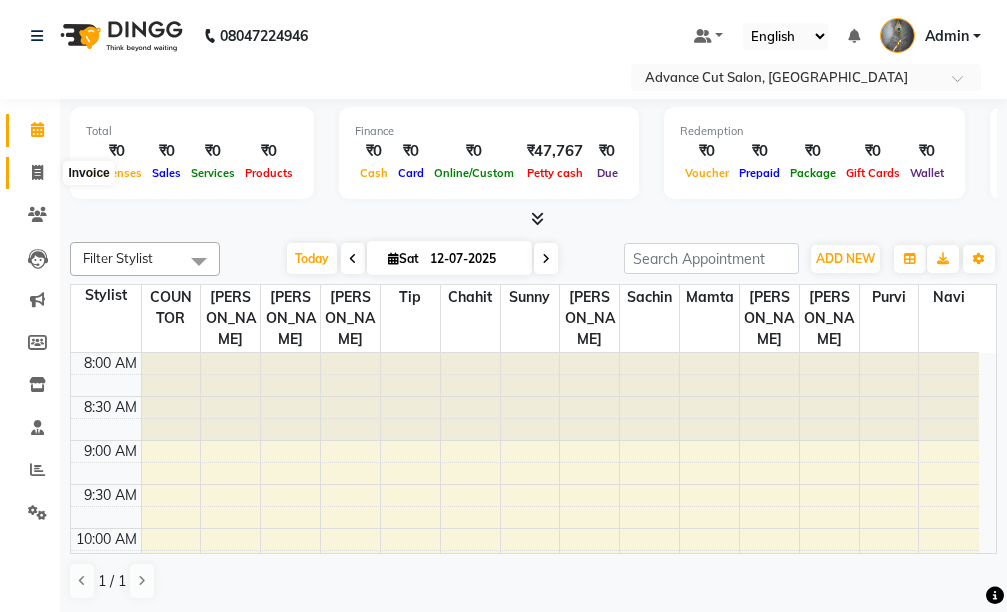 click 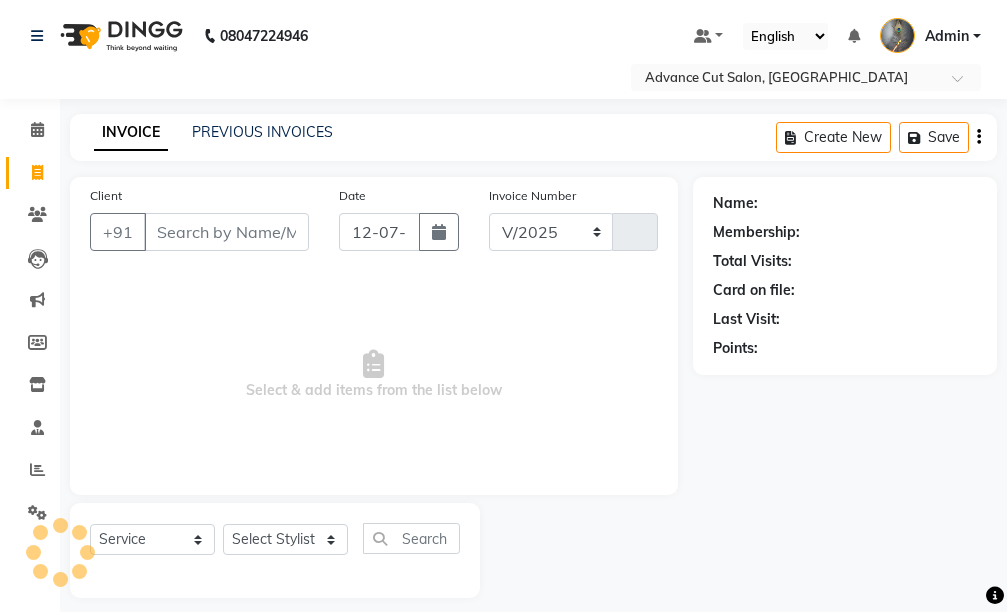 select on "4939" 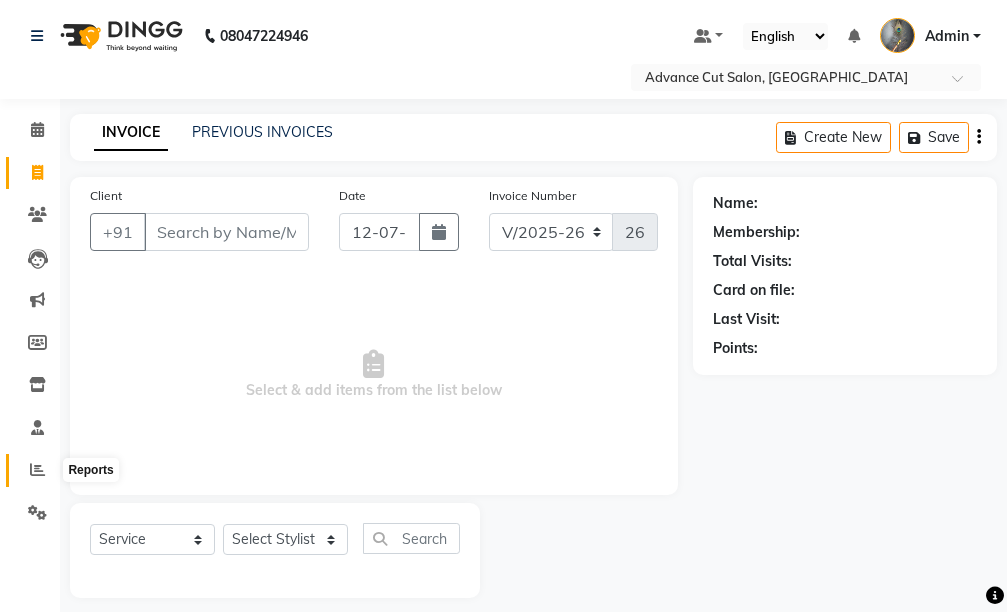 click 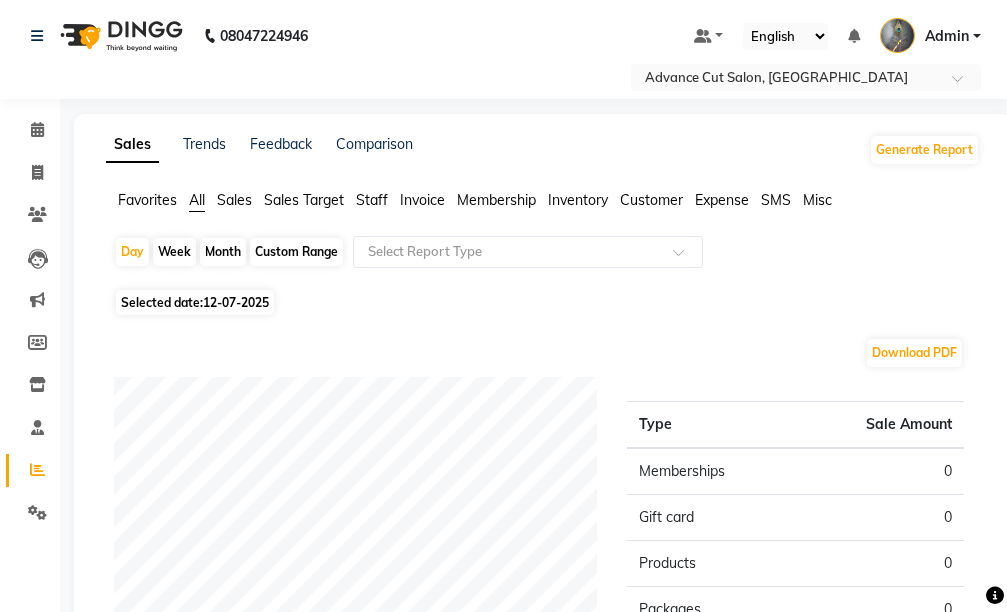 click on "Month" 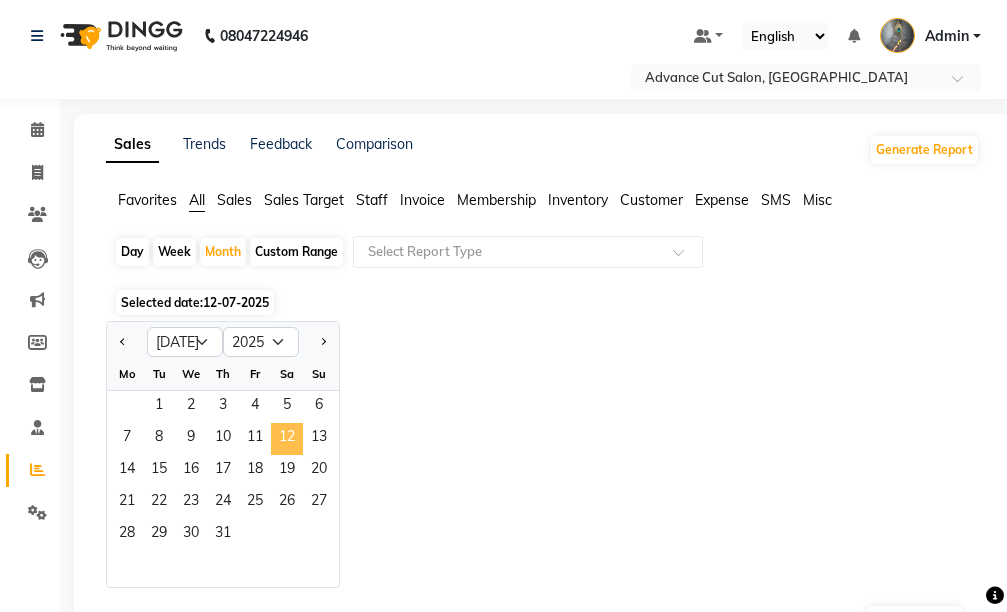 click on "12" 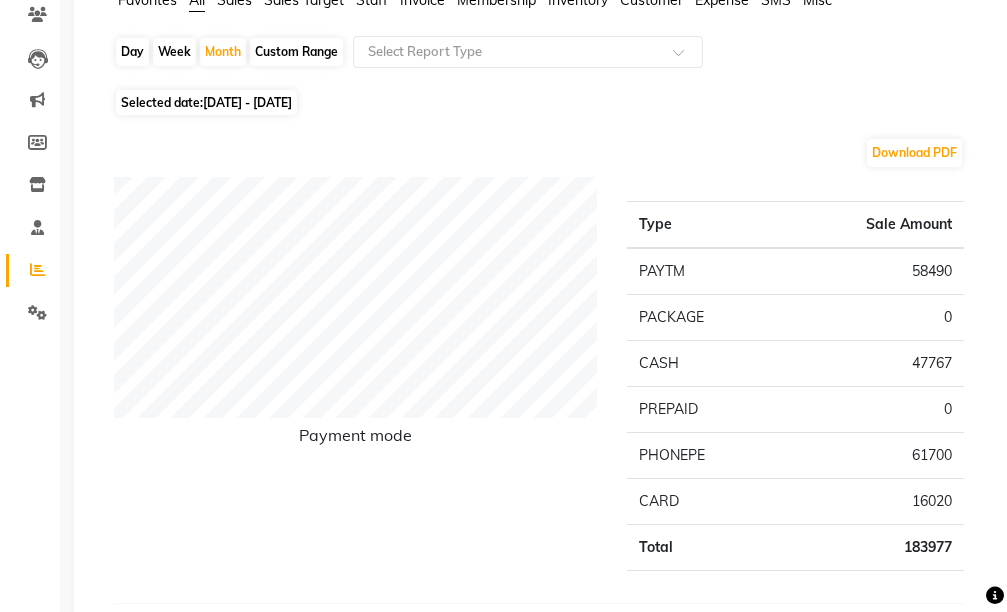 scroll, scrollTop: 0, scrollLeft: 0, axis: both 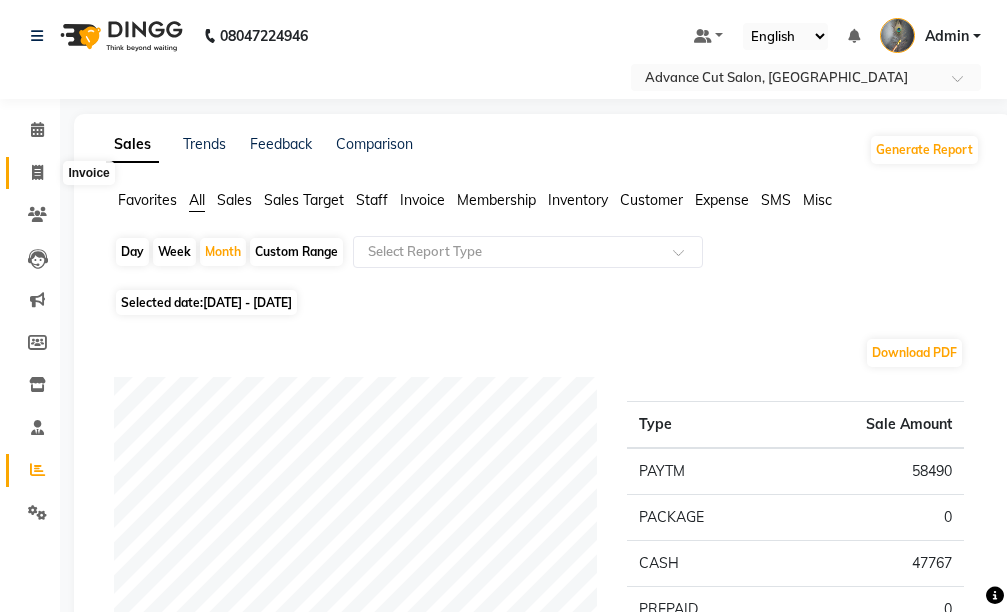 click 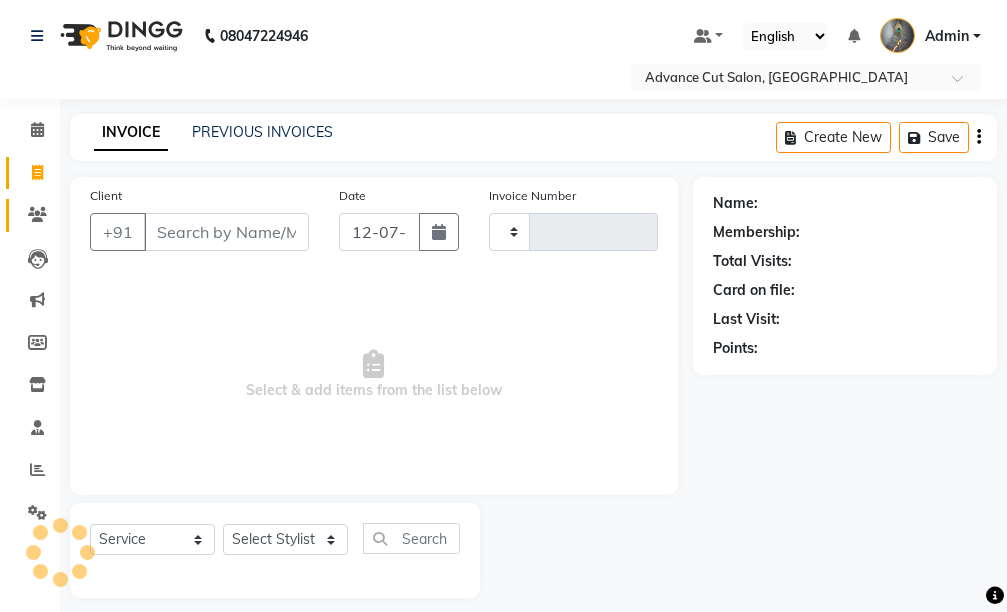 scroll, scrollTop: 16, scrollLeft: 0, axis: vertical 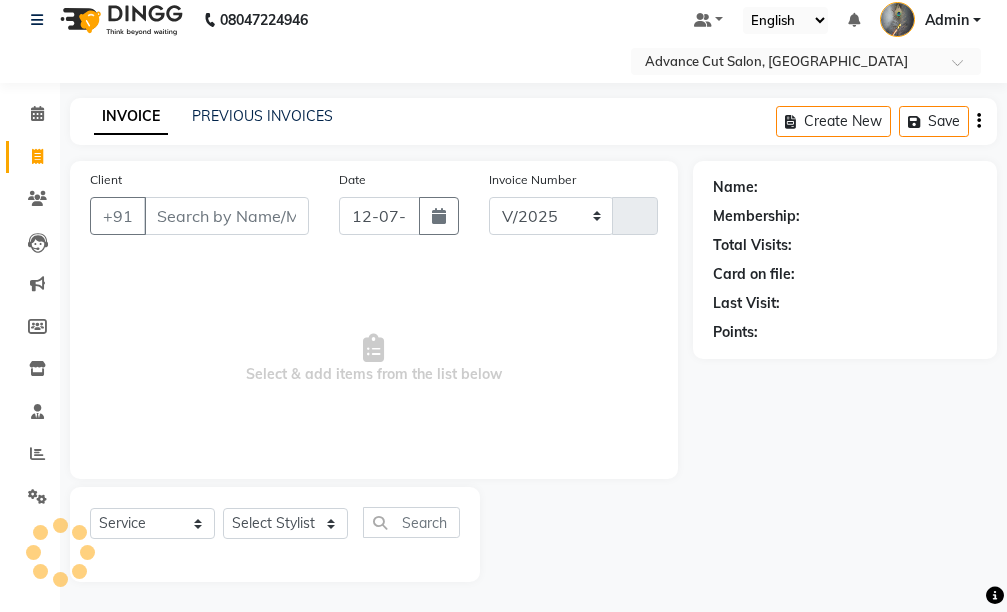 select on "4939" 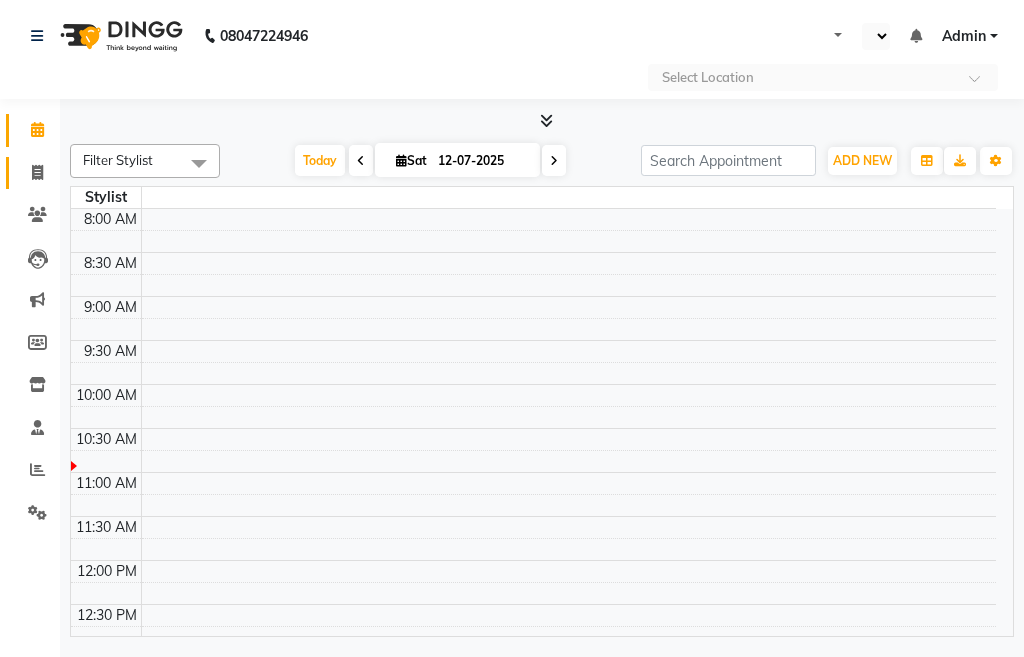 select on "en" 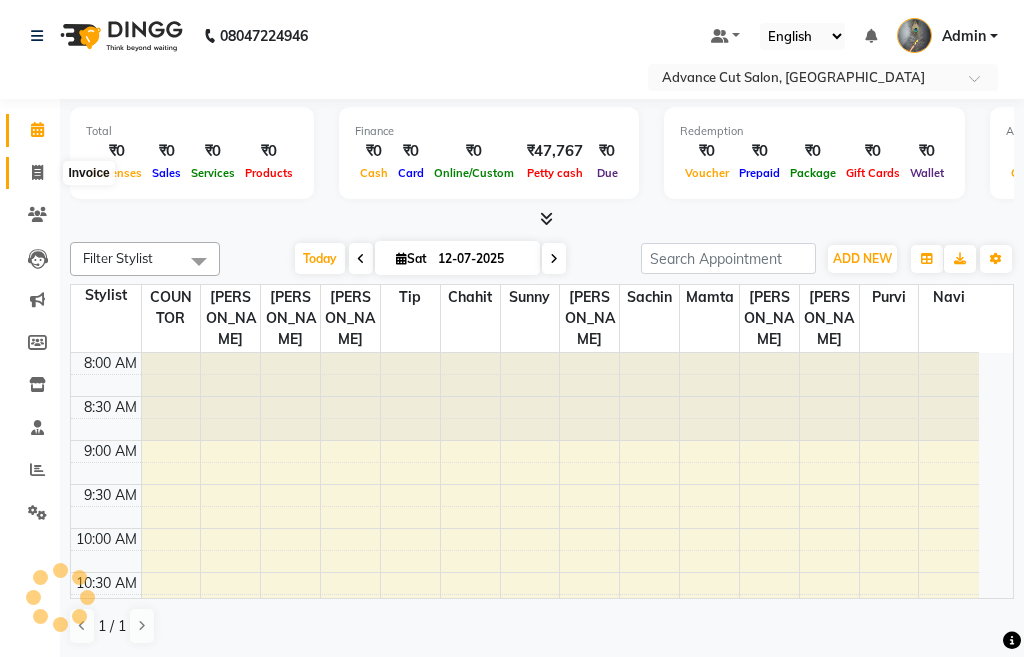 click 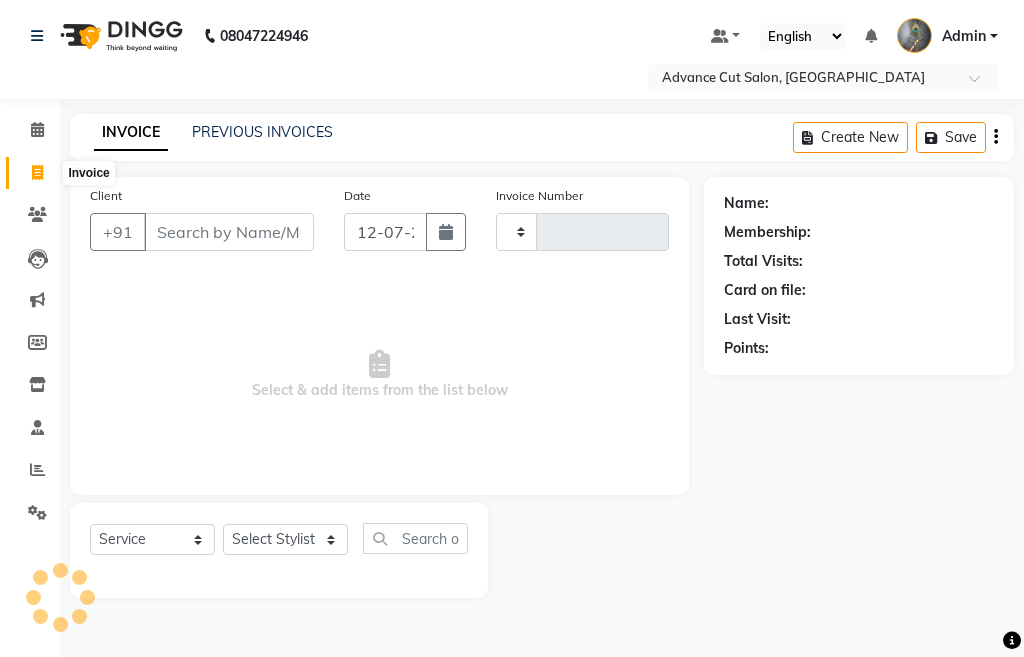 scroll, scrollTop: 0, scrollLeft: 0, axis: both 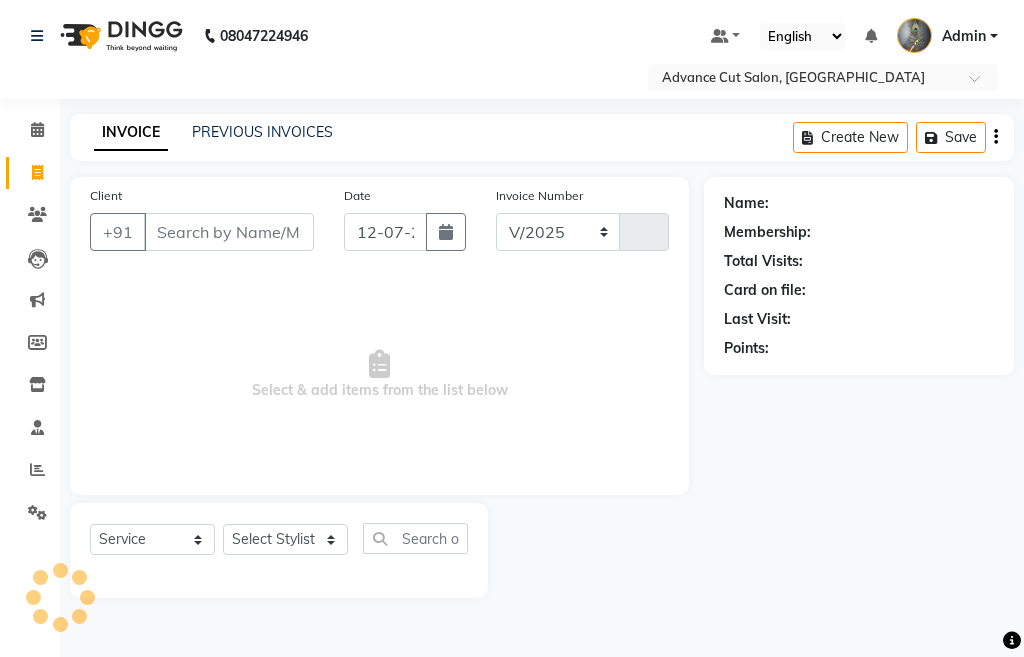 select on "4939" 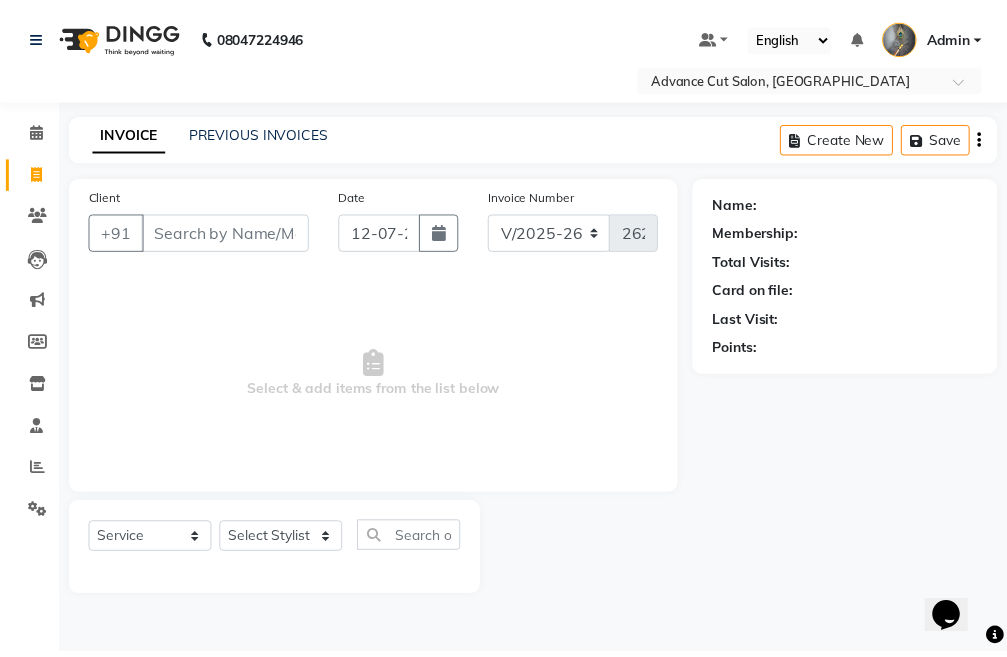 scroll, scrollTop: 0, scrollLeft: 0, axis: both 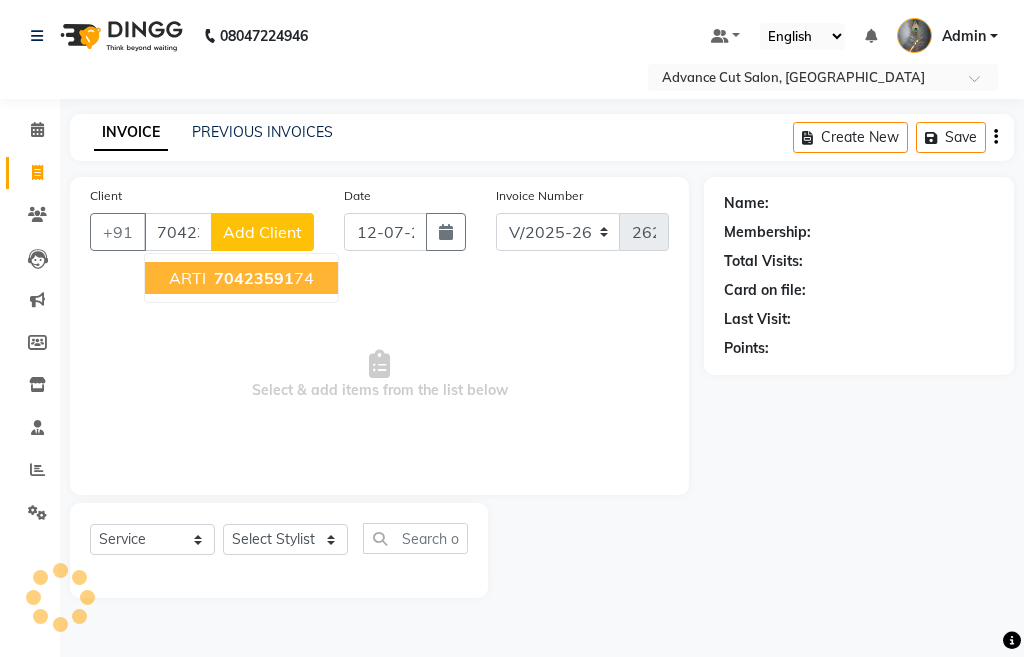 click on "ARTI" at bounding box center (187, 278) 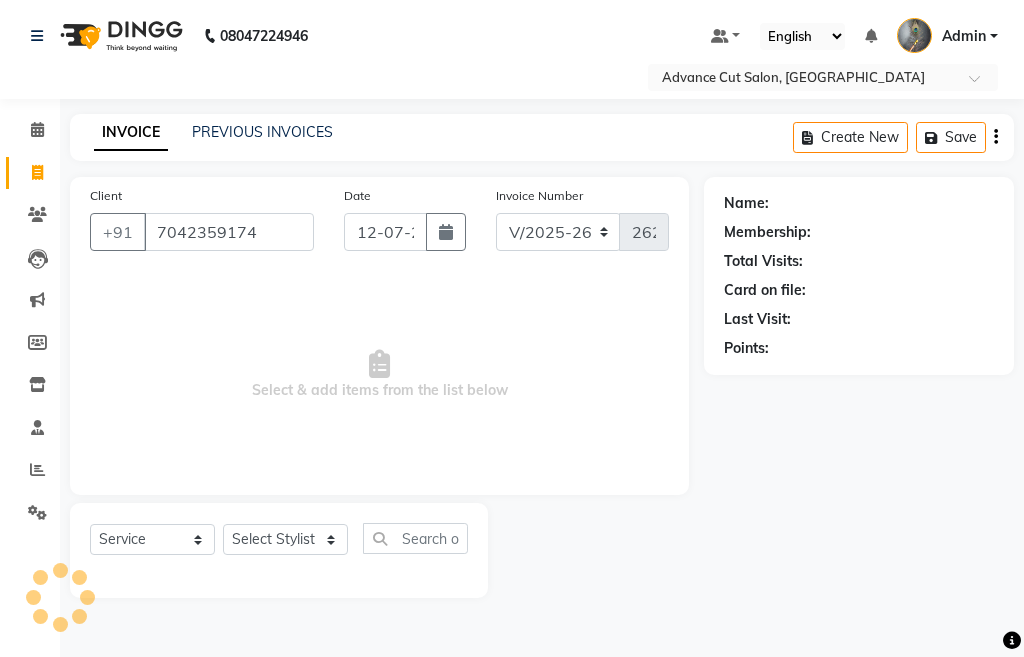 type on "7042359174" 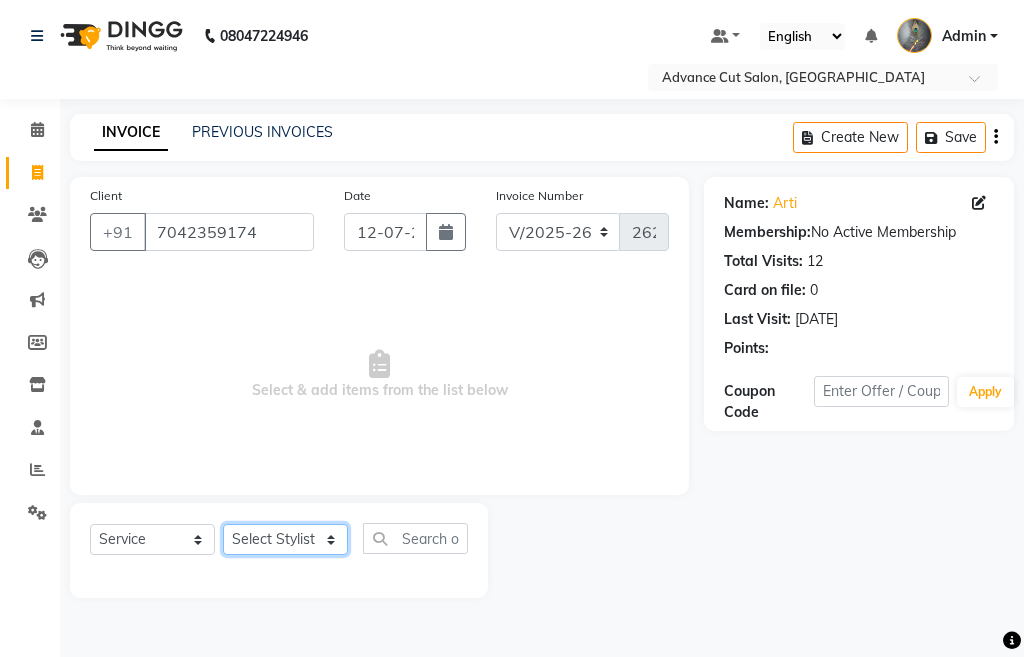 click on "Select Stylist Admin chahit COUNTOR [PERSON_NAME] mamta [PERSON_NAME] navi [PERSON_NAME] [PERSON_NAME] [PERSON_NAME] sunny tip" 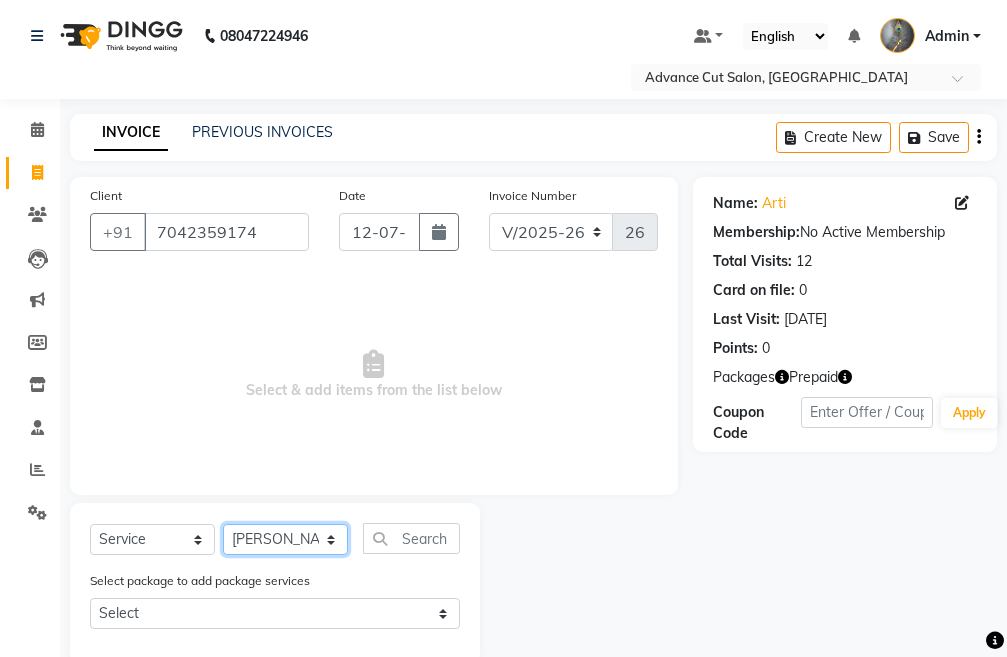 click on "Select Stylist Admin chahit COUNTOR [PERSON_NAME] mamta [PERSON_NAME] navi [PERSON_NAME] [PERSON_NAME] [PERSON_NAME] sunny tip" 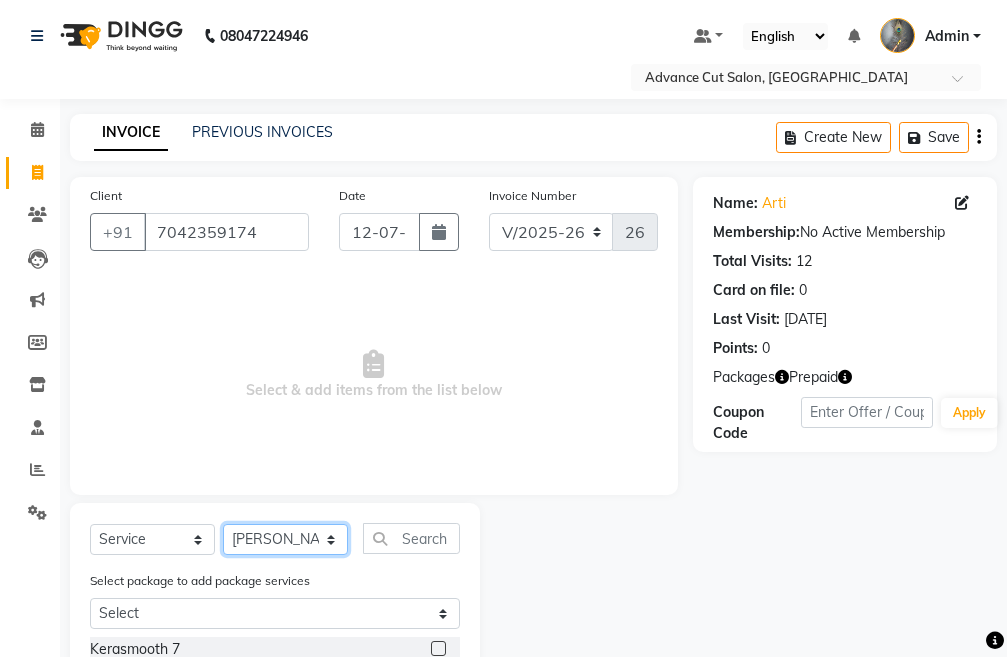 click on "Select Stylist Admin chahit COUNTOR [PERSON_NAME] mamta [PERSON_NAME] navi [PERSON_NAME] [PERSON_NAME] [PERSON_NAME] sunny tip" 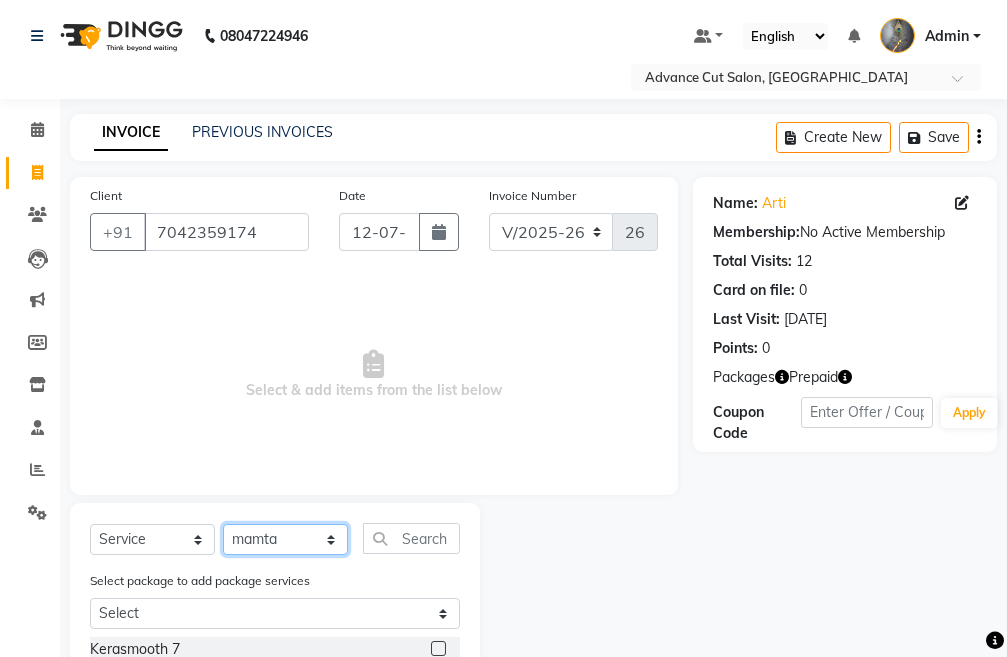 click on "Select Stylist Admin chahit COUNTOR gourav hardeep mamta manisha MONISH navi NOSHAD ALI purvi sachin shatnam sunny tip" 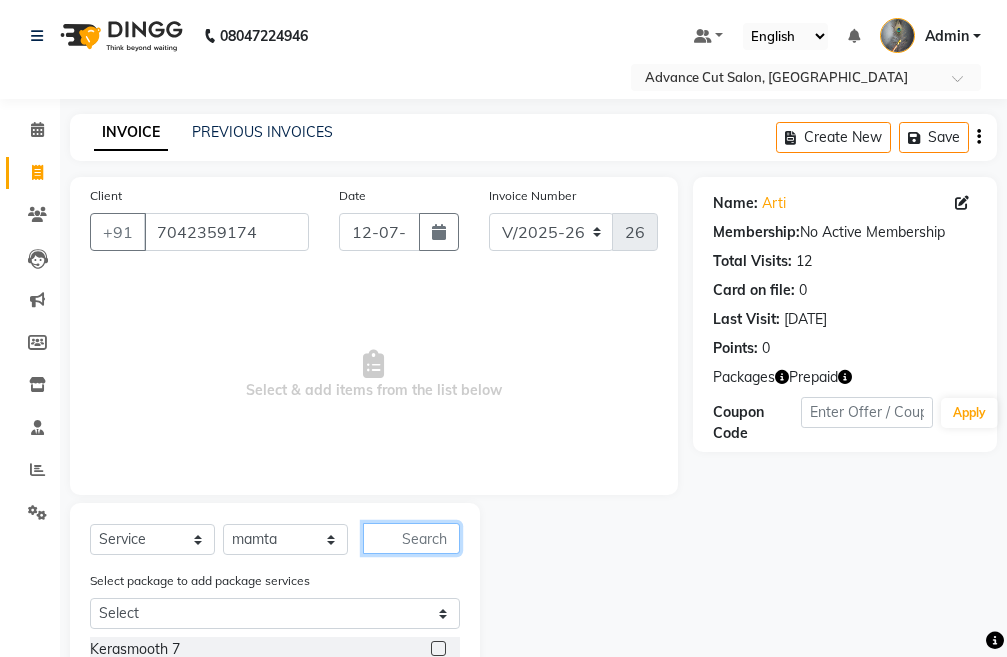click 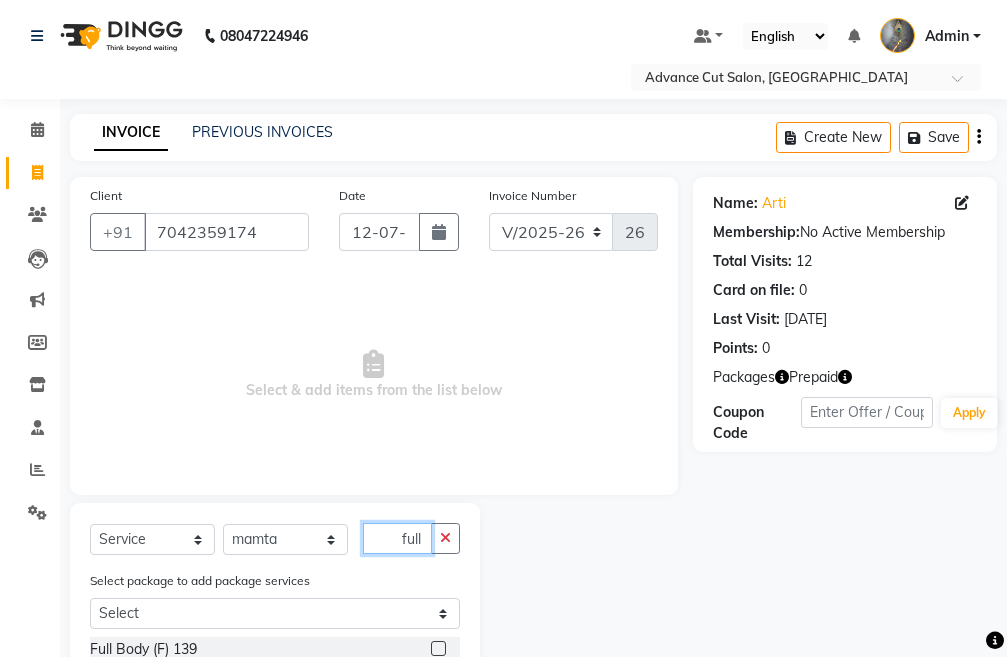 scroll, scrollTop: 0, scrollLeft: 1, axis: horizontal 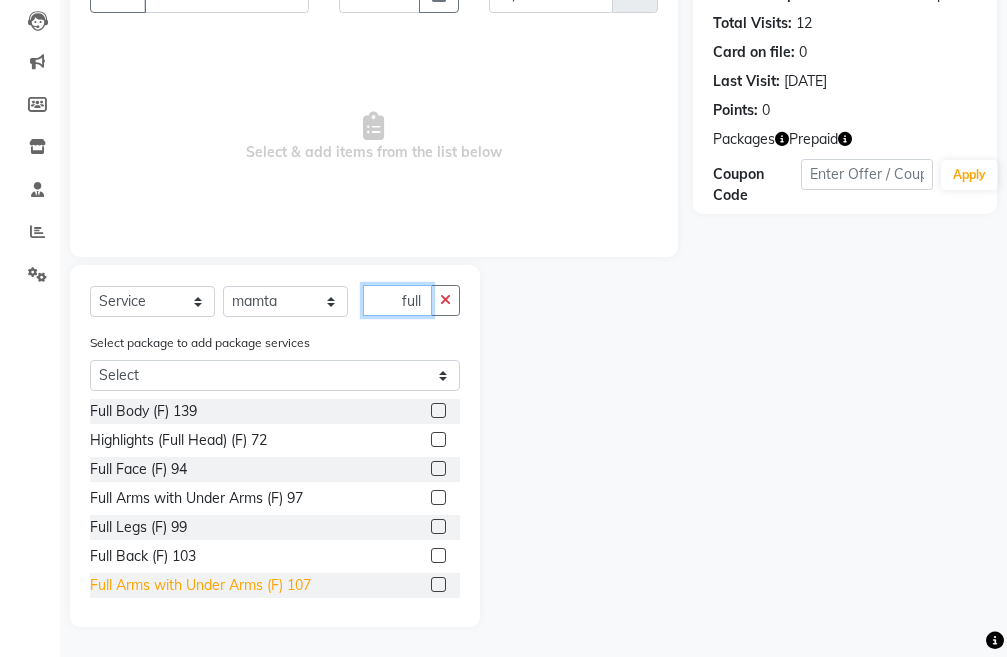 type on "full" 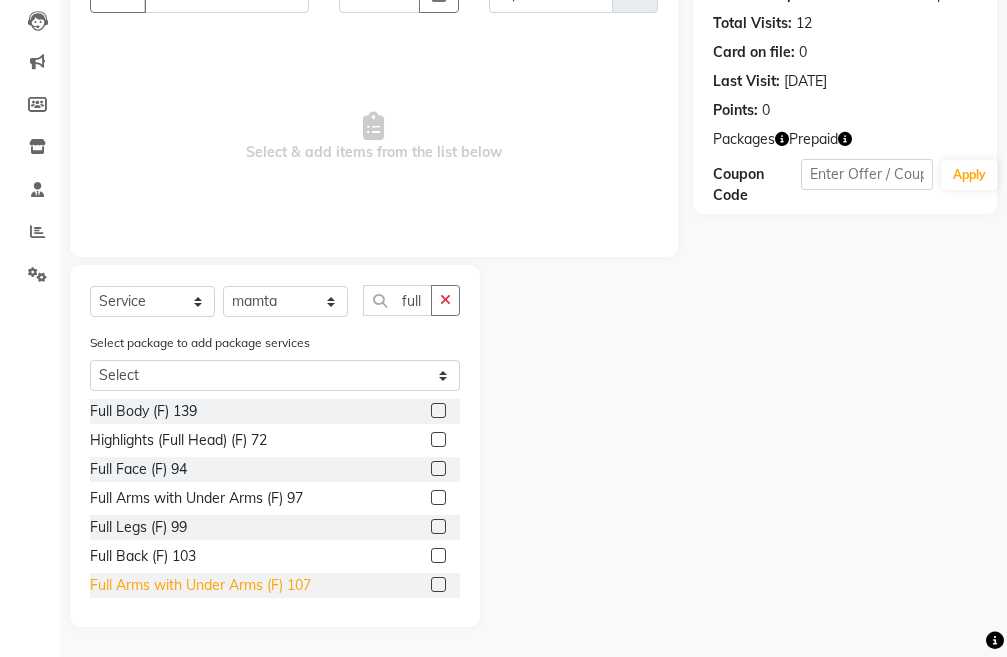 scroll, scrollTop: 0, scrollLeft: 0, axis: both 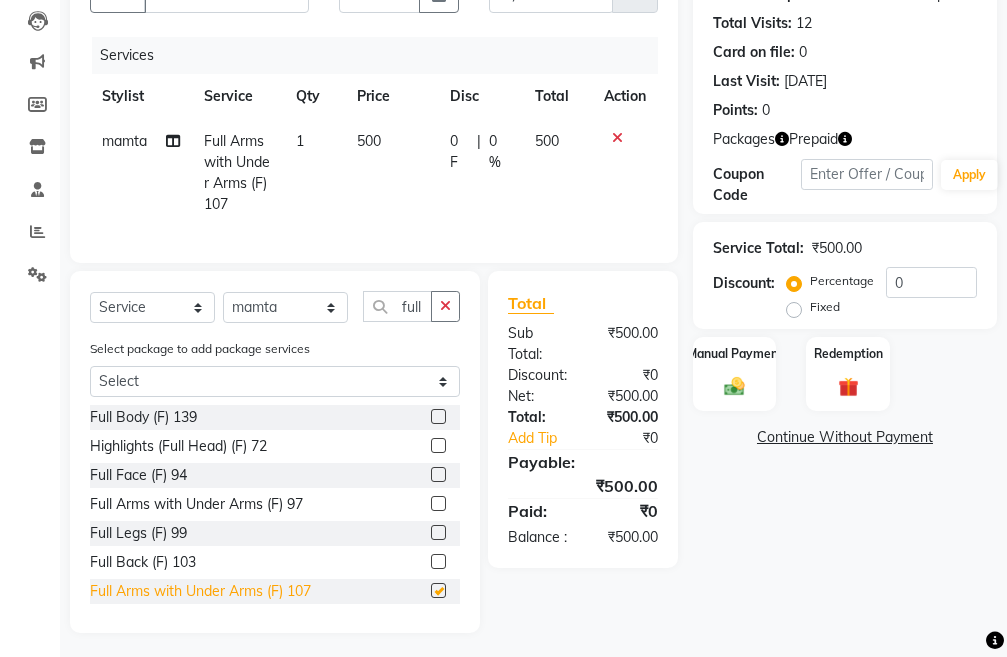 checkbox on "false" 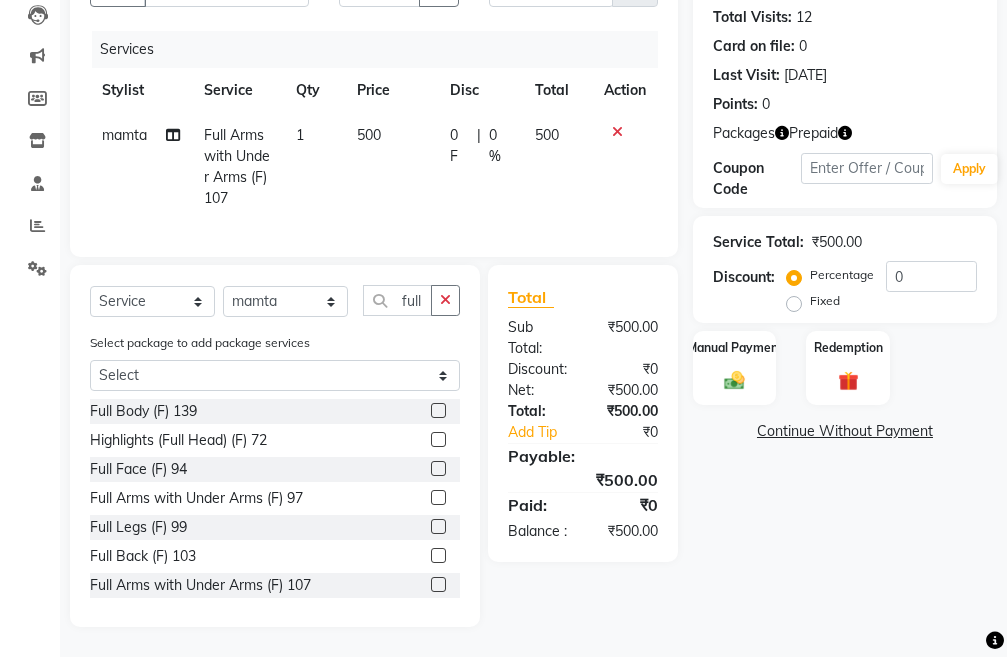 scroll, scrollTop: 261, scrollLeft: 0, axis: vertical 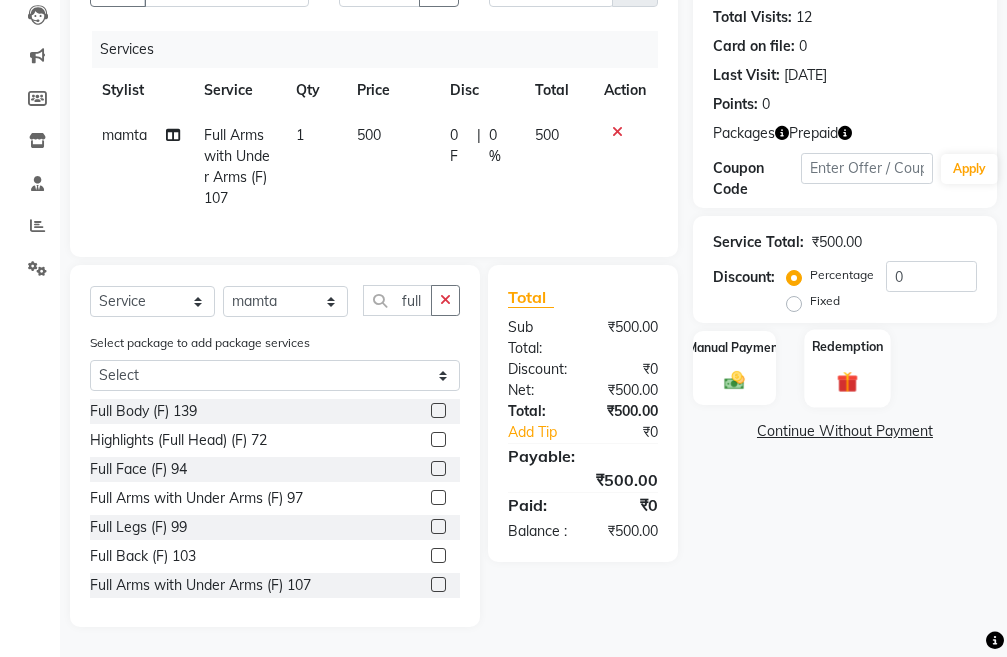 click 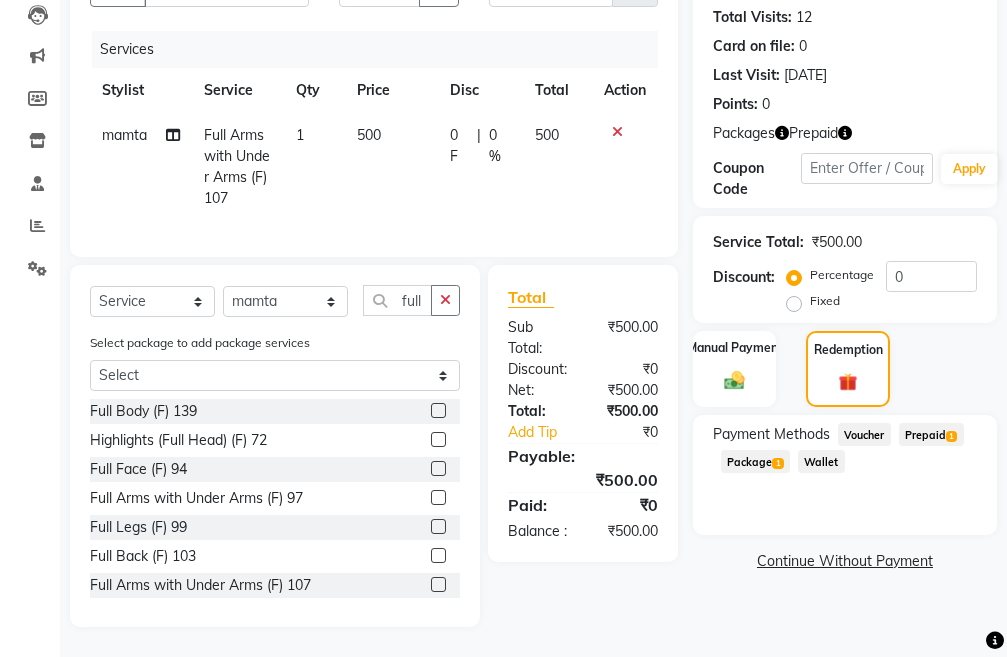 drag, startPoint x: 962, startPoint y: 419, endPoint x: 947, endPoint y: 429, distance: 18.027756 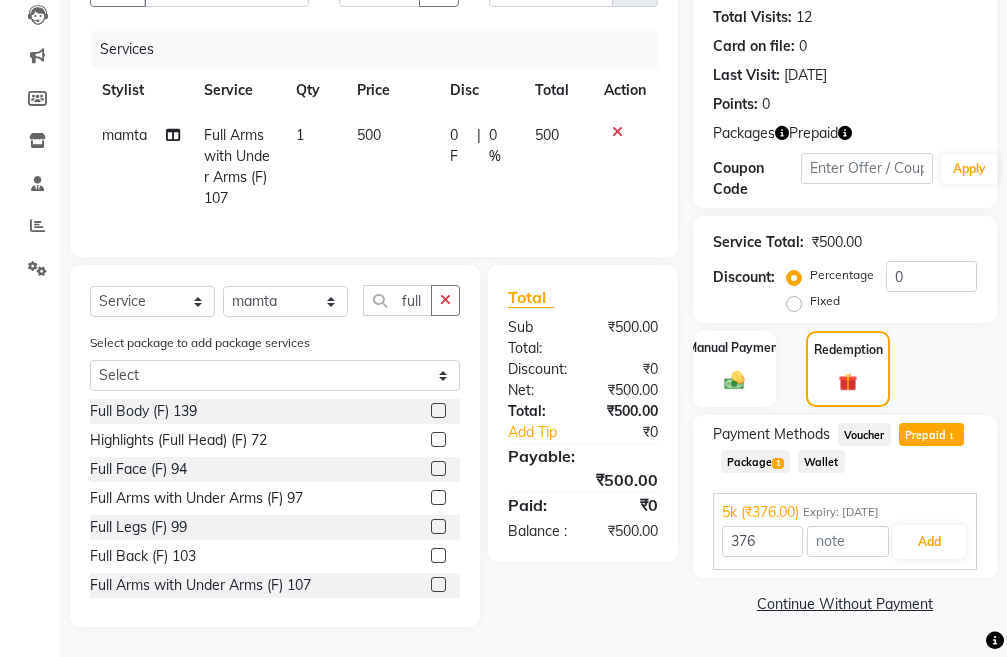 click on "Package  1" 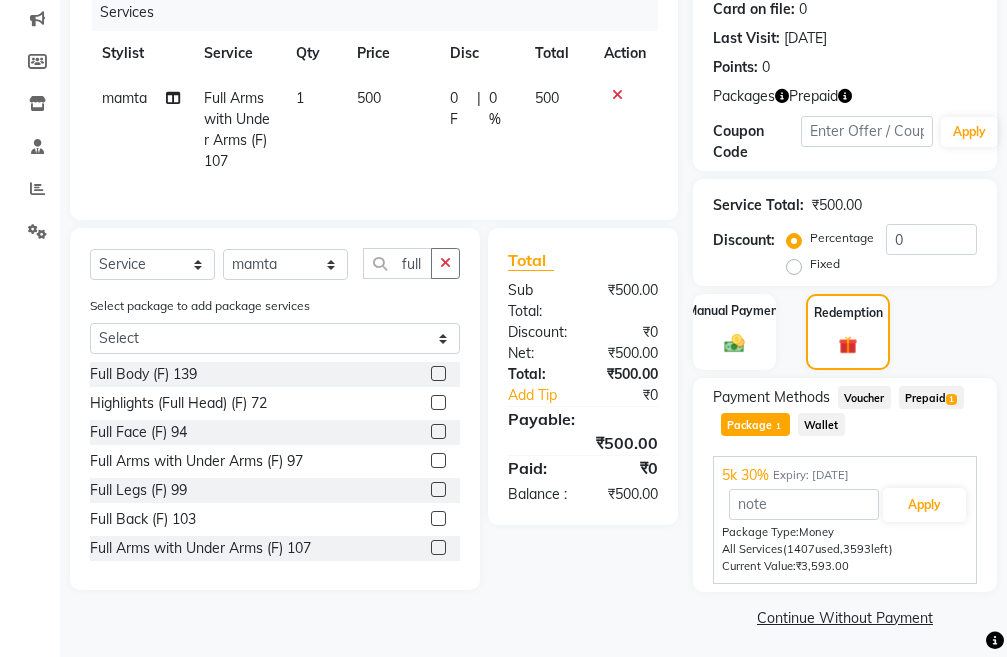 scroll, scrollTop: 287, scrollLeft: 0, axis: vertical 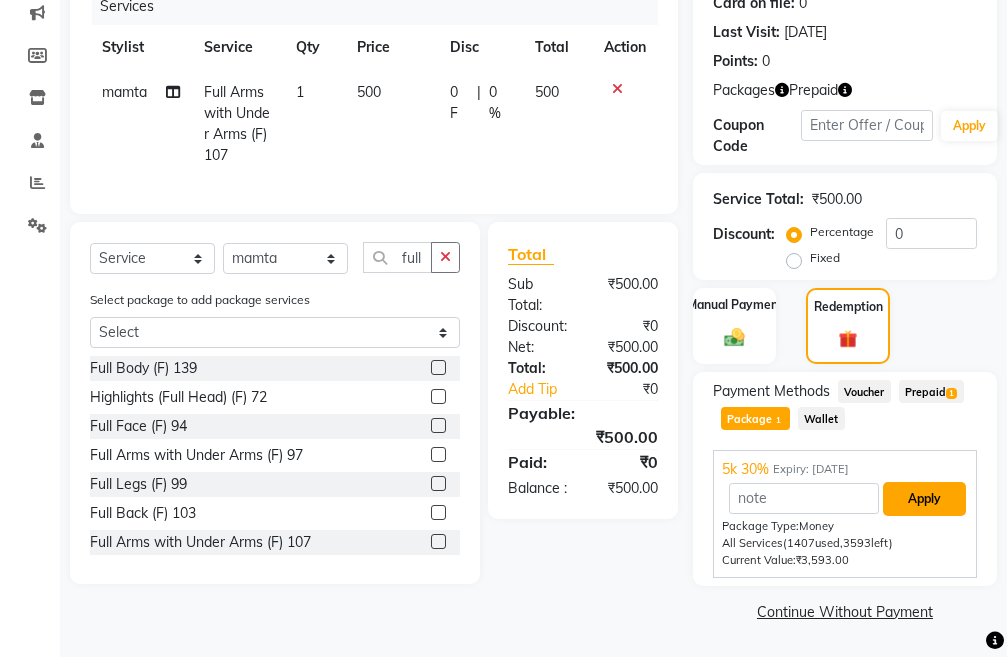 click on "Apply" at bounding box center [924, 499] 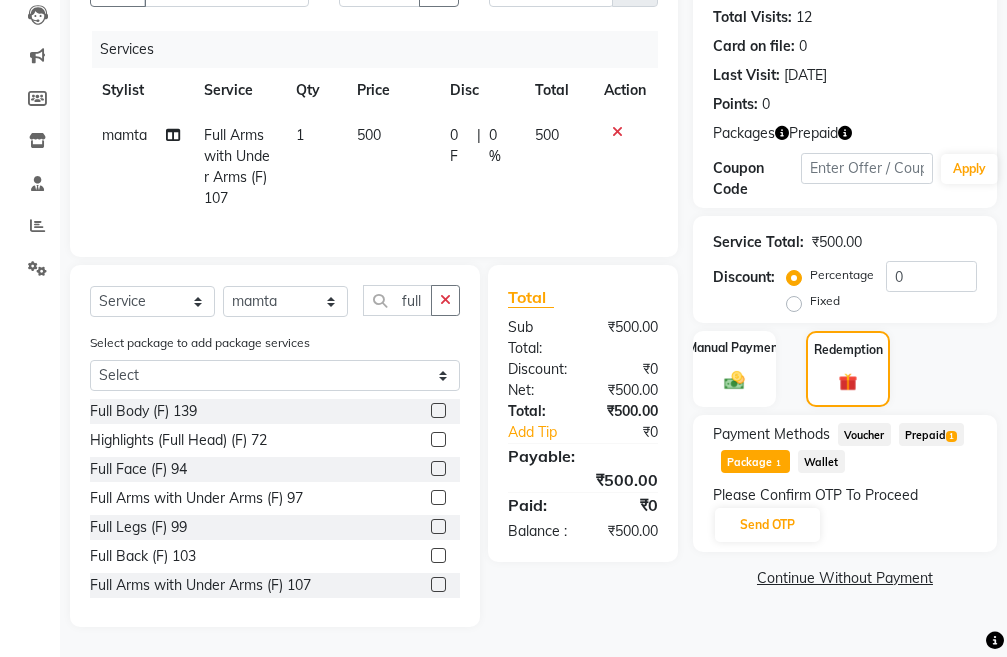 scroll, scrollTop: 261, scrollLeft: 0, axis: vertical 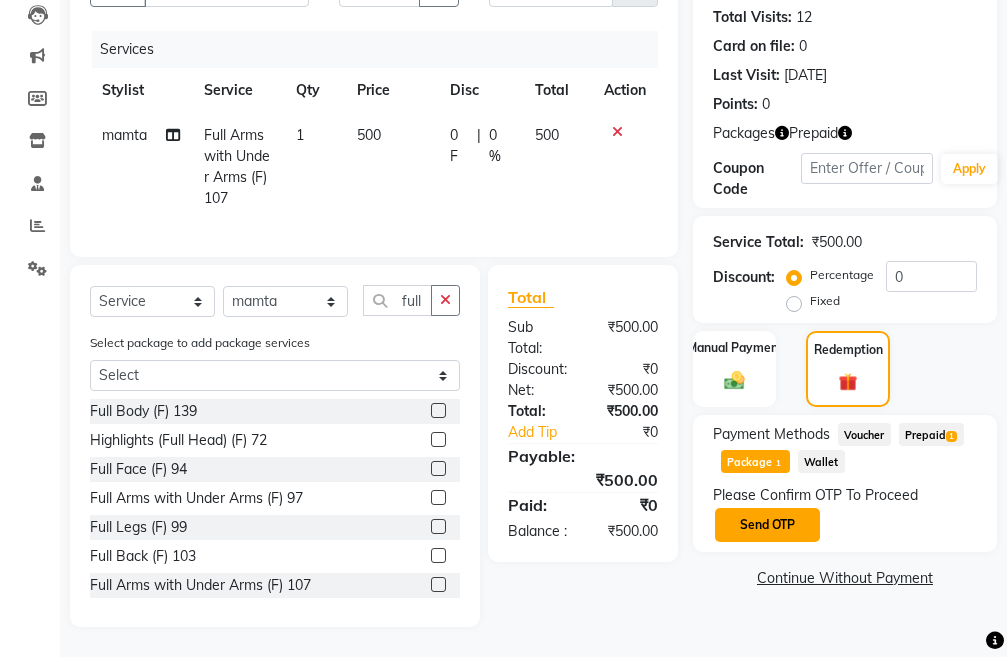 click on "Send OTP" 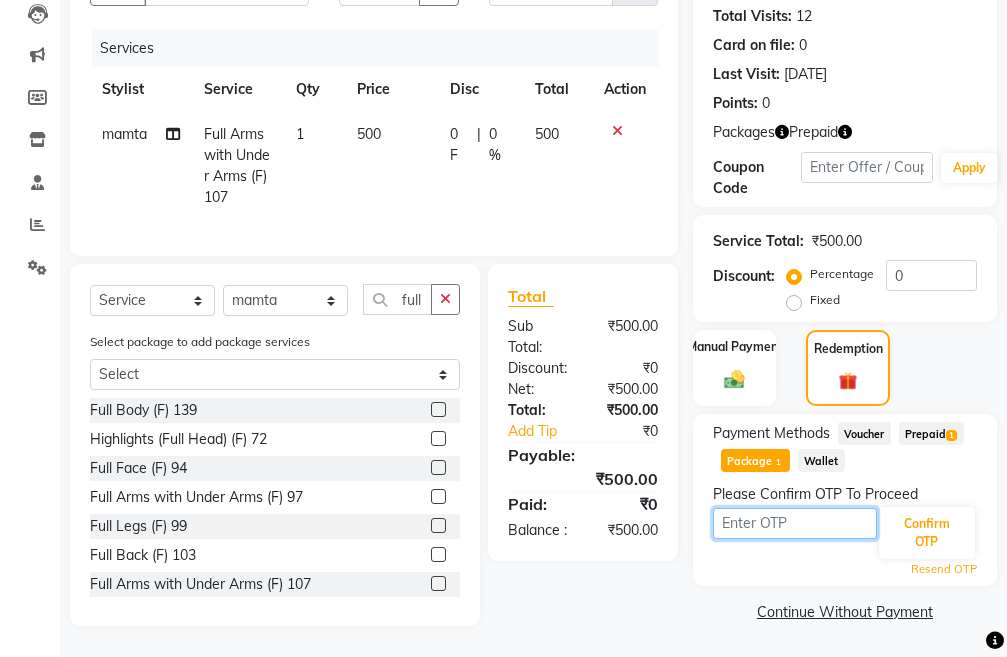 click at bounding box center [795, 523] 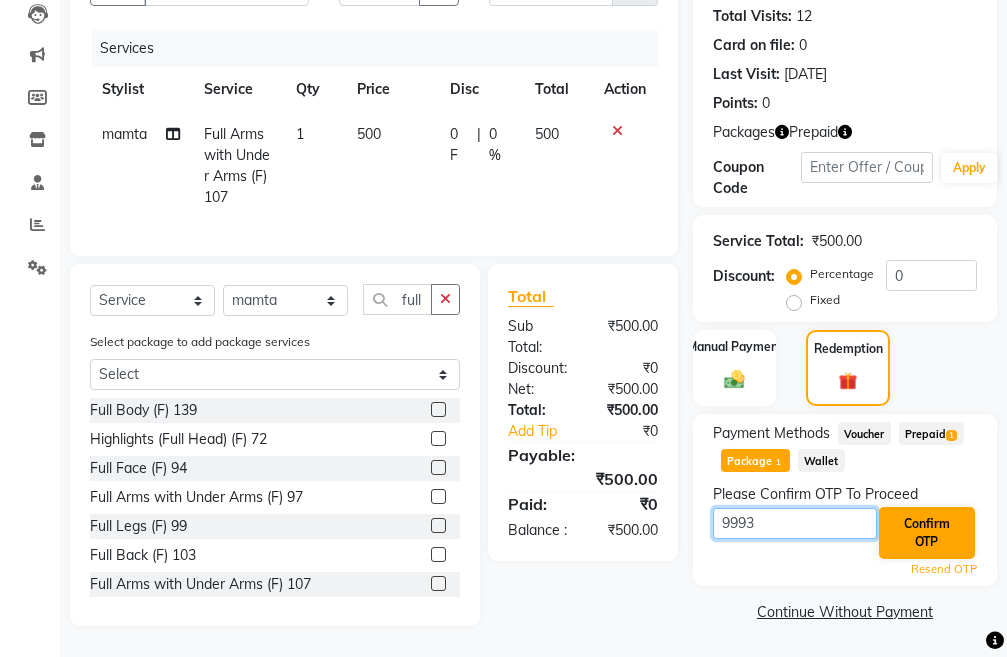 type on "9993" 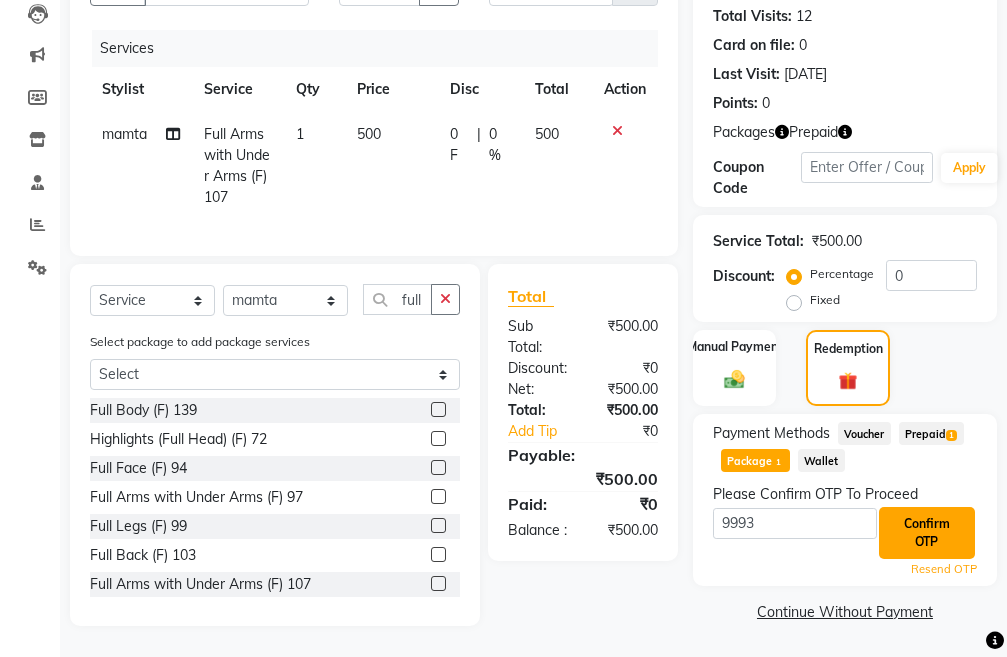 click on "Confirm OTP" 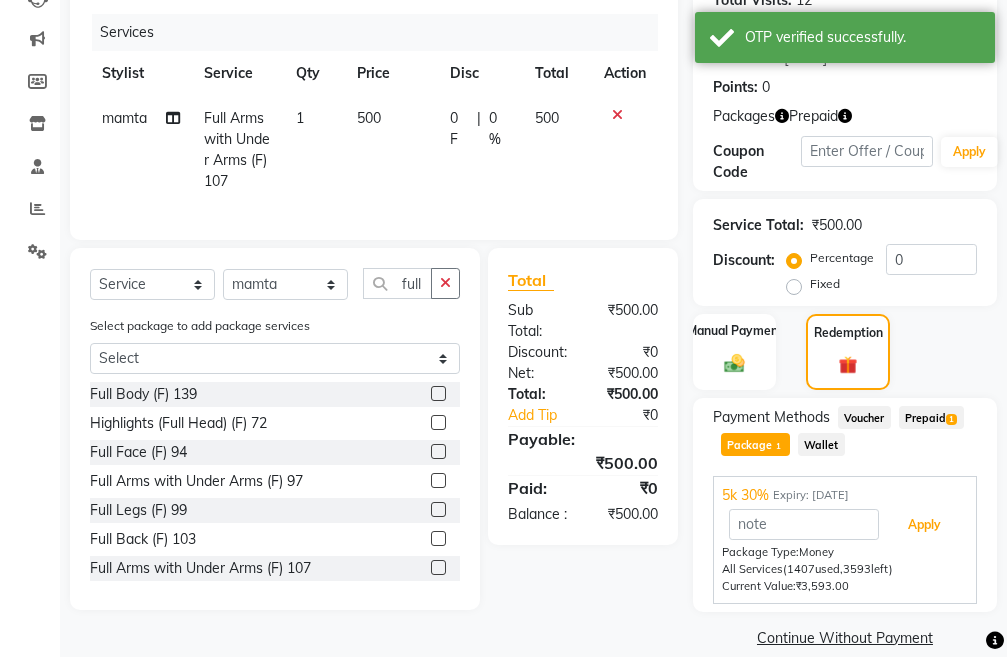 click on "Apply" at bounding box center [924, 525] 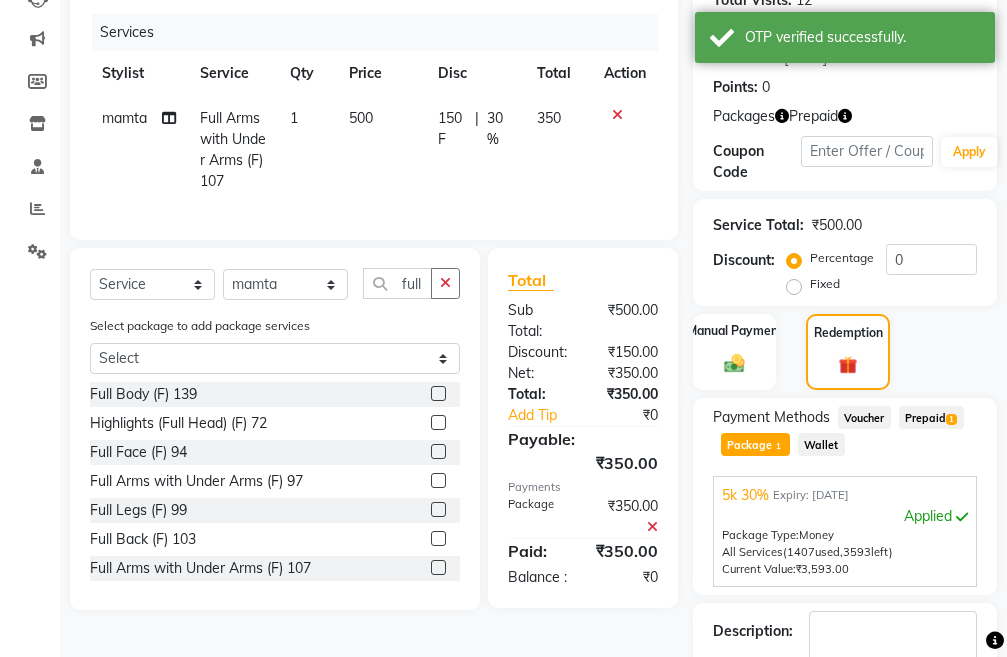 scroll, scrollTop: 383, scrollLeft: 0, axis: vertical 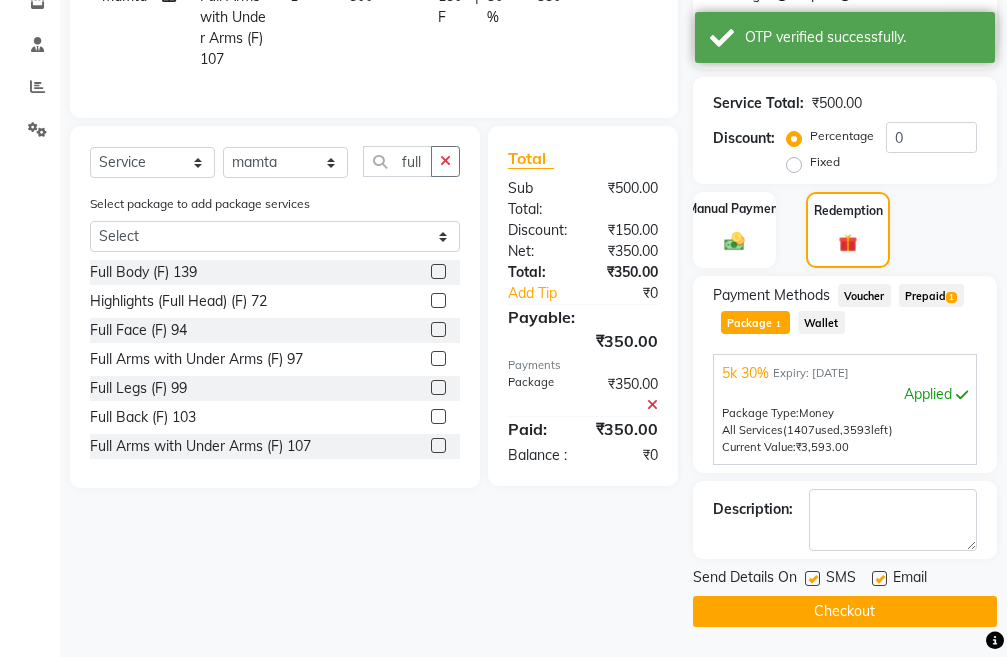 click on "Checkout" 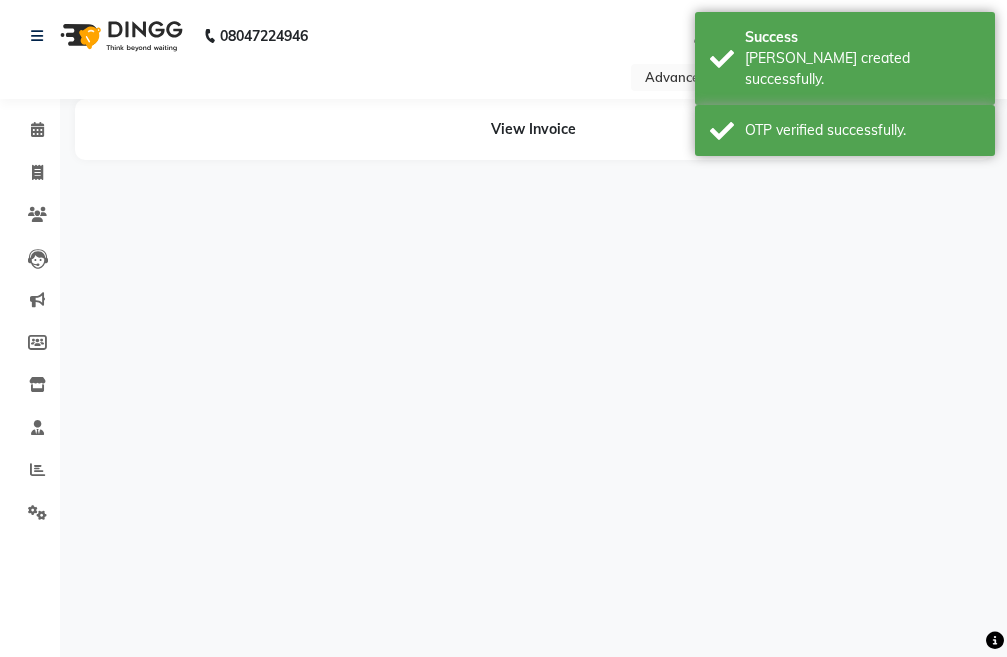 scroll, scrollTop: 0, scrollLeft: 0, axis: both 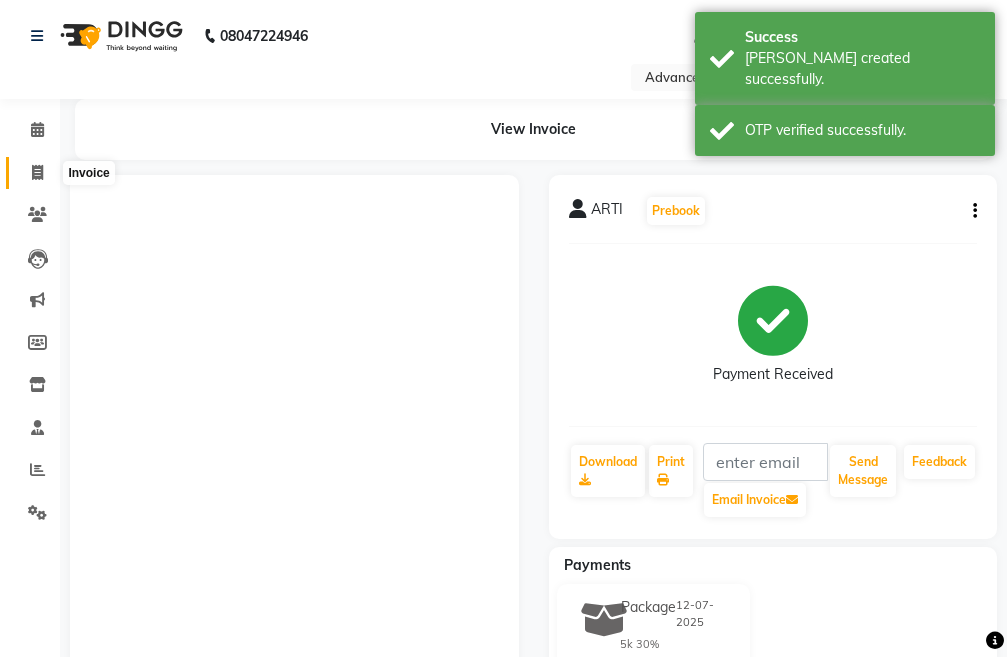 click 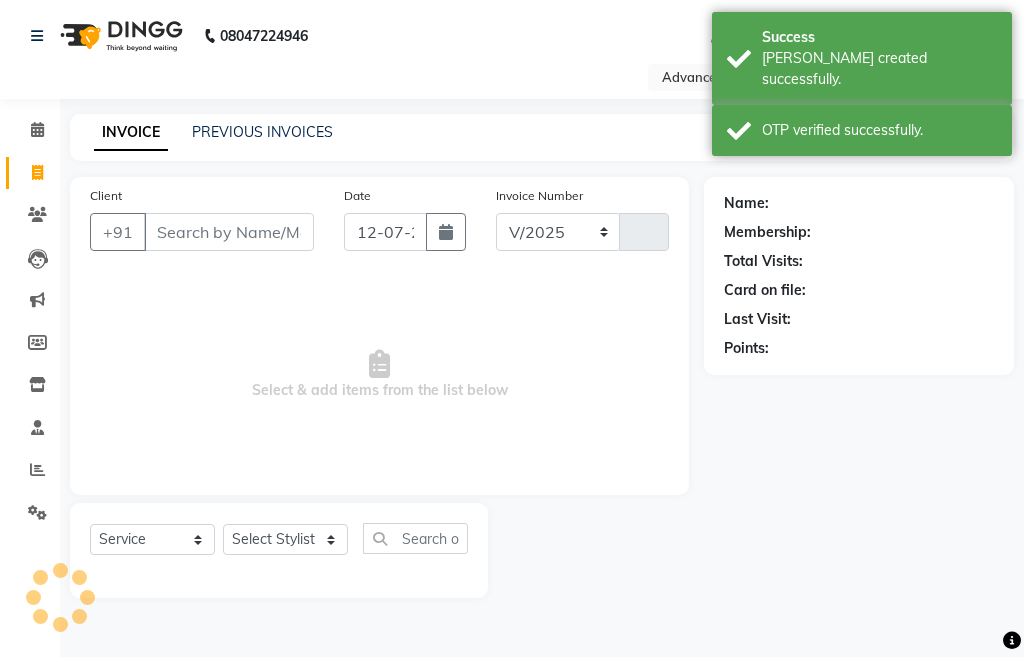 select on "4939" 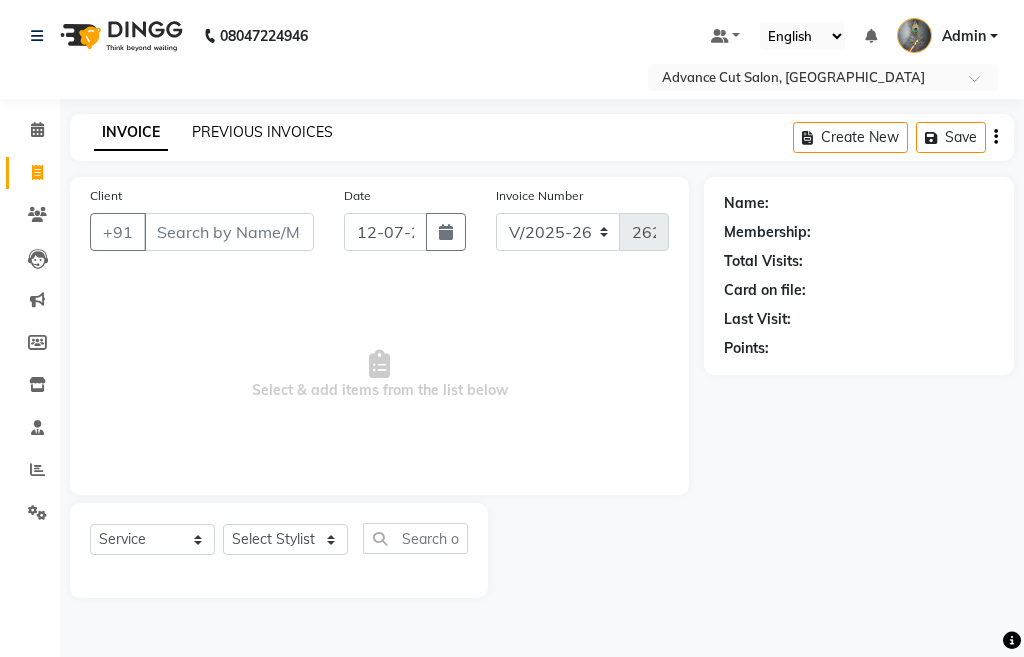 click on "PREVIOUS INVOICES" 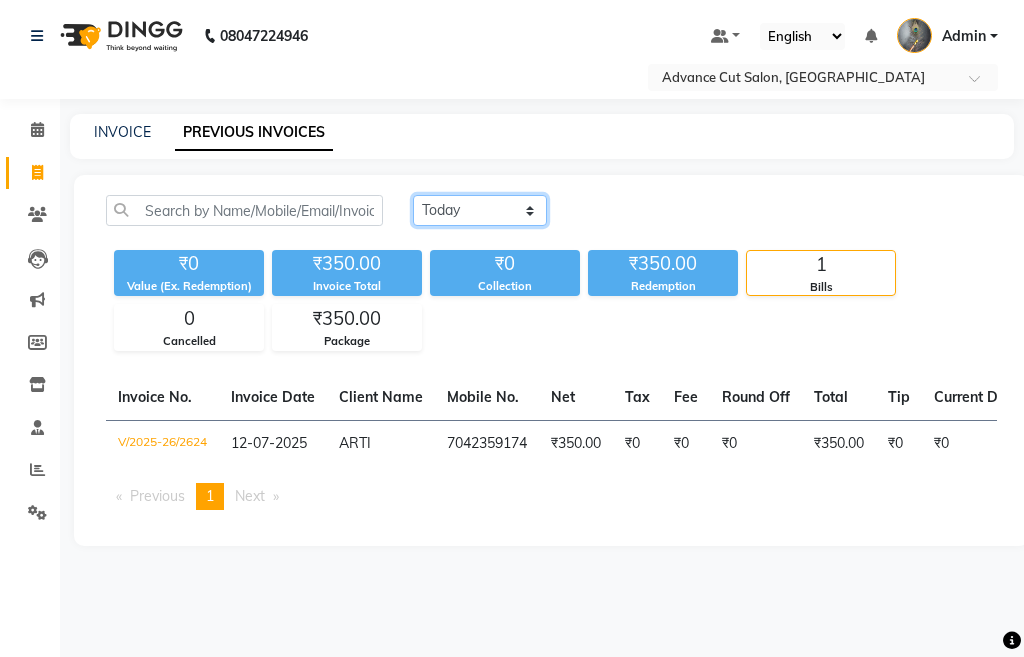click on "Today Yesterday Custom Range" 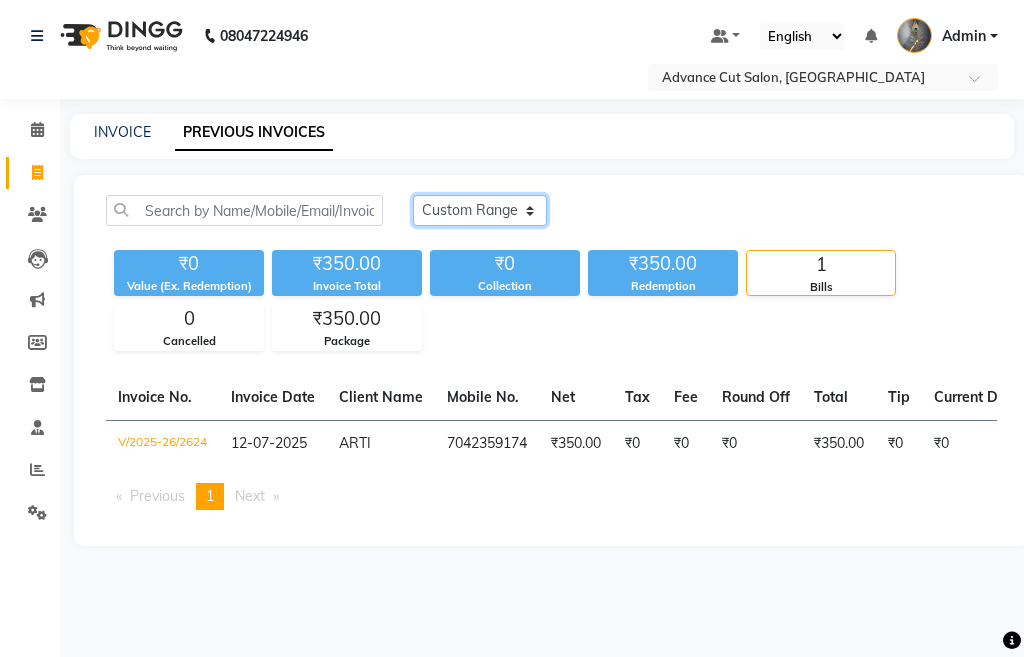 click on "Today Yesterday Custom Range" 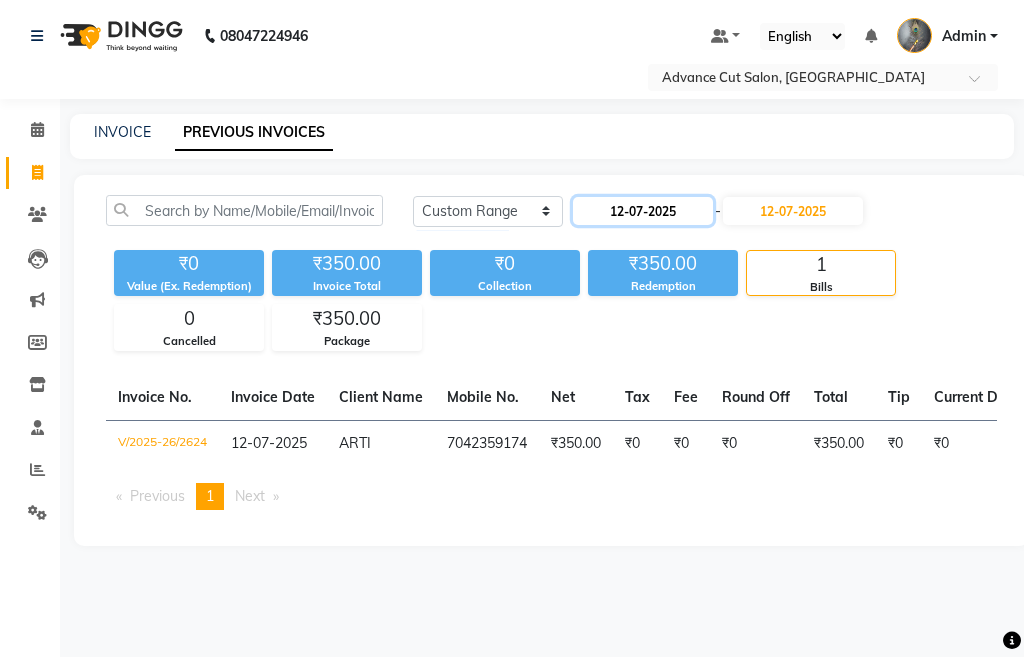 click on "12-07-2025" 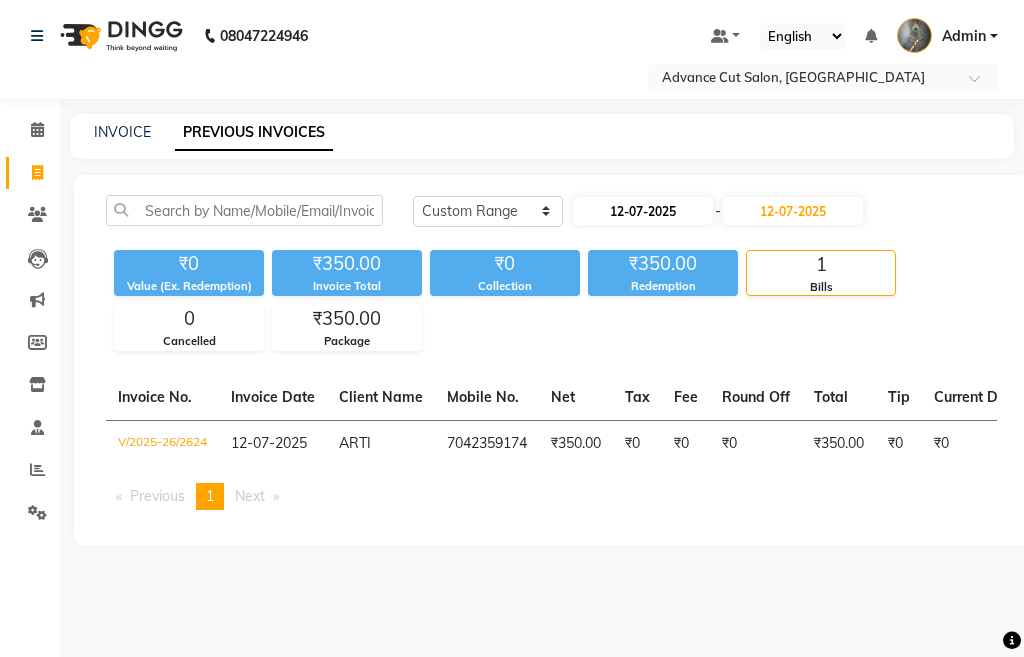 select on "7" 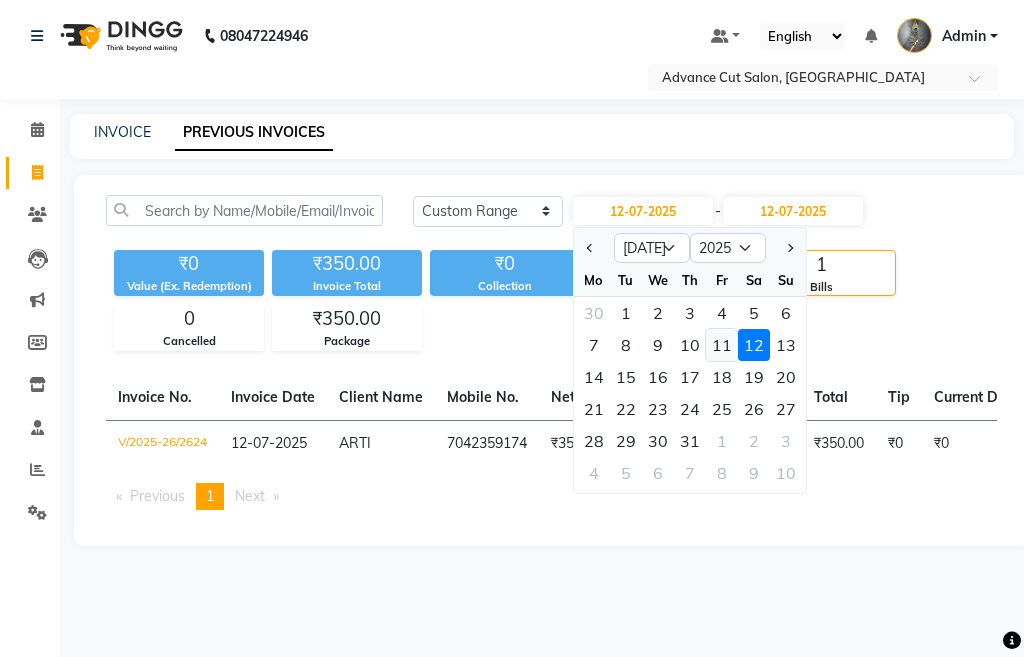 click on "11" 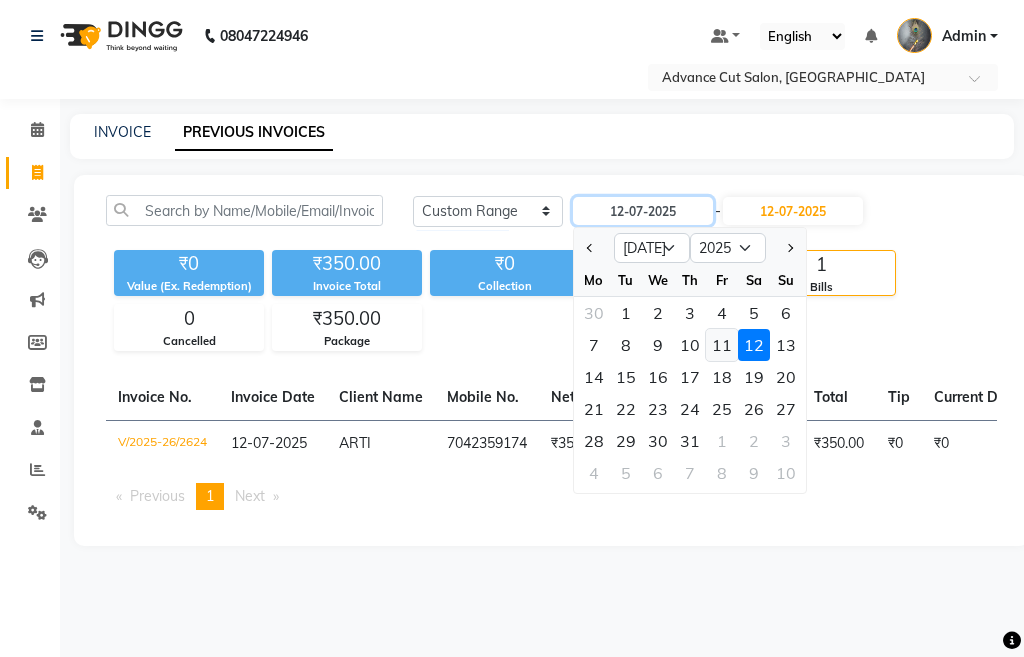 type on "11-07-2025" 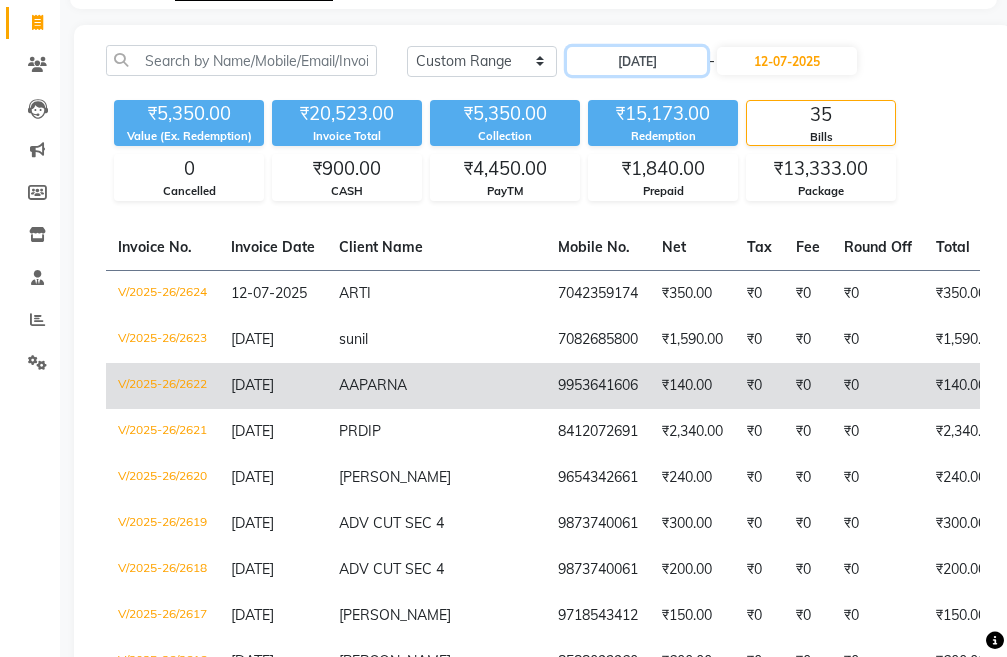 scroll, scrollTop: 200, scrollLeft: 0, axis: vertical 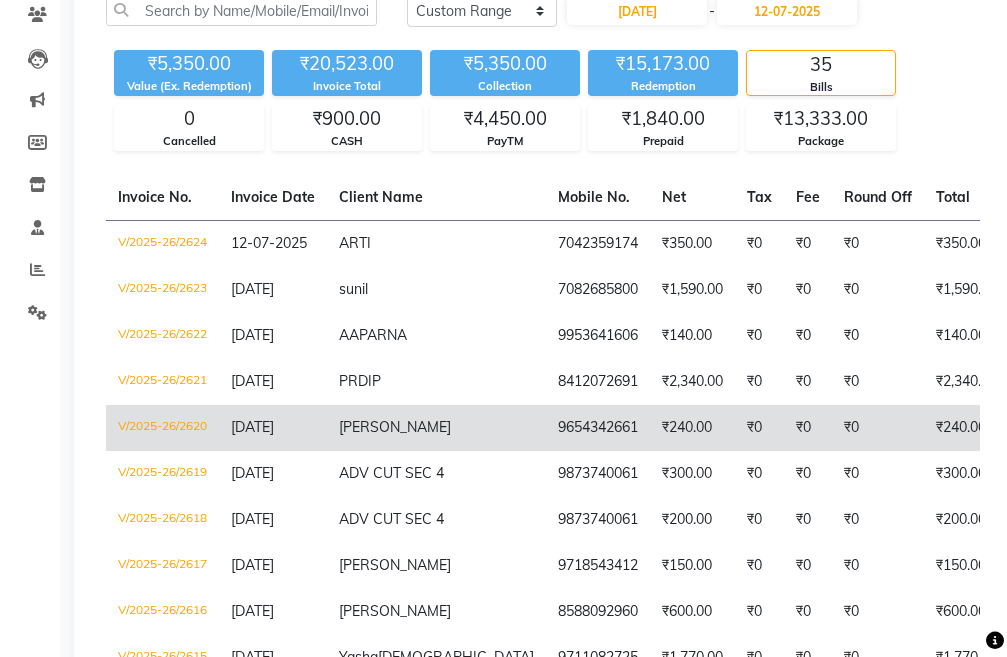 click on "9654342661" 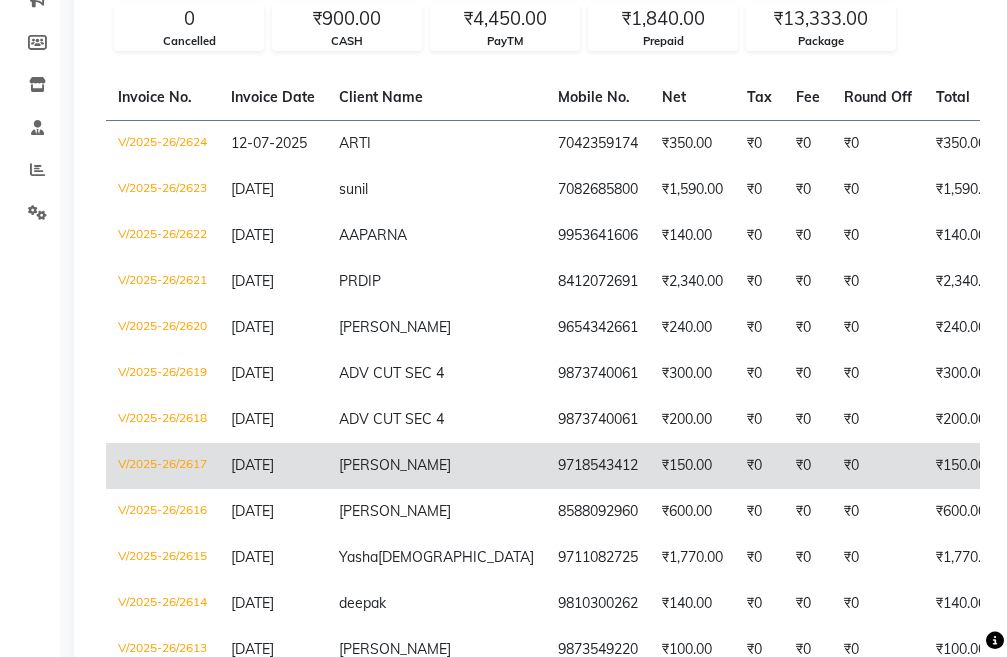 scroll, scrollTop: 0, scrollLeft: 0, axis: both 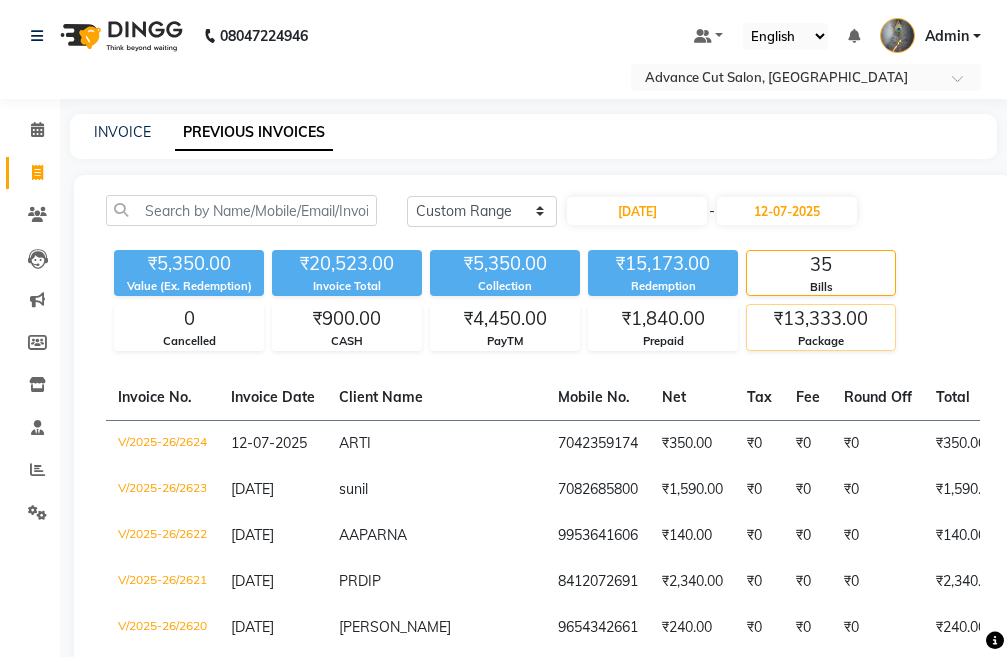click on "₹13,333.00" 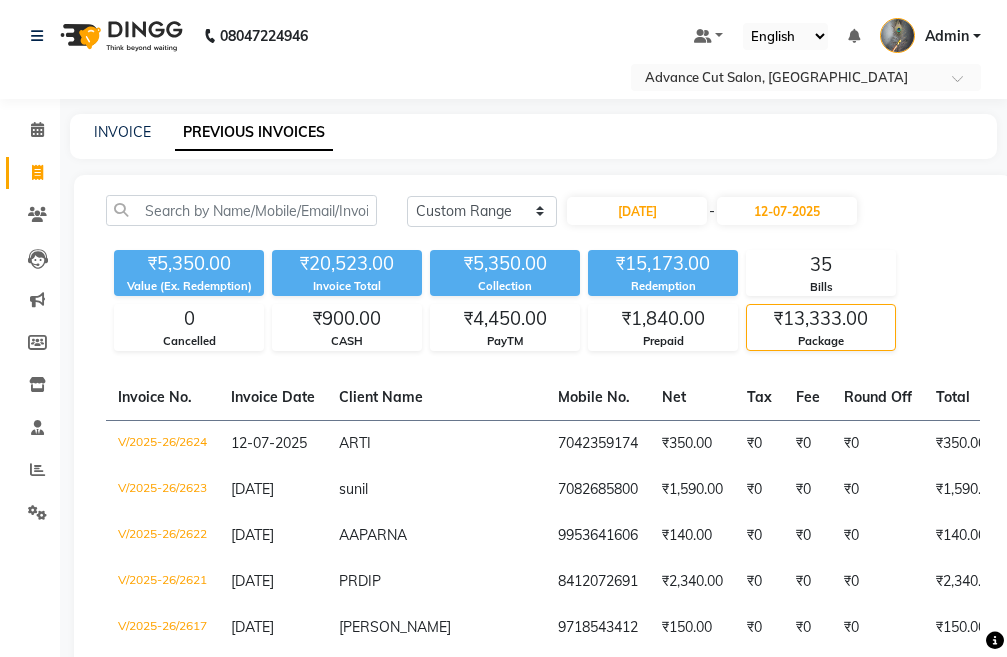 click on "₹13,333.00" 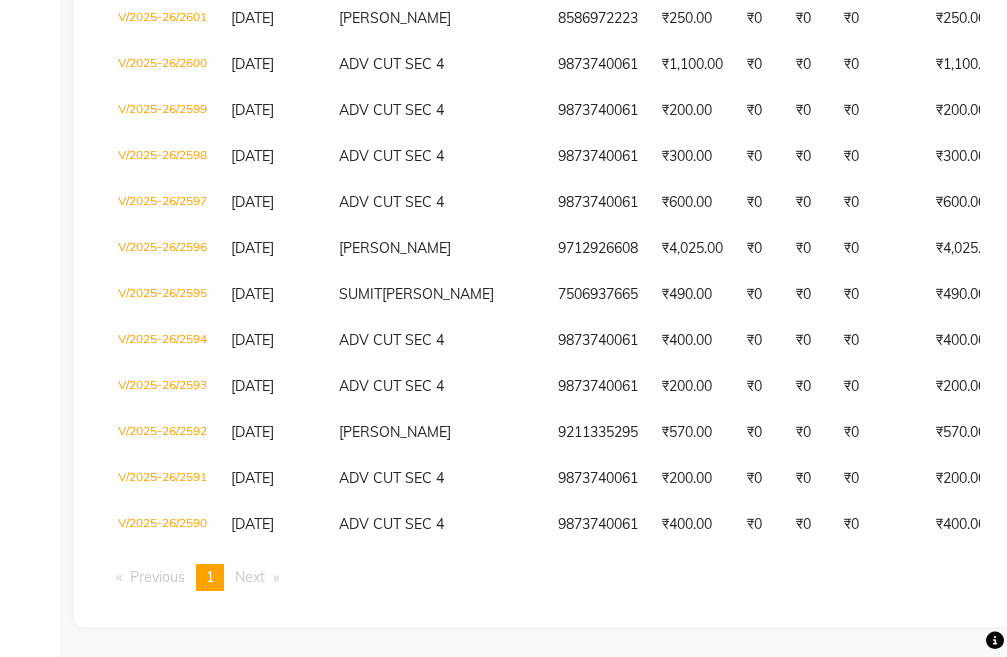 scroll, scrollTop: 1900, scrollLeft: 0, axis: vertical 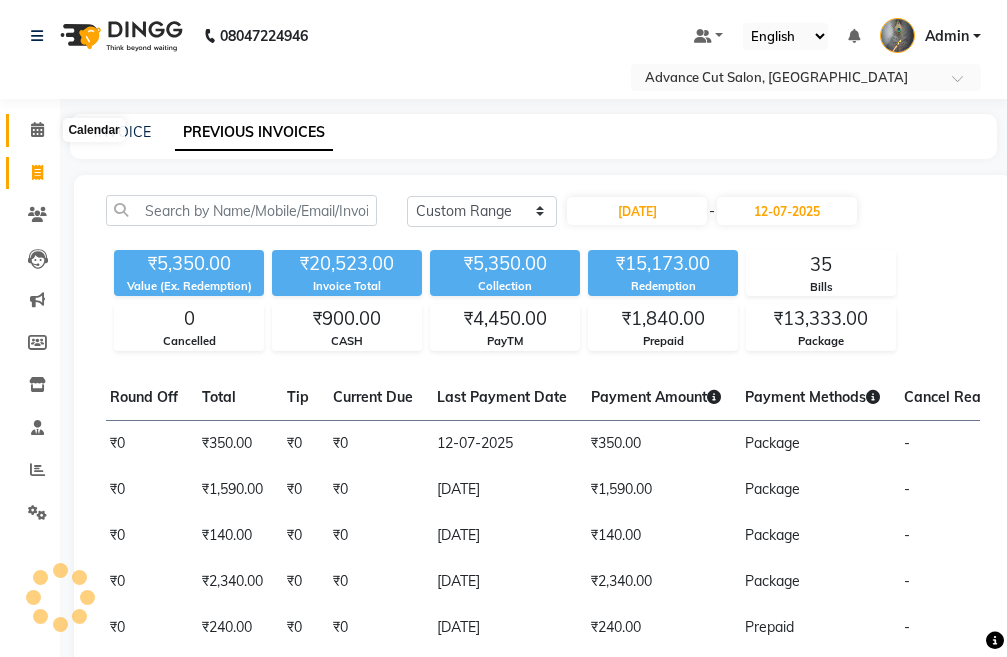 click 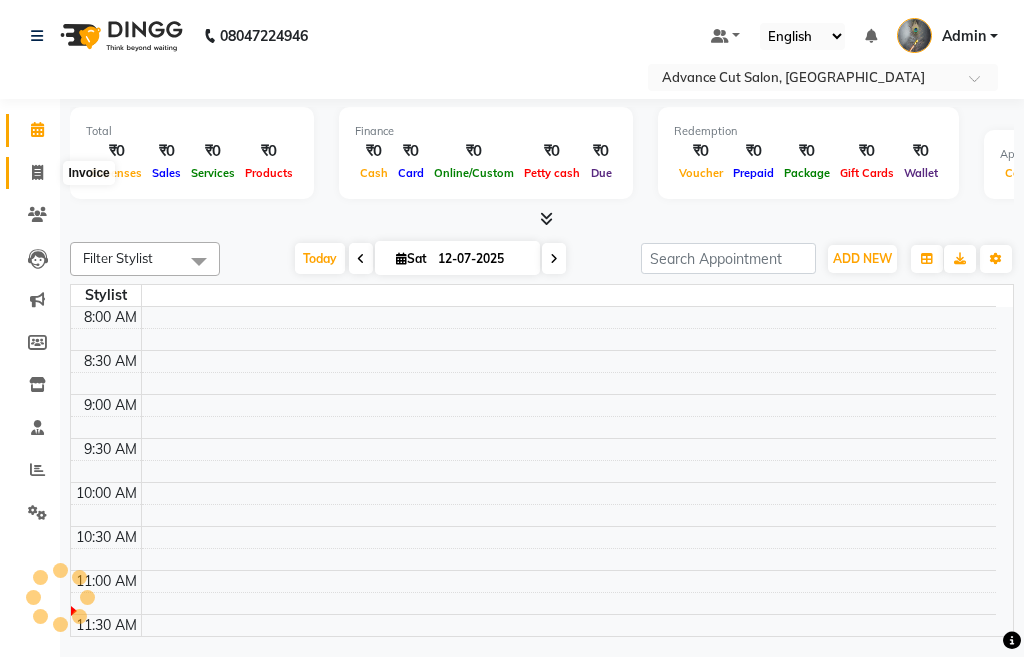 click 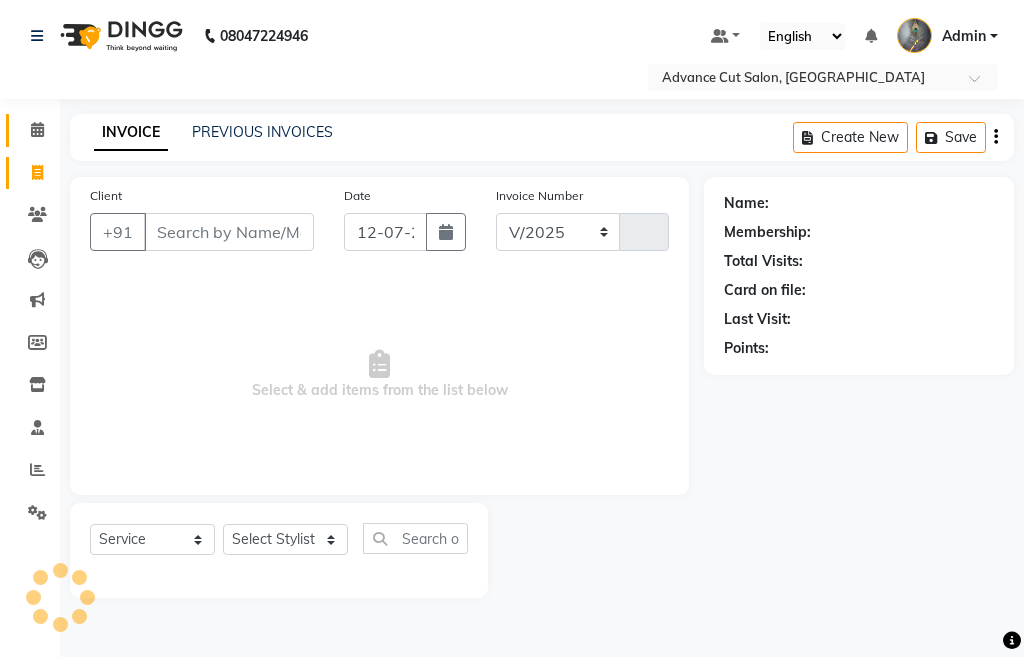 select on "4939" 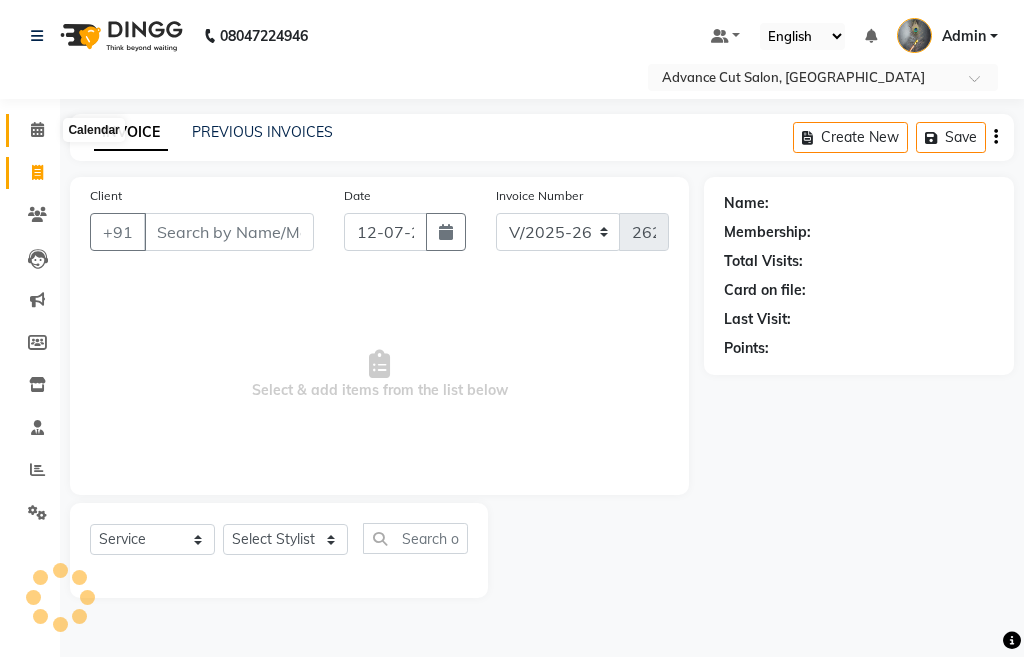click 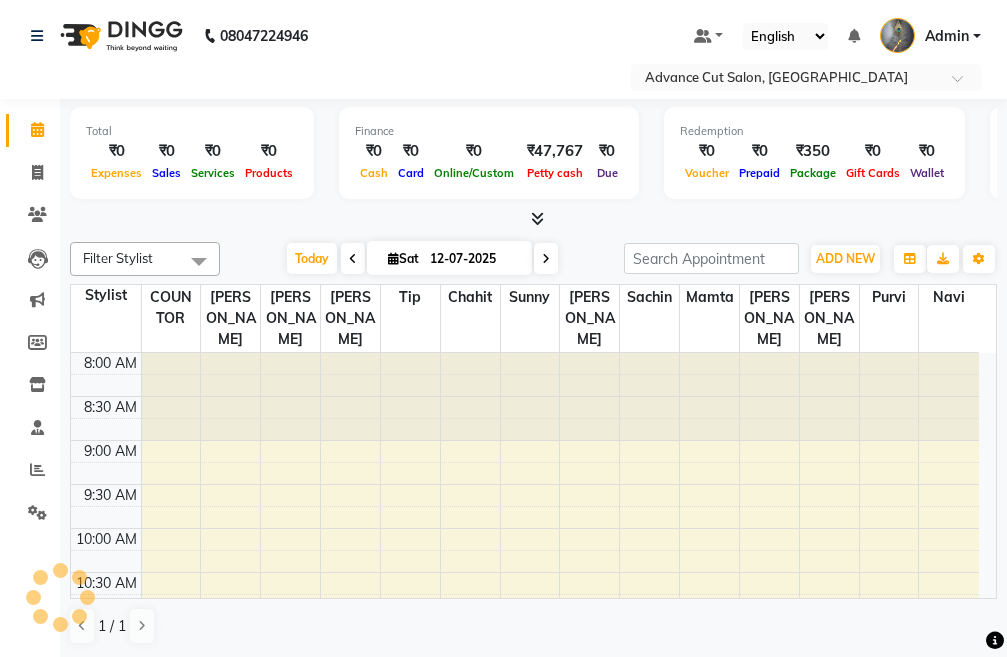 scroll, scrollTop: 0, scrollLeft: 0, axis: both 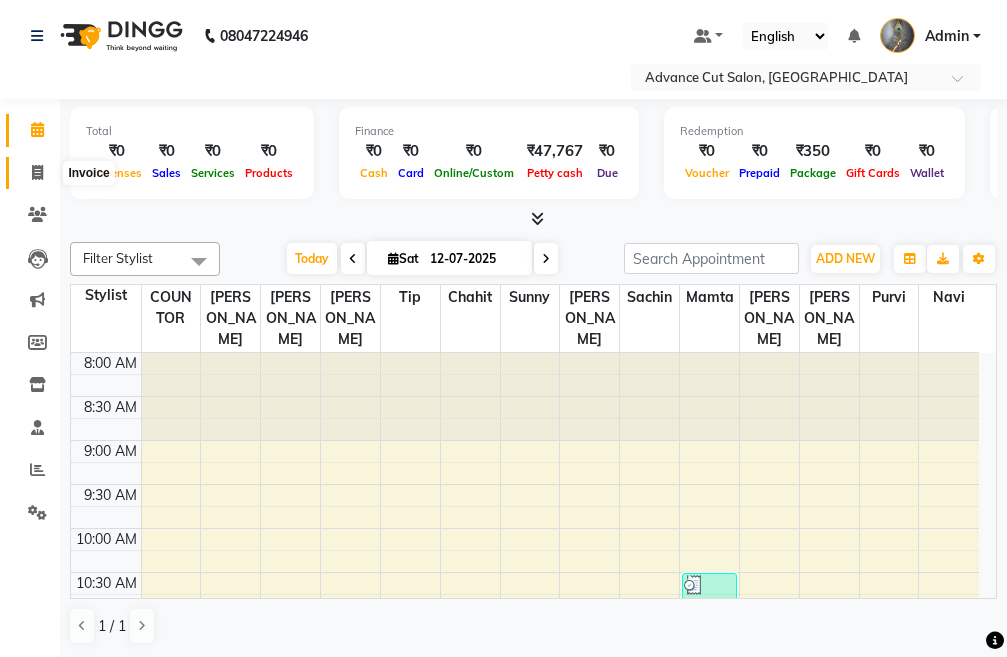 click 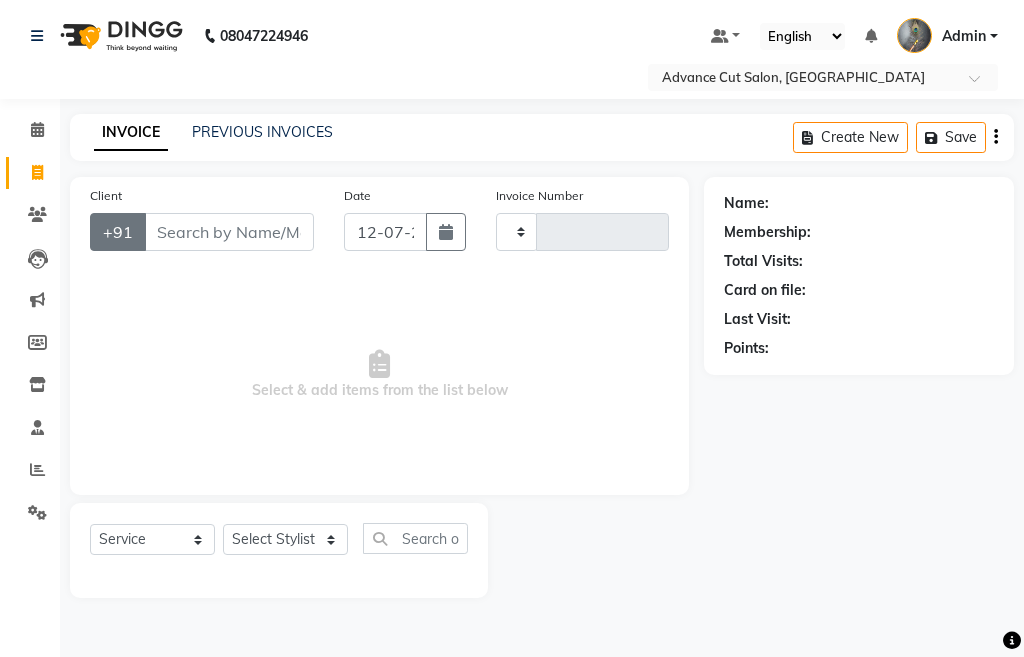 type on "2625" 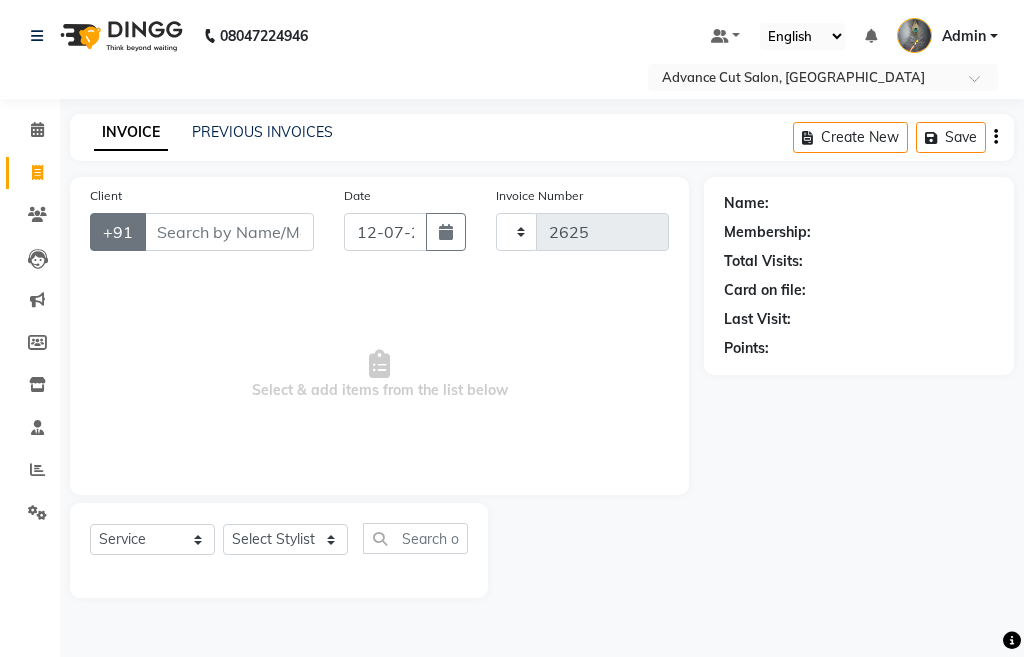 select on "4939" 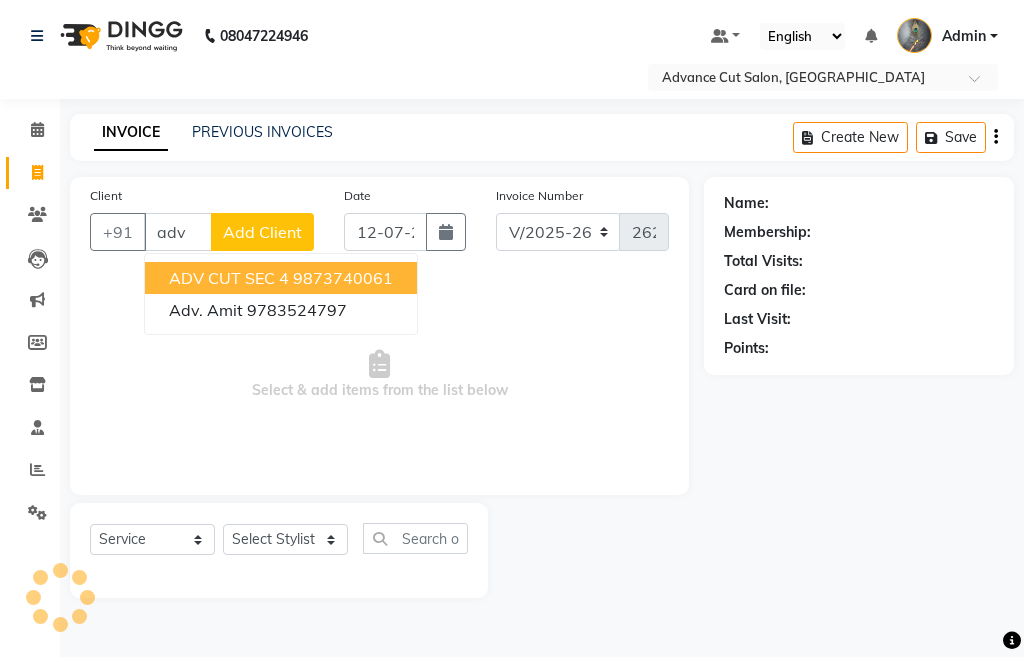 click on "ADV CUT SEC 4  9873740061" at bounding box center [281, 278] 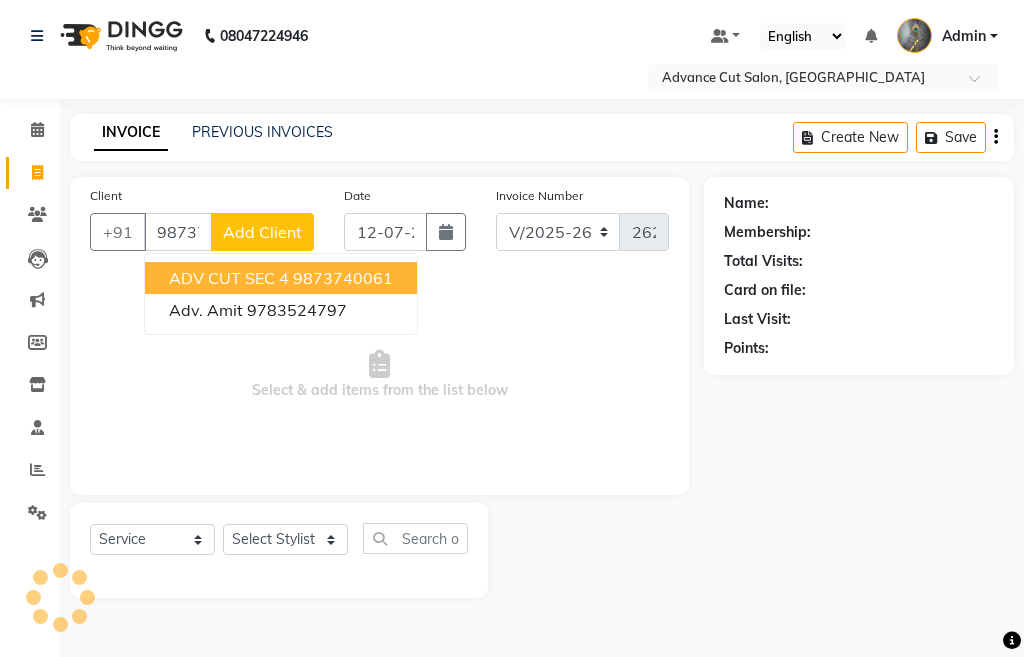 type on "9873740061" 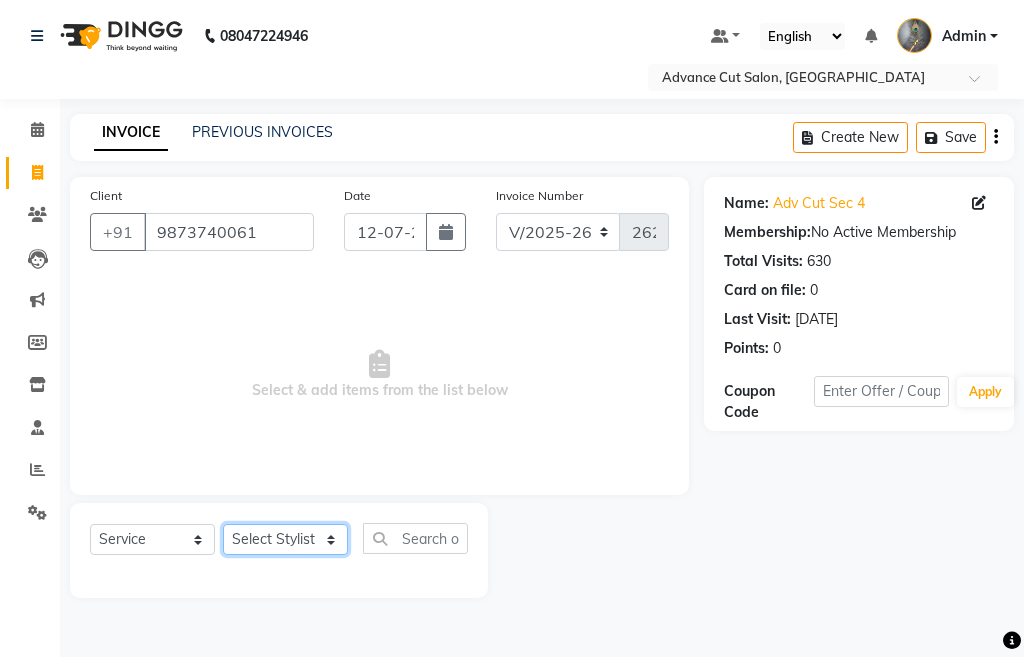 click on "Select Stylist Admin chahit COUNTOR gourav hardeep mamta manisha MONISH navi NOSHAD ALI purvi sachin shatnam sunny tip" 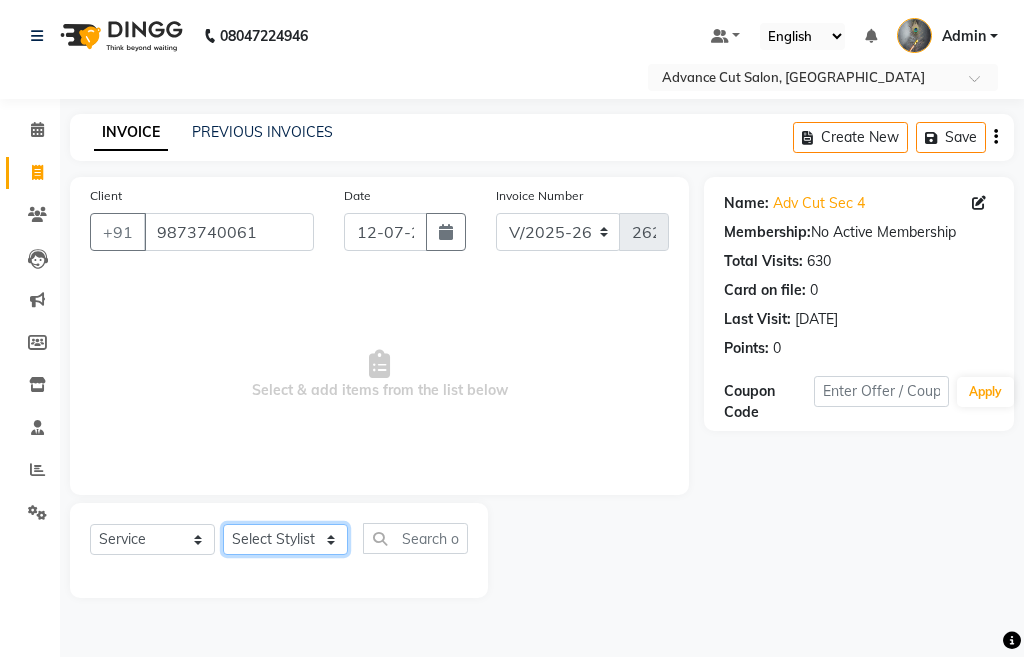 select on "58461" 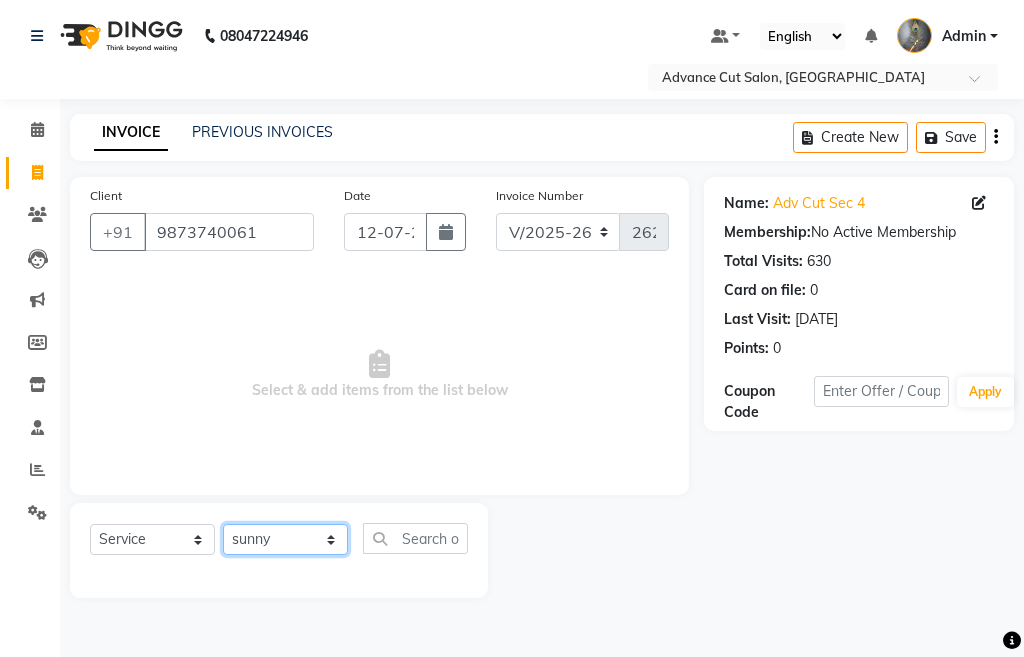 click on "Select Stylist Admin chahit COUNTOR gourav hardeep mamta manisha MONISH navi NOSHAD ALI purvi sachin shatnam sunny tip" 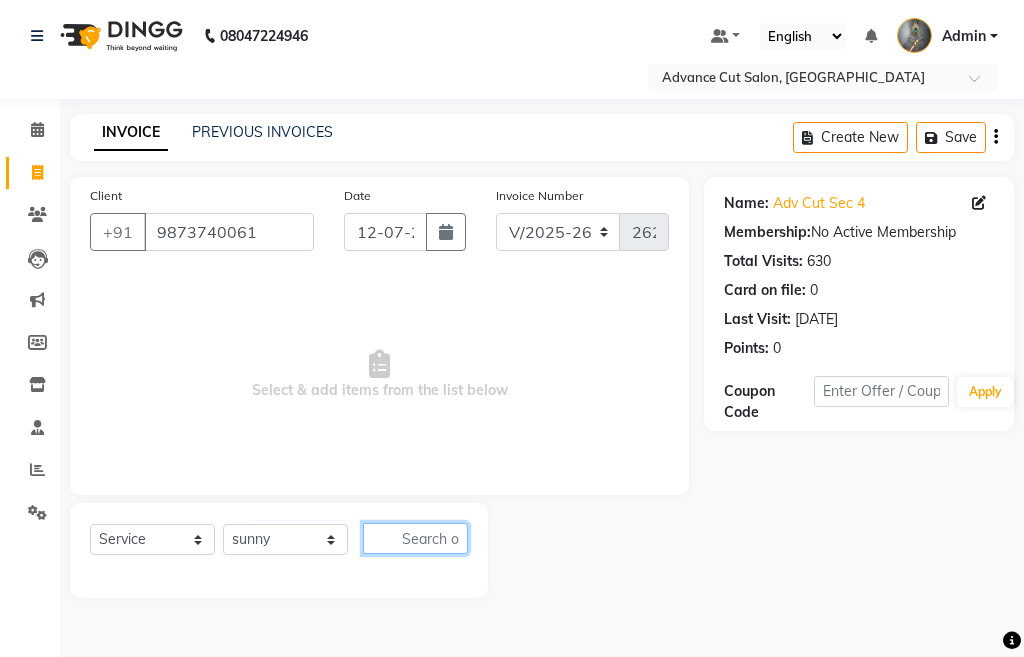 click 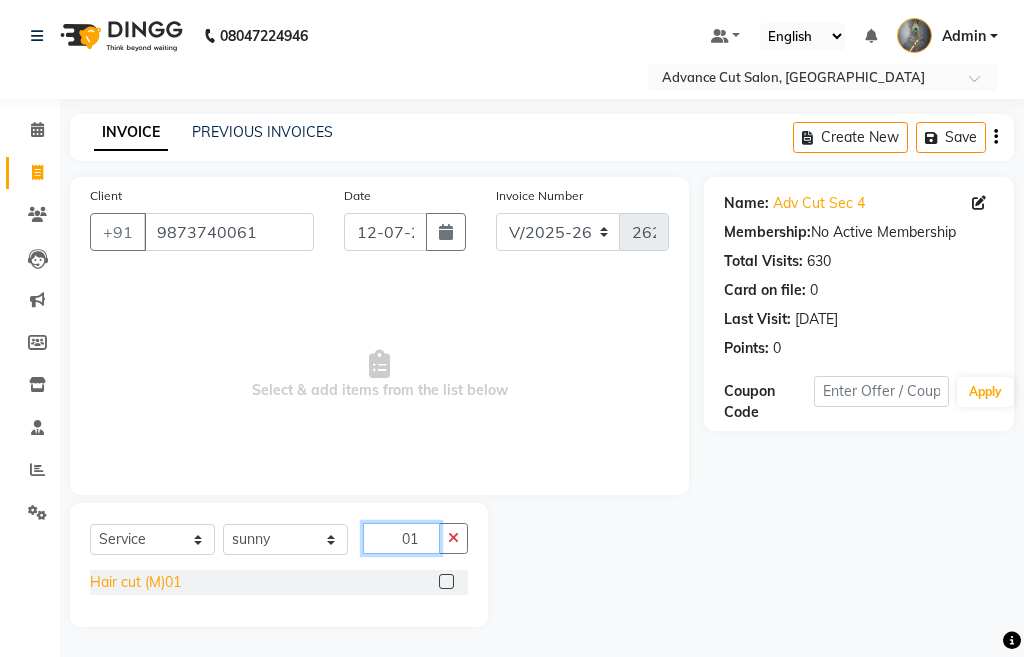 type on "01" 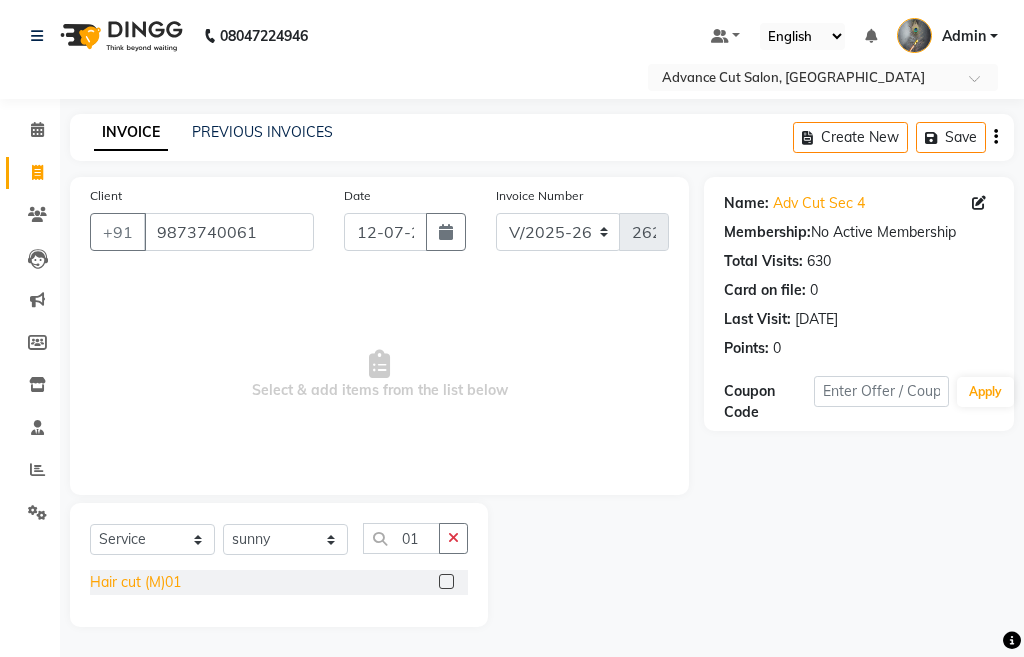 click on "Hair cut (M)01" 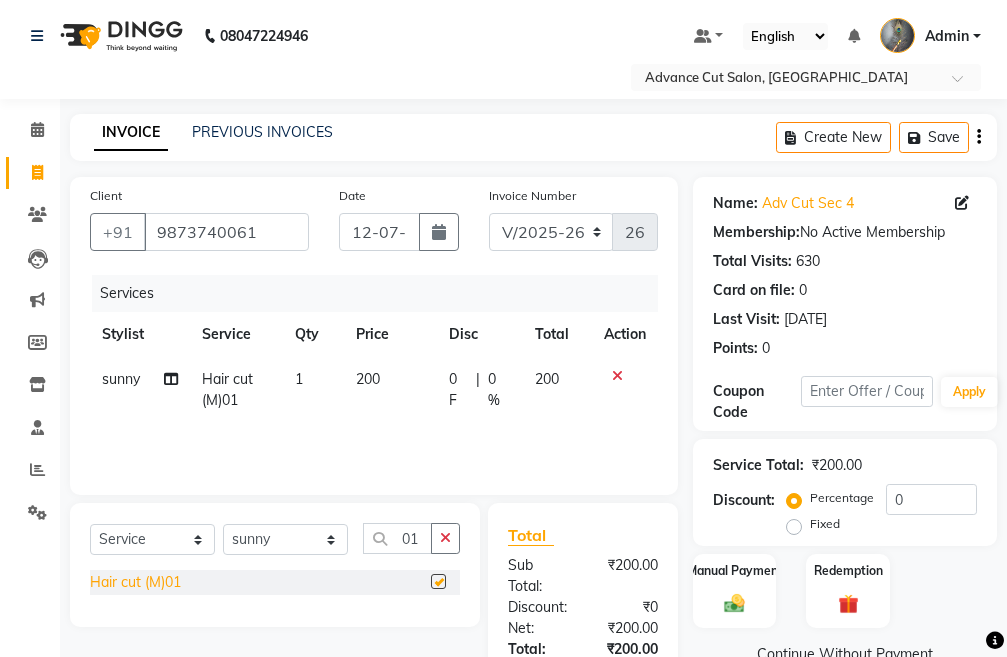checkbox on "false" 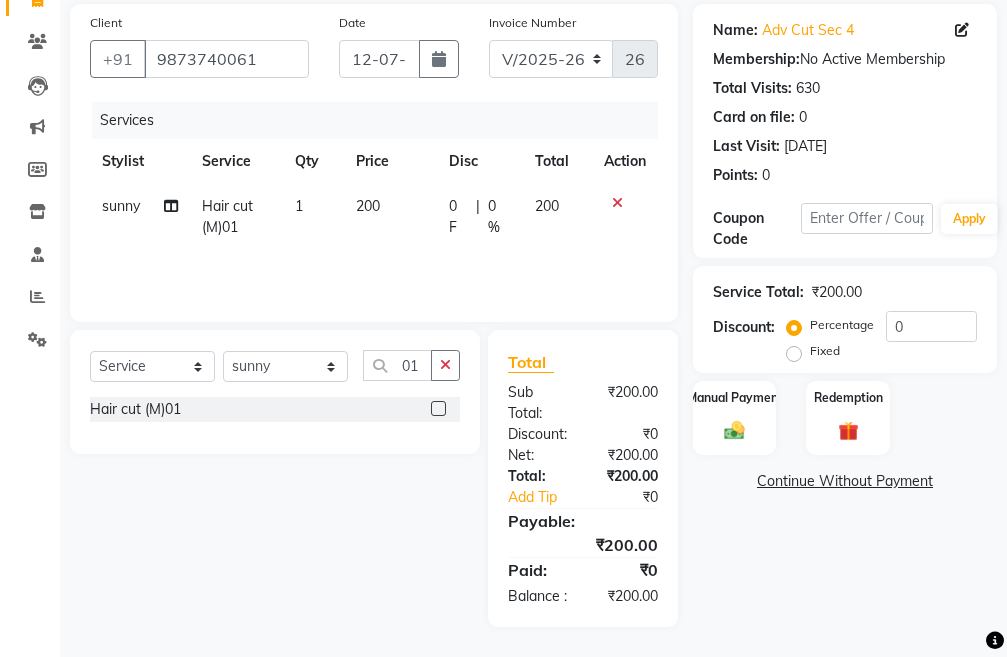 scroll, scrollTop: 194, scrollLeft: 0, axis: vertical 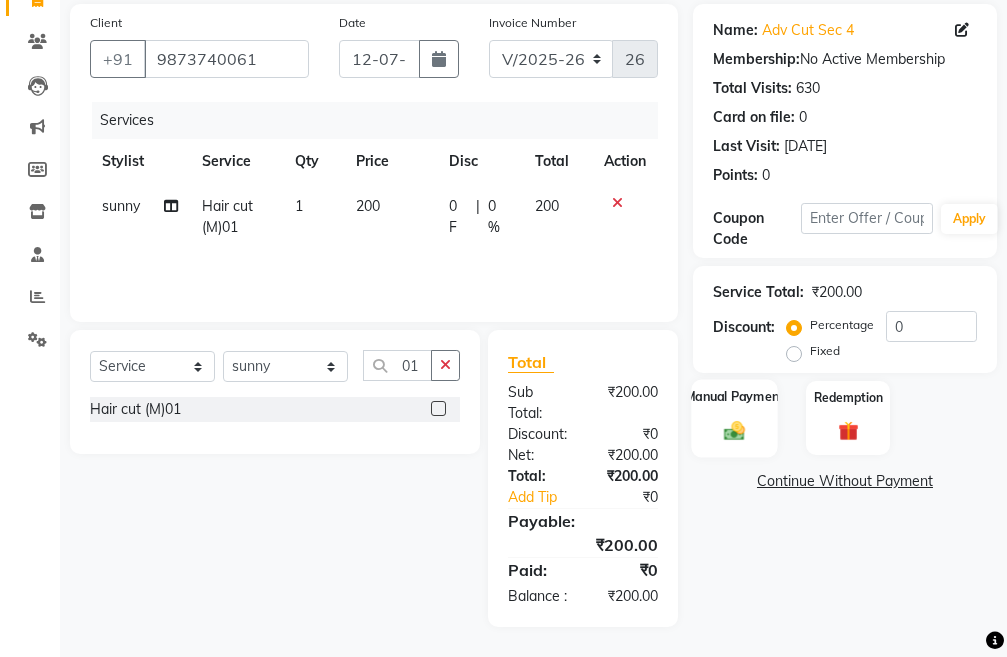 click on "Manual Payment" 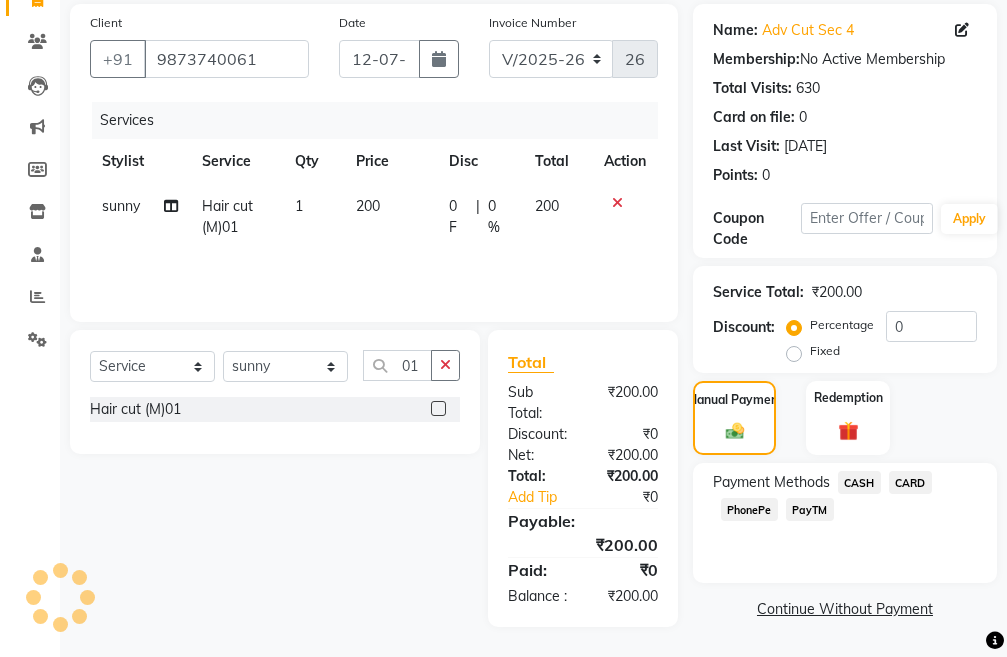 click on "PayTM" 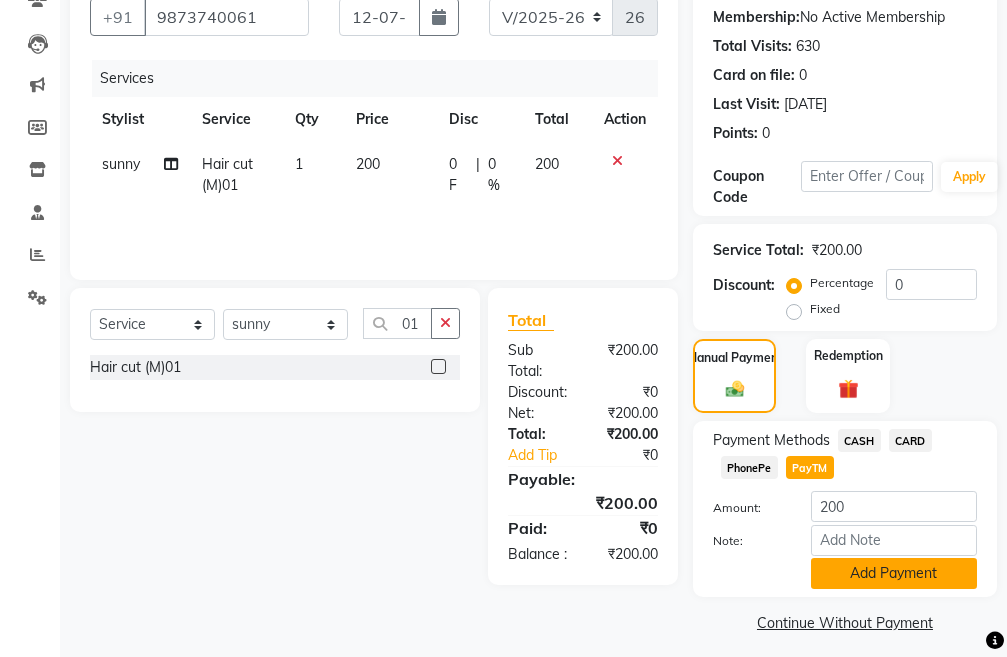 scroll, scrollTop: 226, scrollLeft: 0, axis: vertical 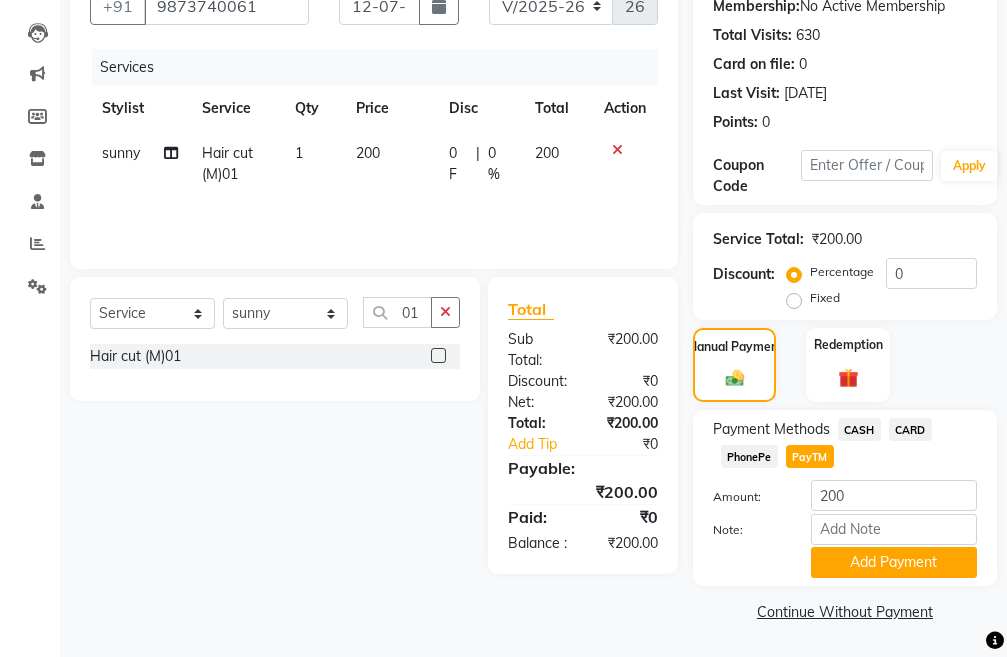 click on "CASH" 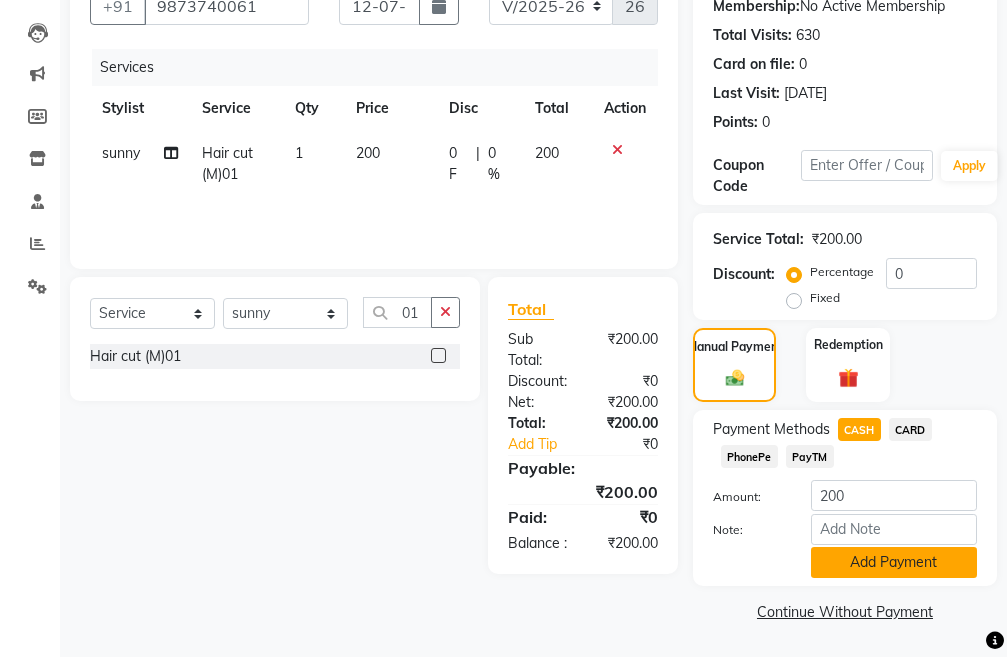 click on "Add Payment" 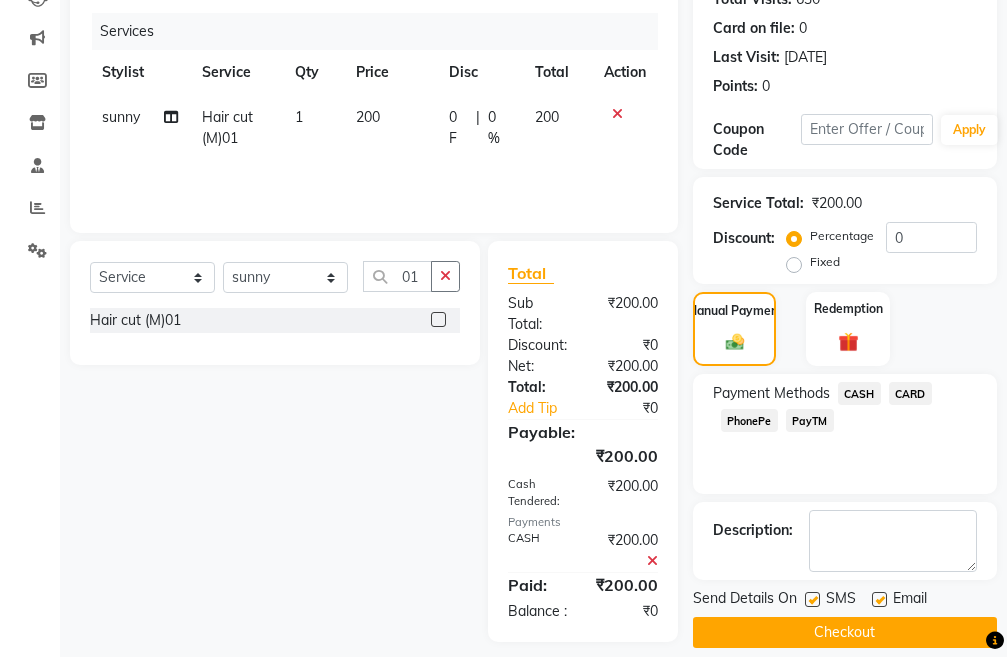 scroll, scrollTop: 298, scrollLeft: 0, axis: vertical 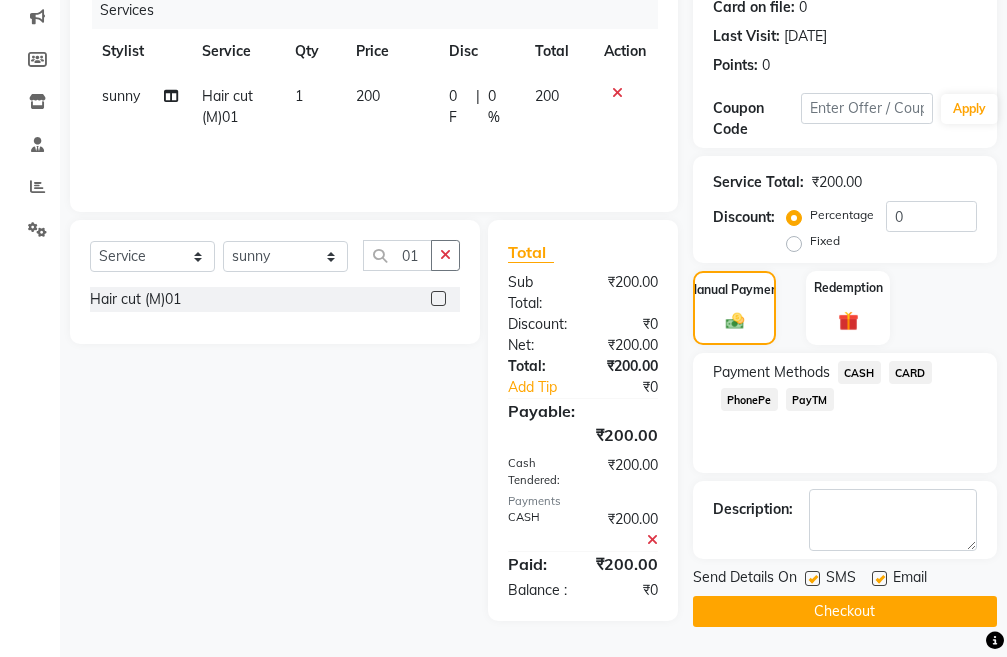 click on "Checkout" 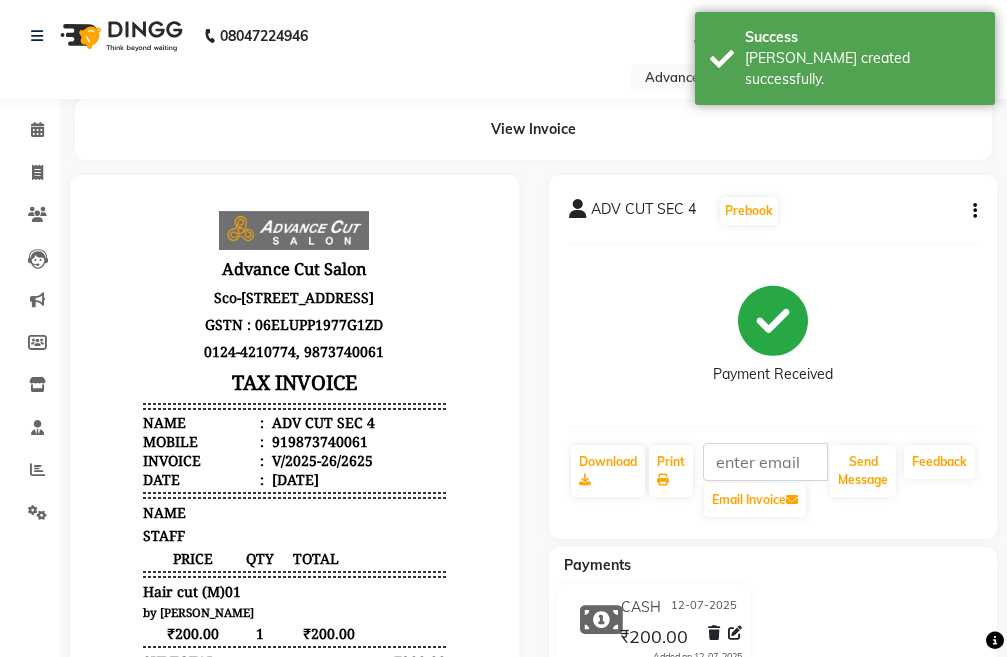 scroll, scrollTop: 0, scrollLeft: 0, axis: both 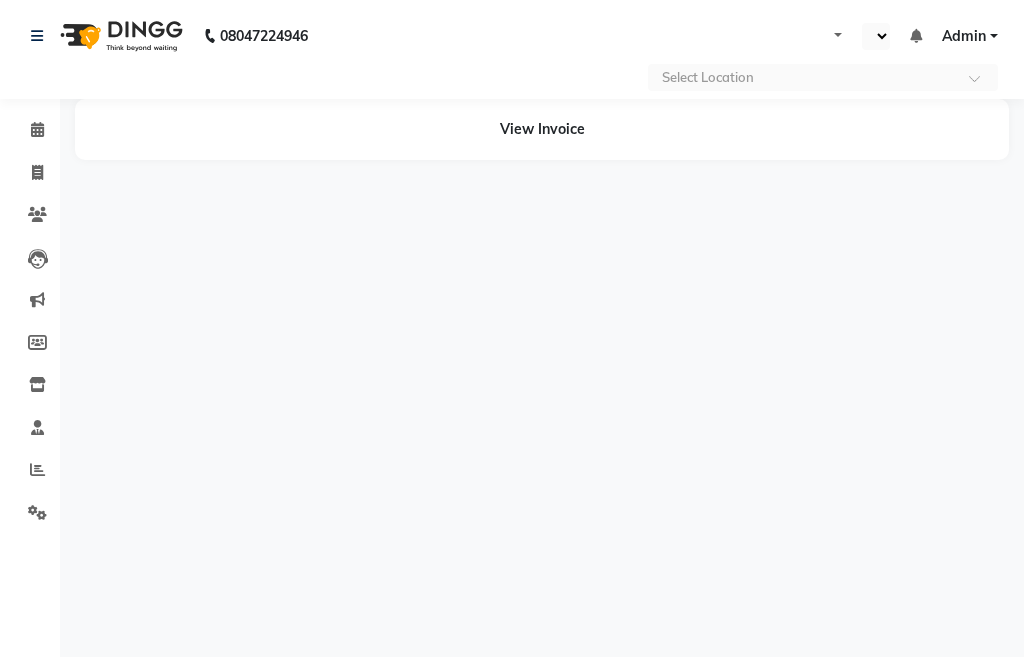 select on "en" 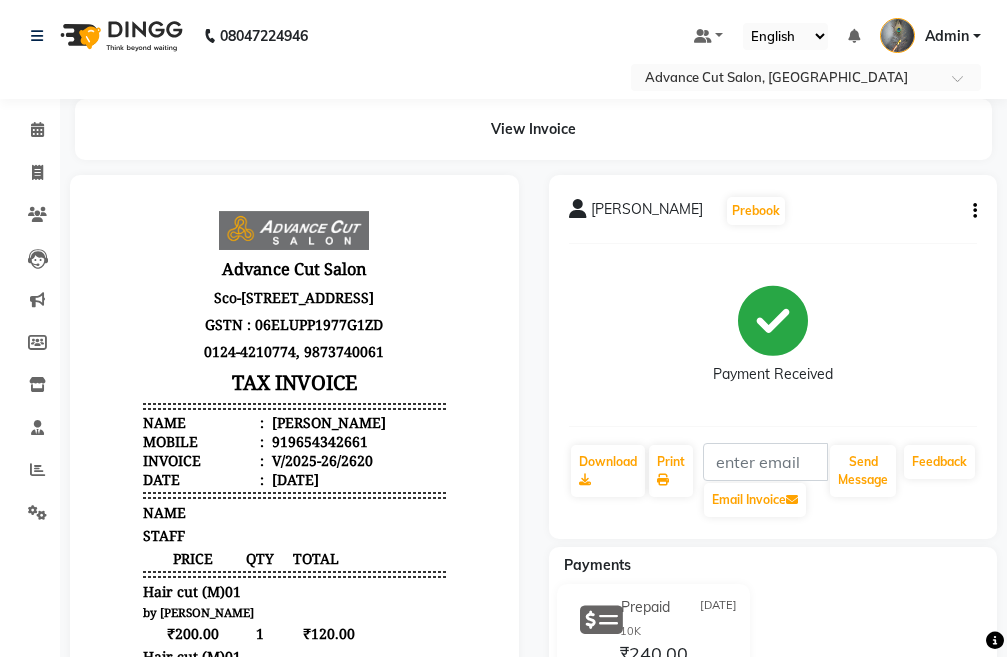 scroll, scrollTop: 16, scrollLeft: 0, axis: vertical 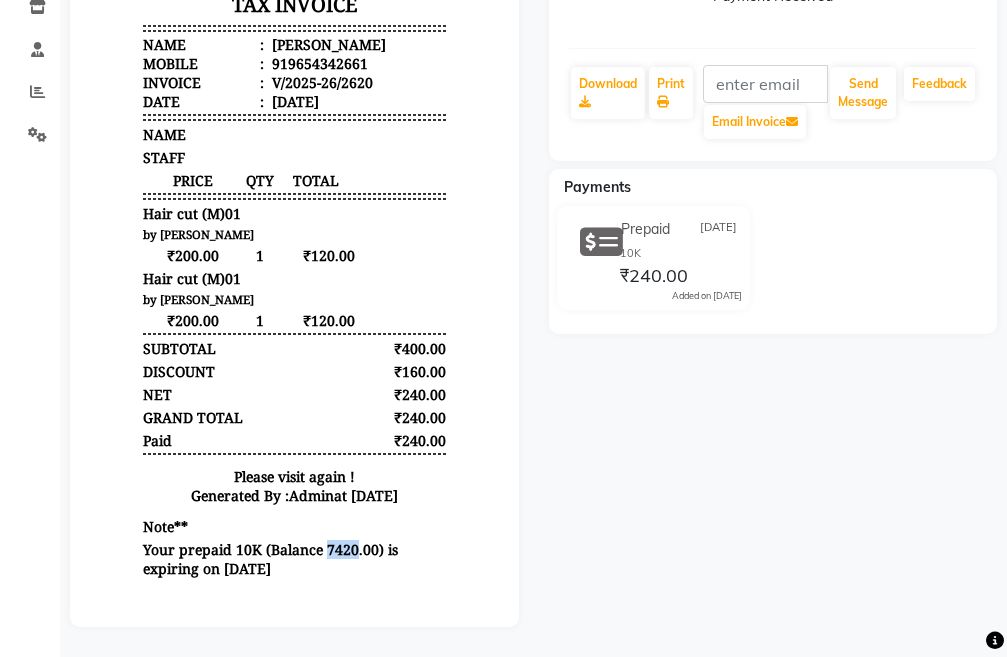 drag, startPoint x: 308, startPoint y: 547, endPoint x: 338, endPoint y: 551, distance: 30.265491 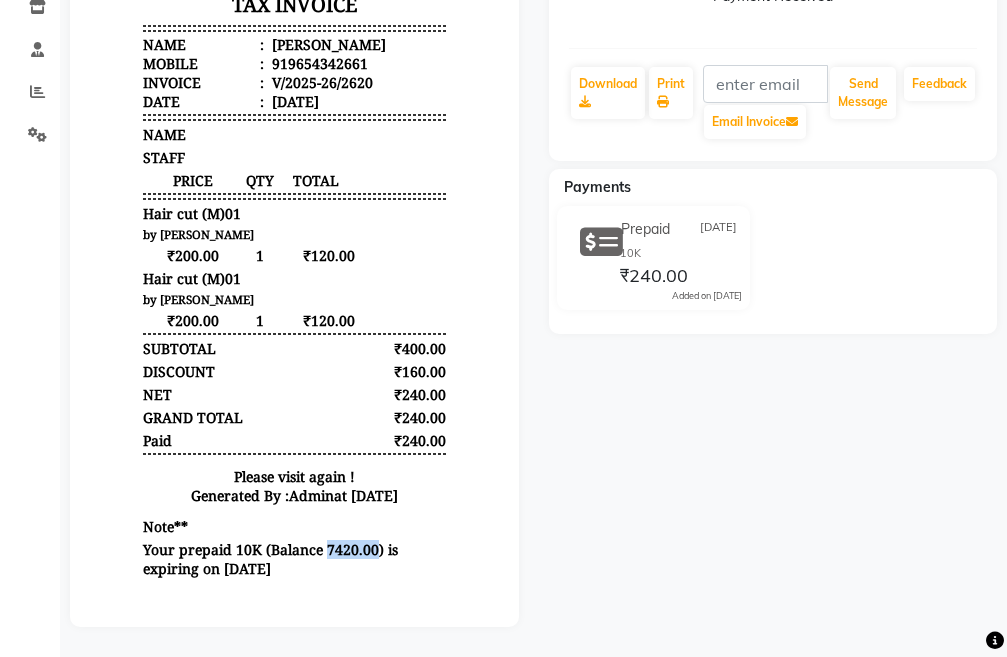 click on "Your prepaid 10K (Balance 7420.00) is expiring on 2029-06-17" at bounding box center [294, 559] 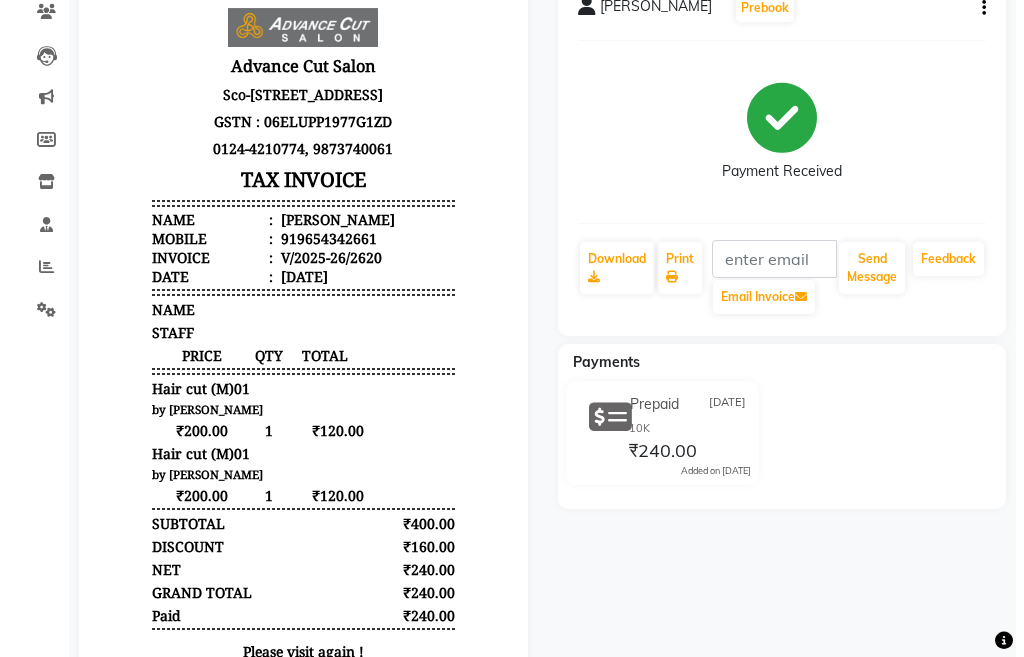 scroll, scrollTop: 0, scrollLeft: 0, axis: both 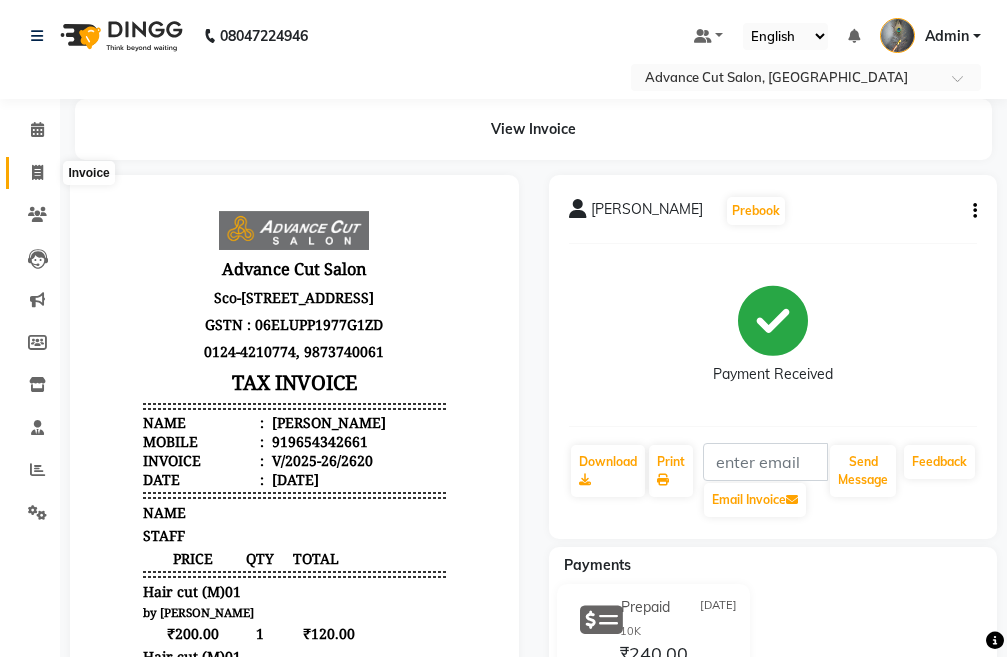 click 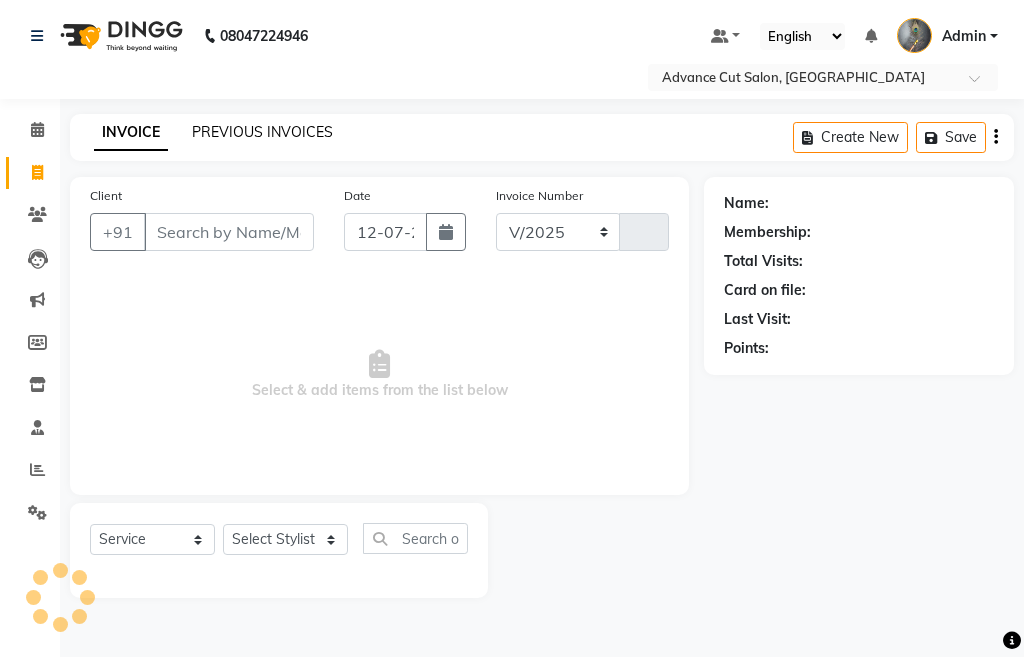 select on "4939" 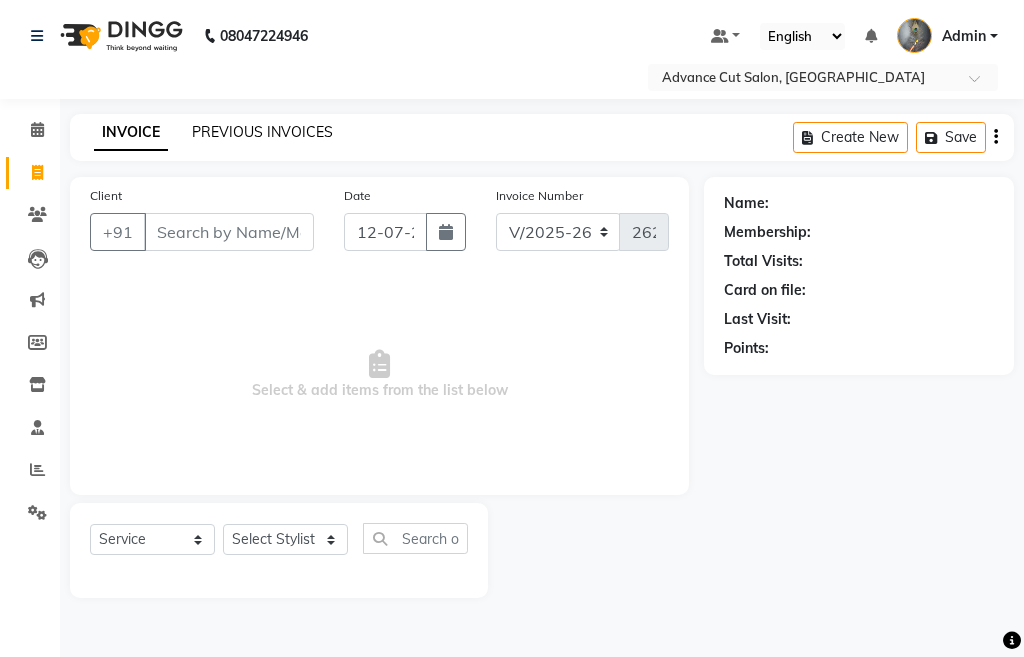 click on "PREVIOUS INVOICES" 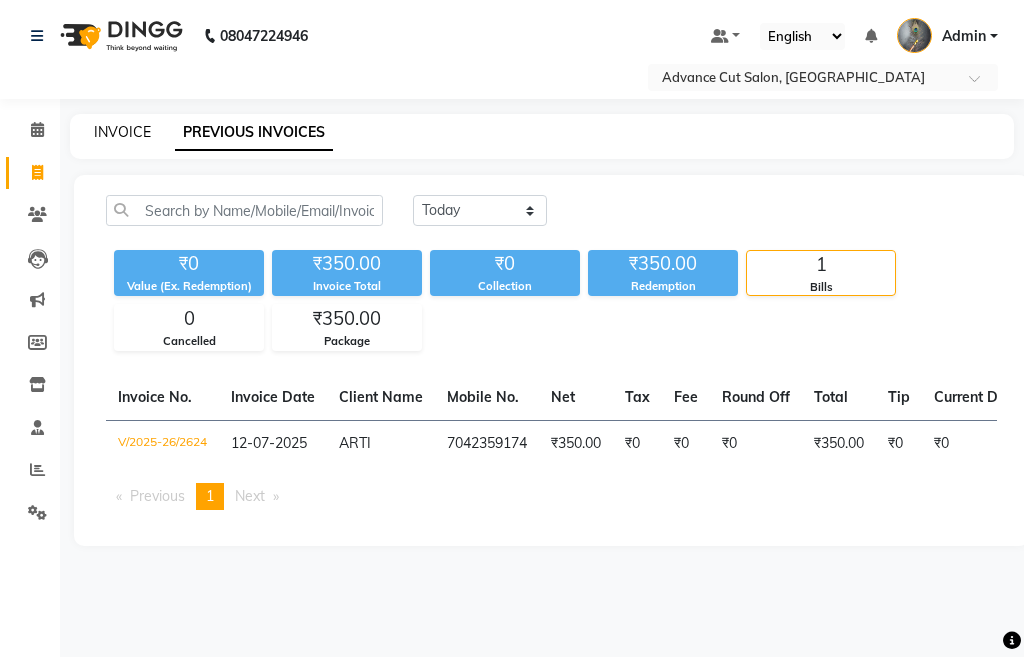 click on "INVOICE" 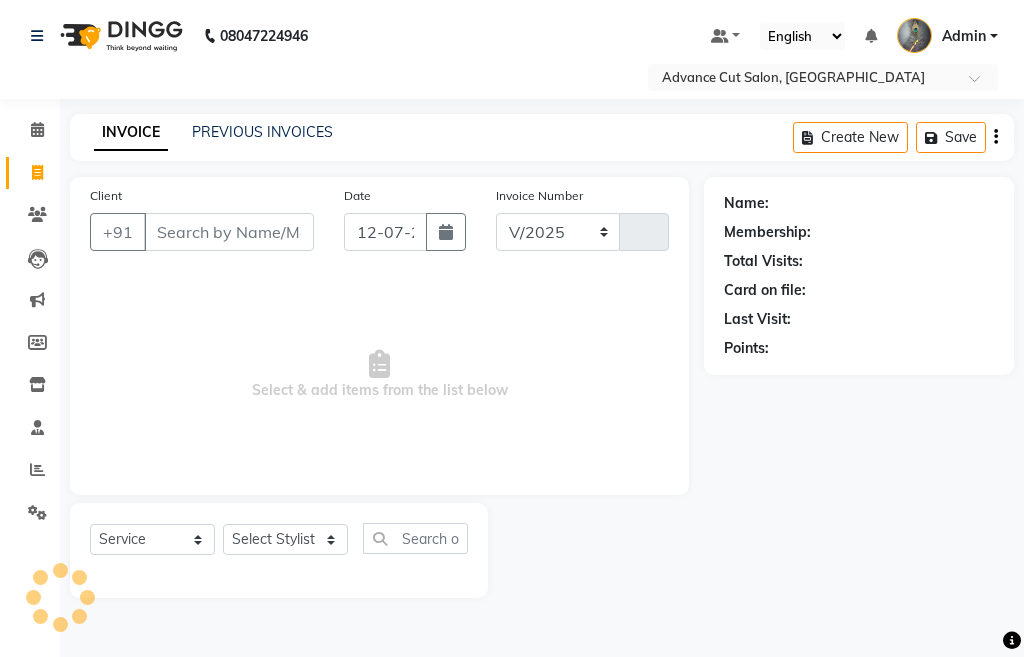 select on "4939" 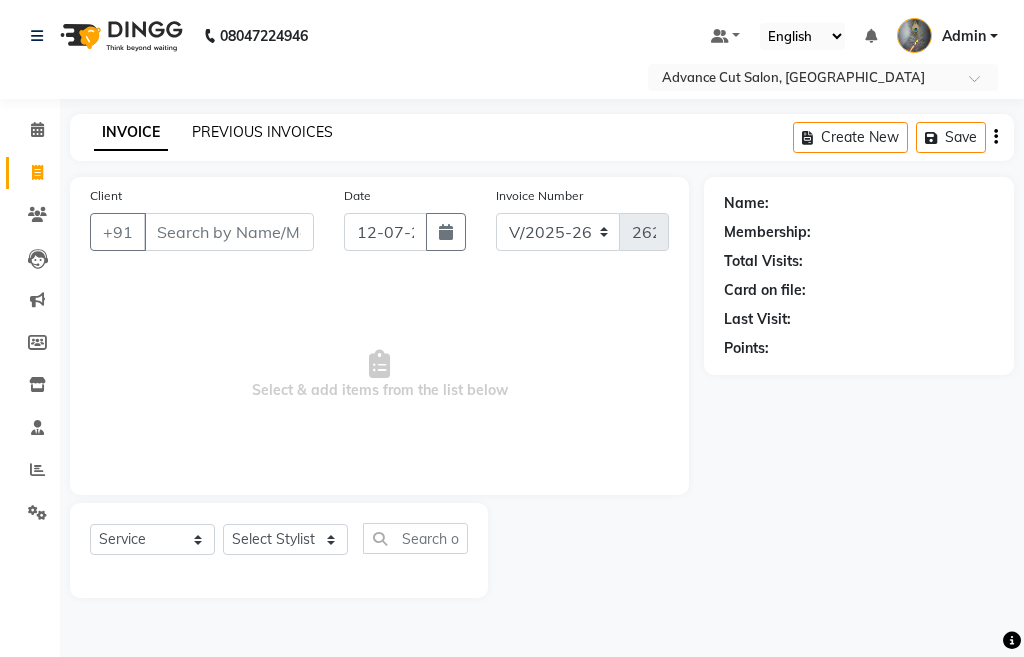 click on "PREVIOUS INVOICES" 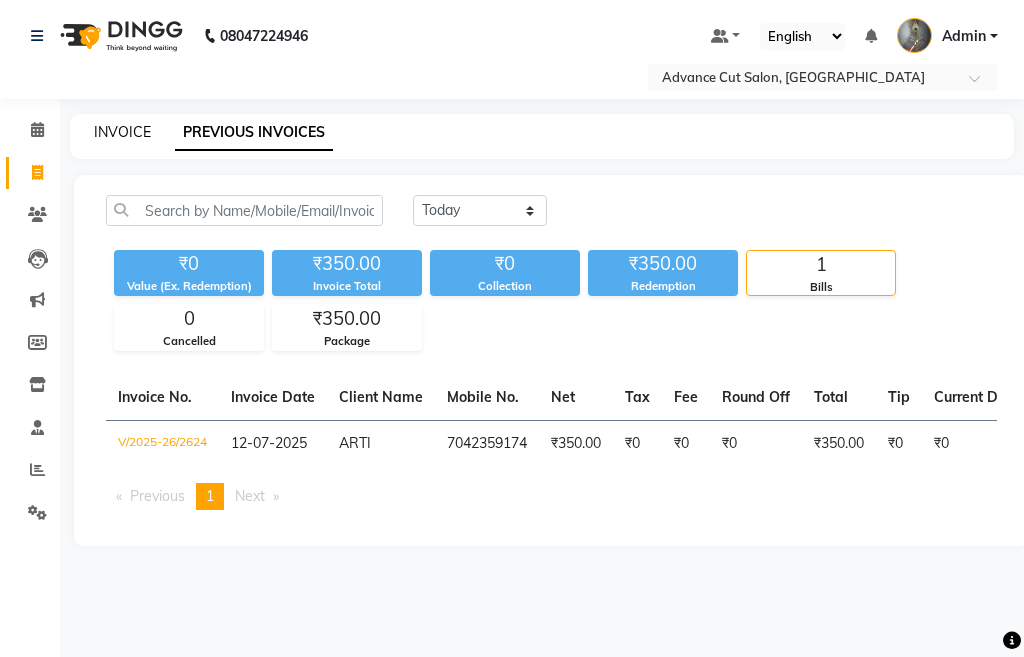 click on "INVOICE" 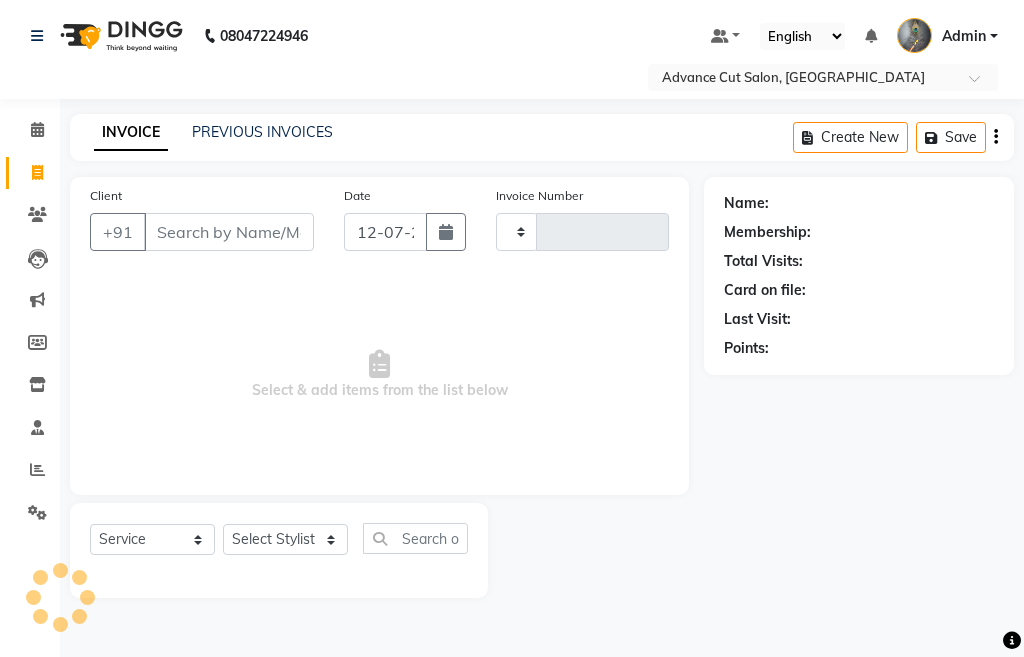 type on "2625" 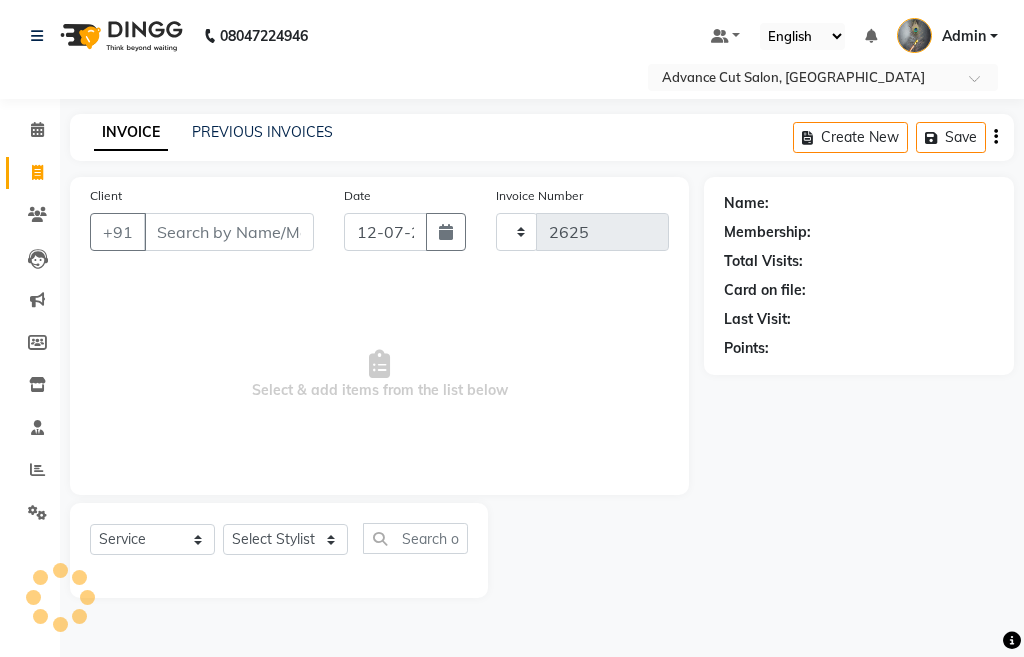 select on "4939" 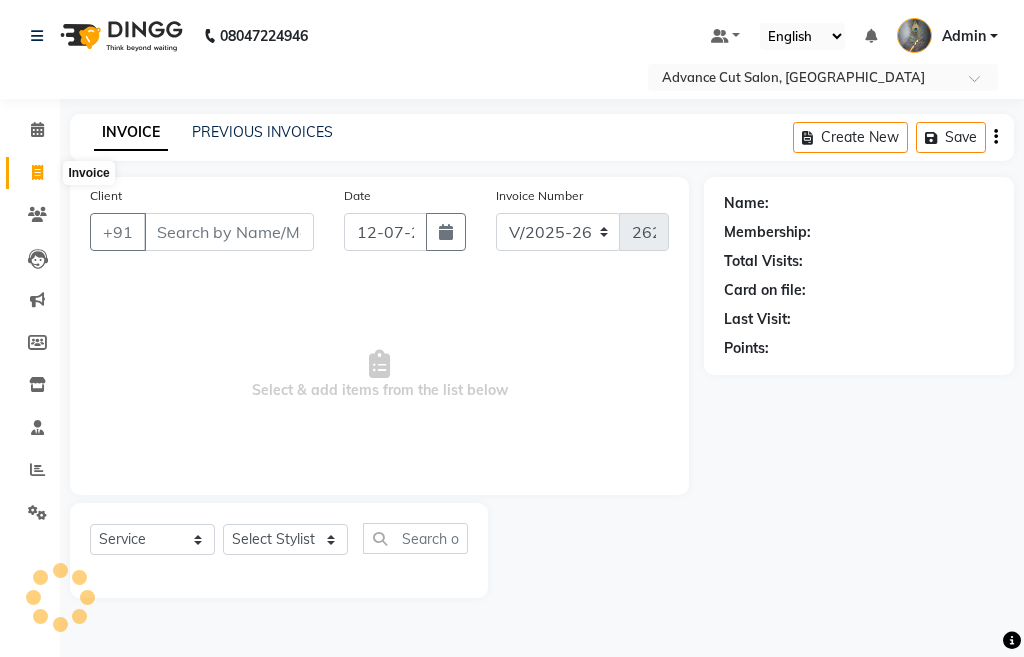 click 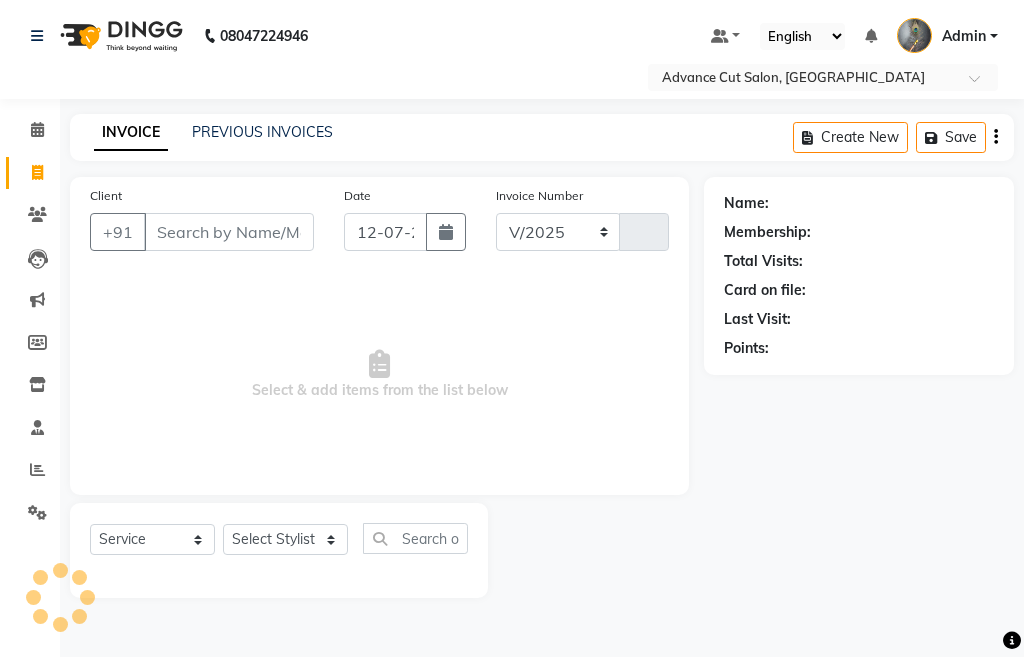 select on "4939" 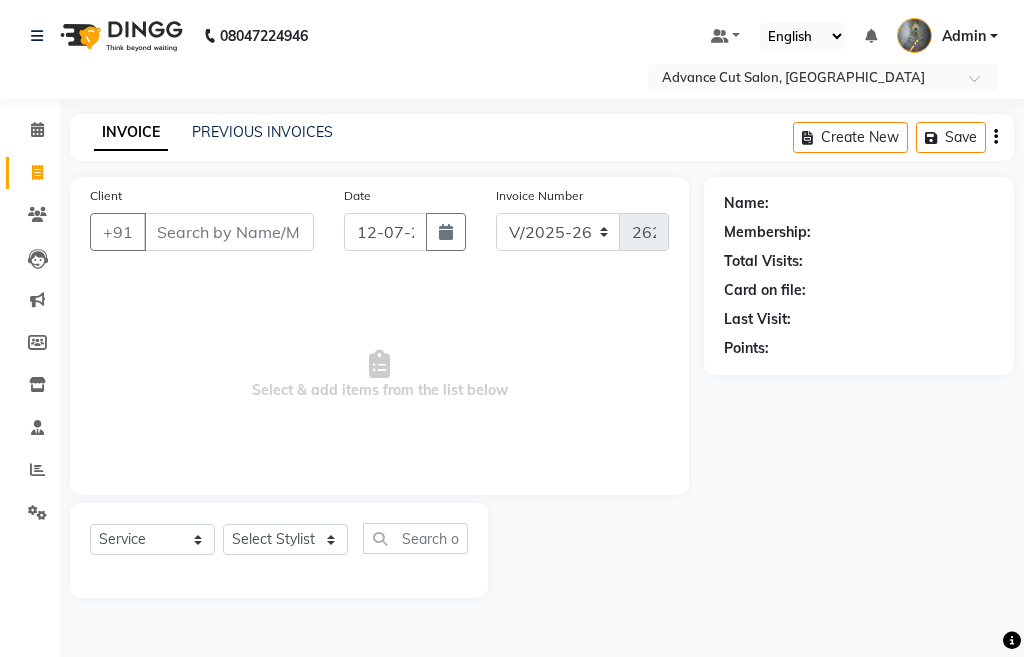 click on "2625" 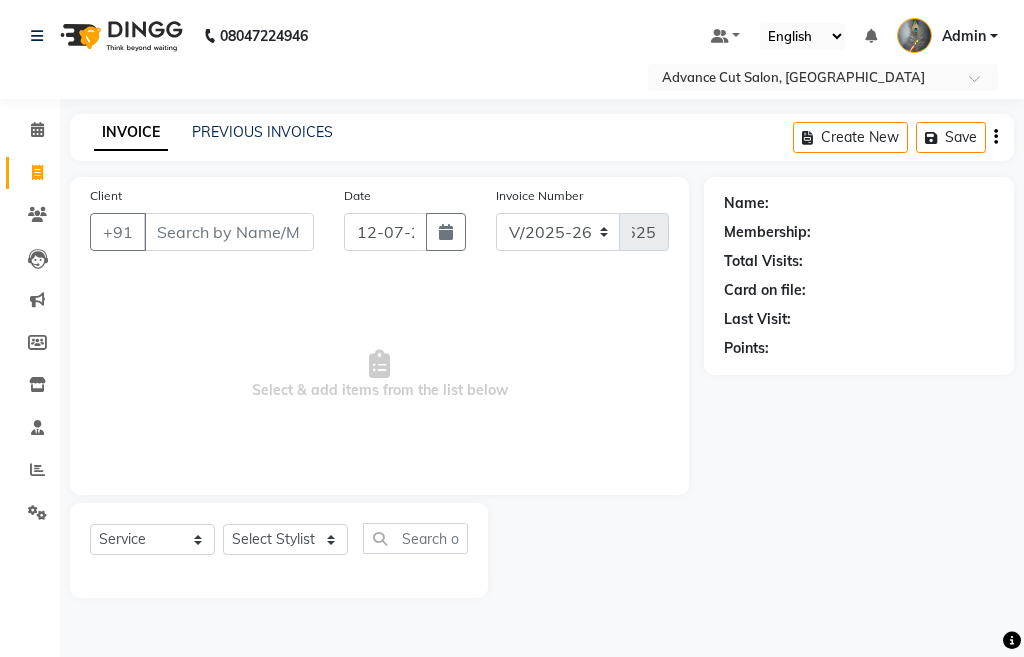 drag, startPoint x: 650, startPoint y: 236, endPoint x: 671, endPoint y: 241, distance: 21.587032 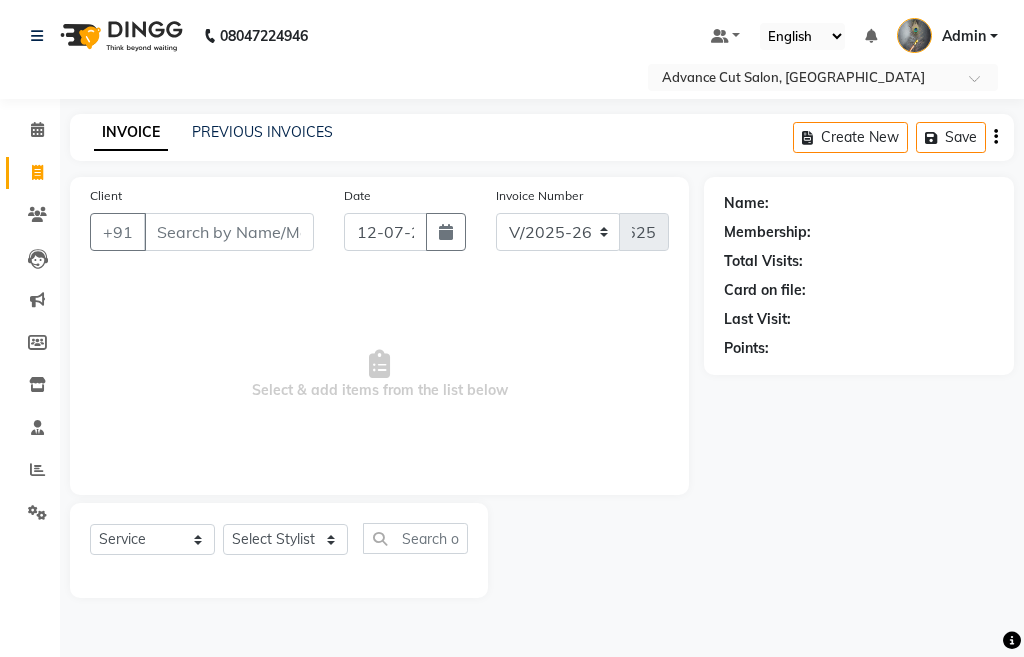 click on "Select & add items from the list below" at bounding box center [379, 375] 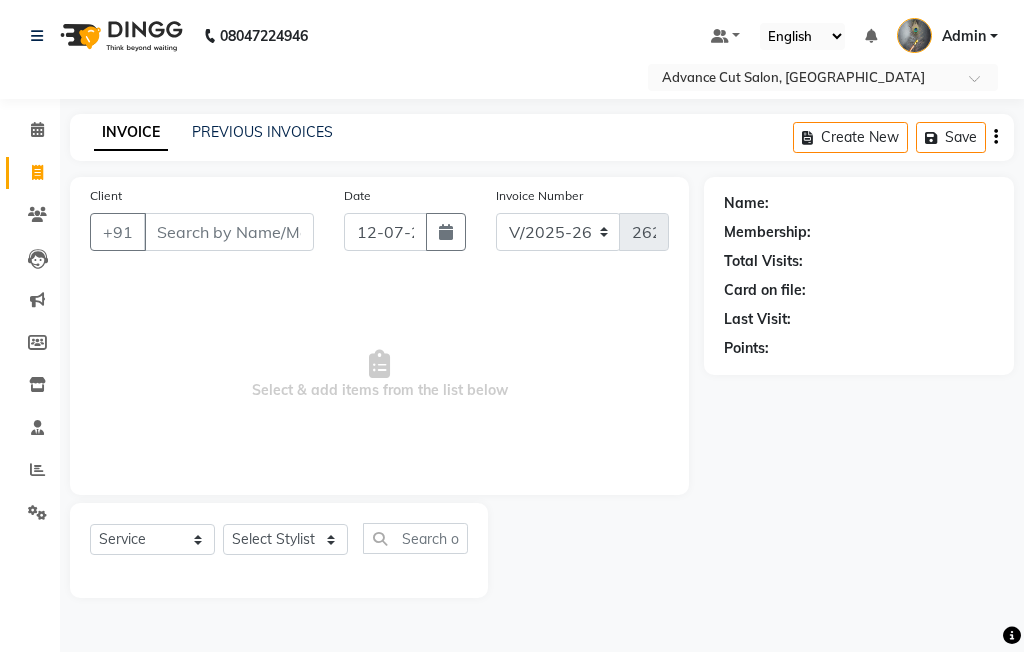 select on "4939" 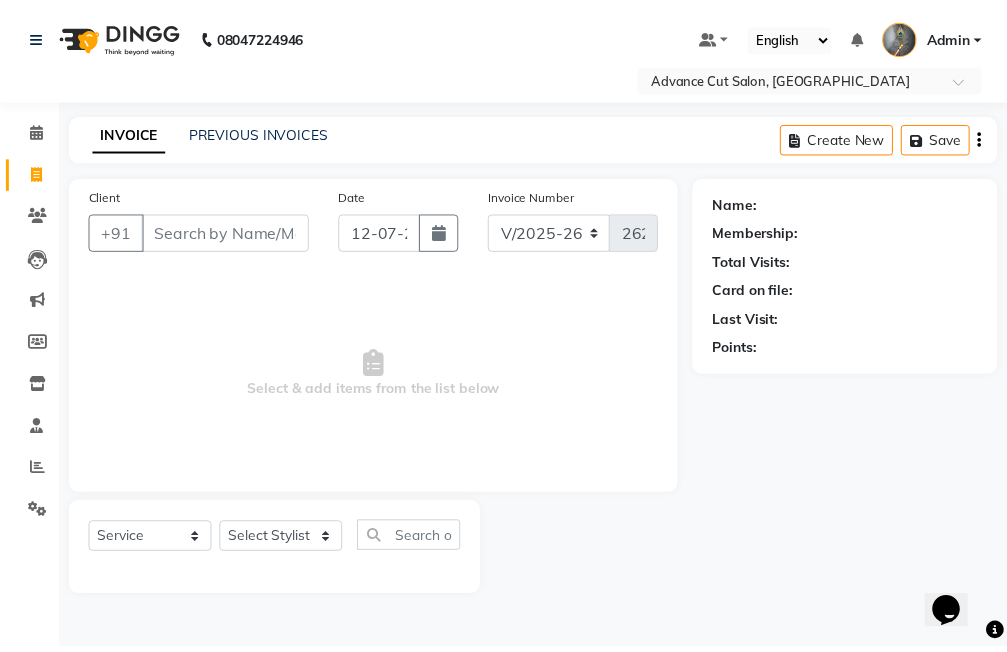 scroll, scrollTop: 0, scrollLeft: 0, axis: both 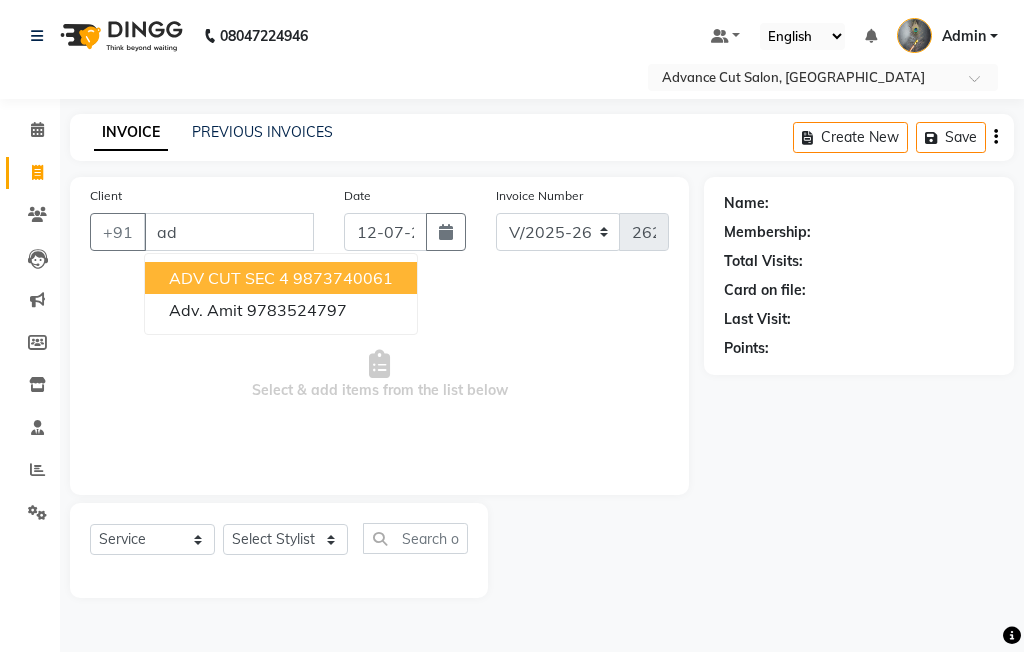 type on "a" 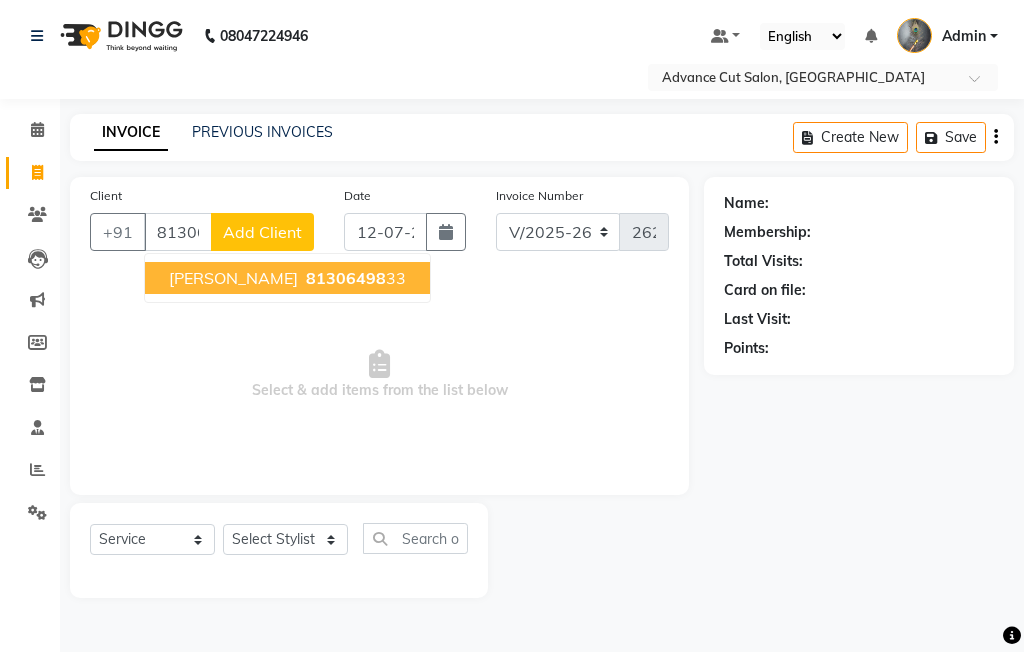 click on "[PERSON_NAME]" at bounding box center (233, 278) 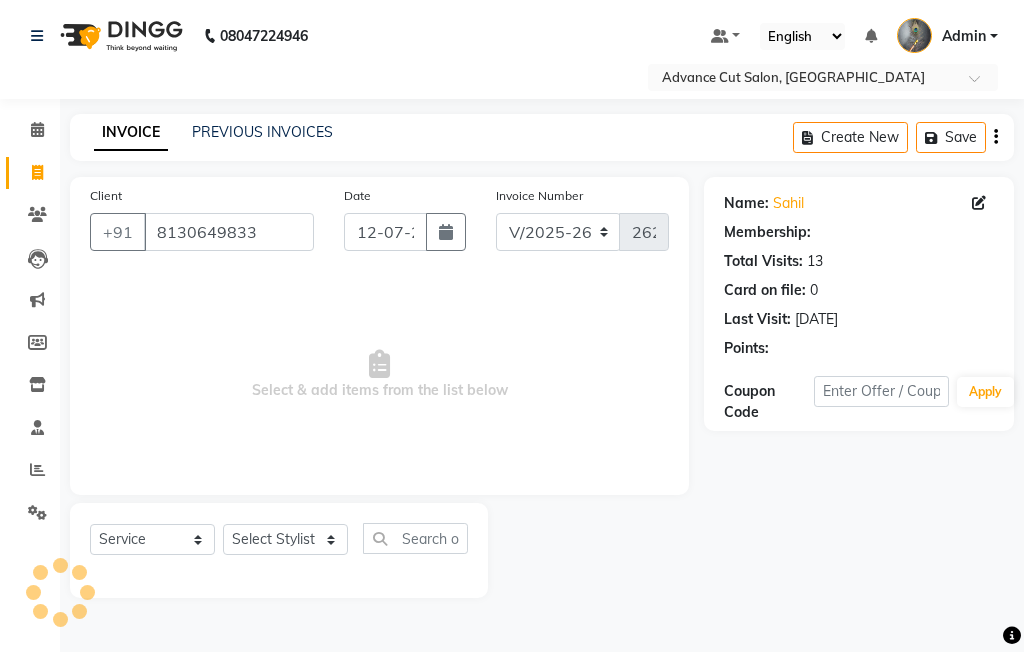 click on "Client [PHONE_NUMBER] Date [DATE] Invoice Number V/2025 V/[PHONE_NUMBER]  Select & add items from the list below" 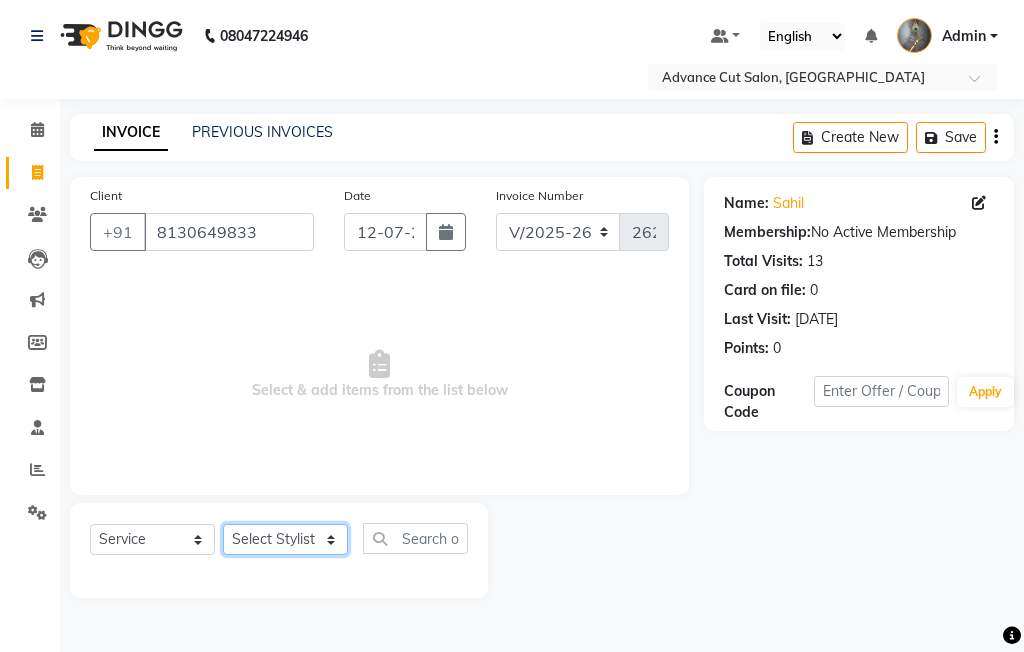 click on "Select Stylist Admin chahit COUNTOR [PERSON_NAME] mamta [PERSON_NAME] navi [PERSON_NAME] [PERSON_NAME] [PERSON_NAME] sunny tip" 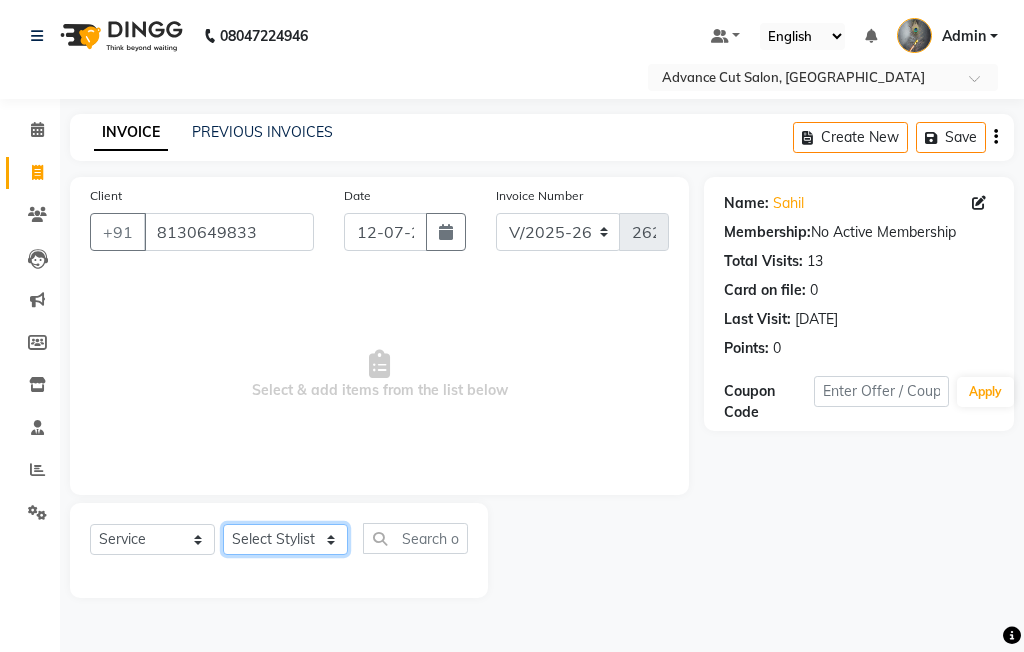 select on "78660" 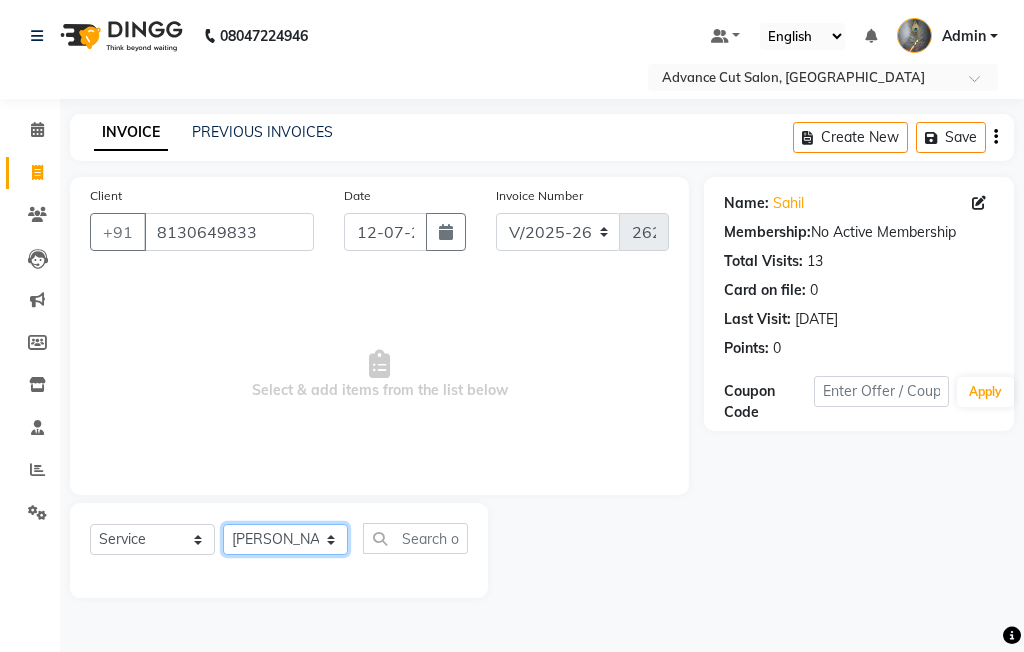 click on "Select Stylist Admin chahit COUNTOR [PERSON_NAME] mamta [PERSON_NAME] navi [PERSON_NAME] [PERSON_NAME] [PERSON_NAME] sunny tip" 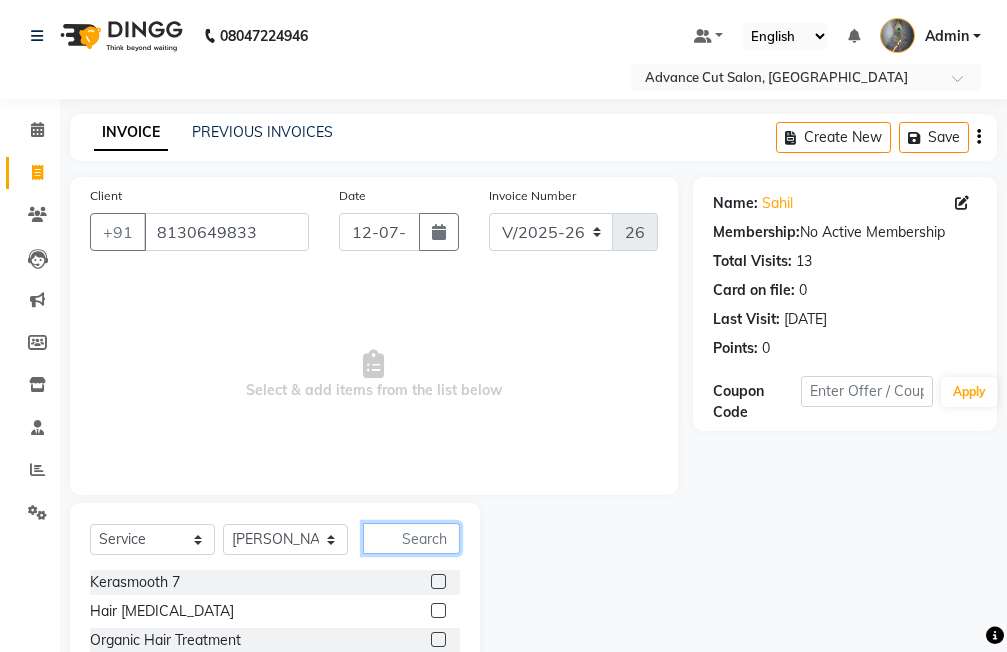 click 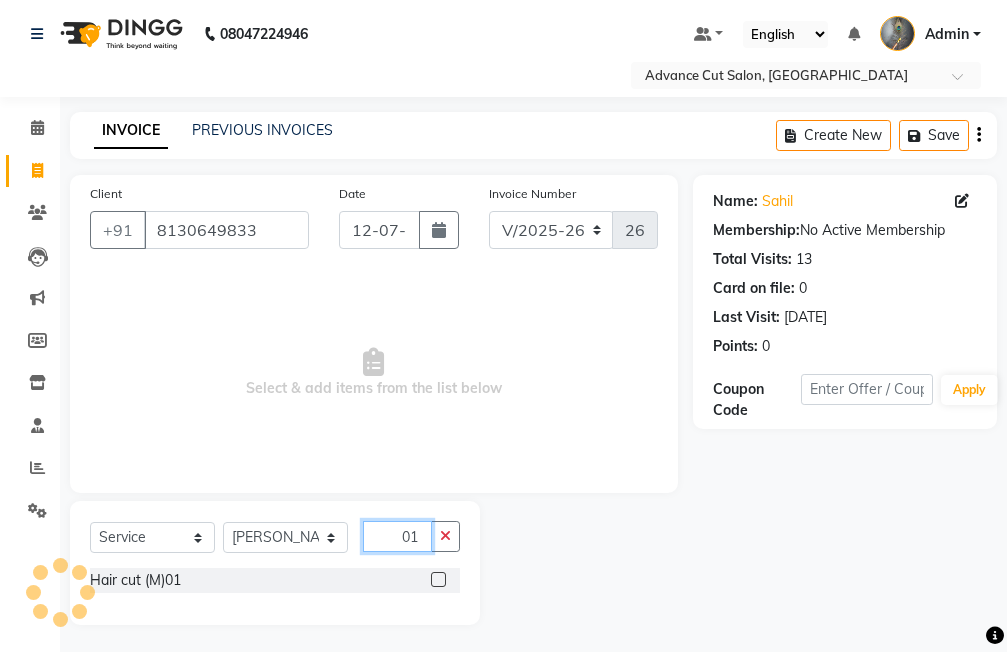scroll, scrollTop: 5, scrollLeft: 0, axis: vertical 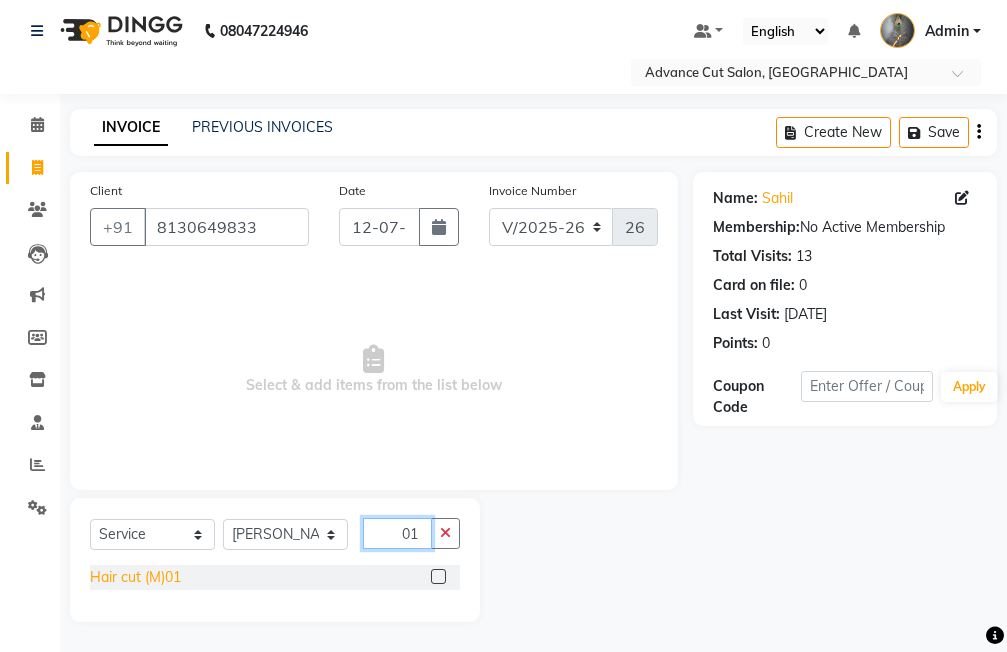 type on "01" 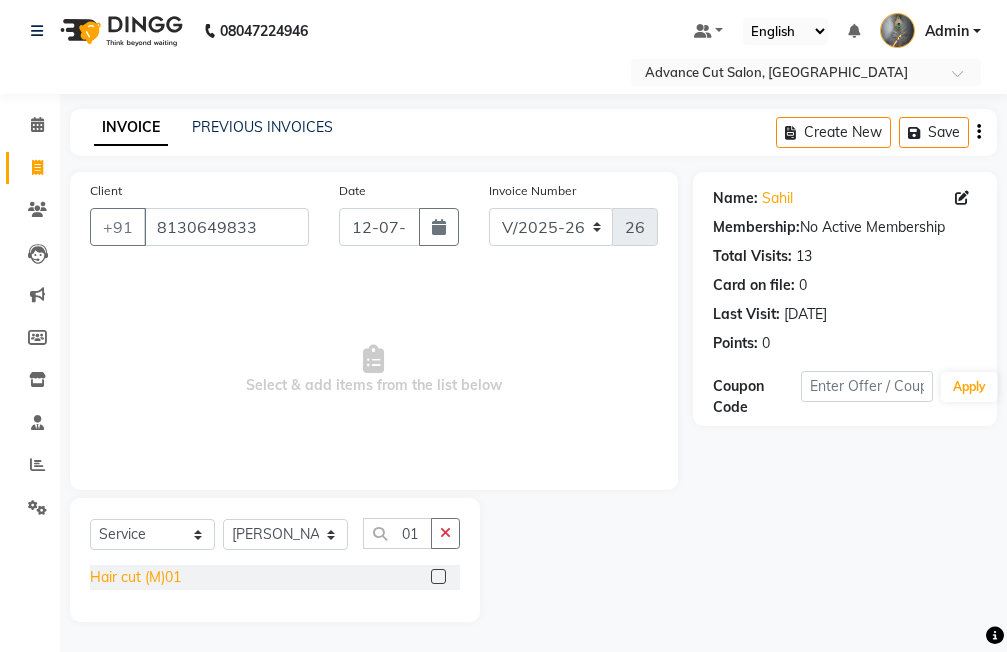 click on "Hair cut (M)01" 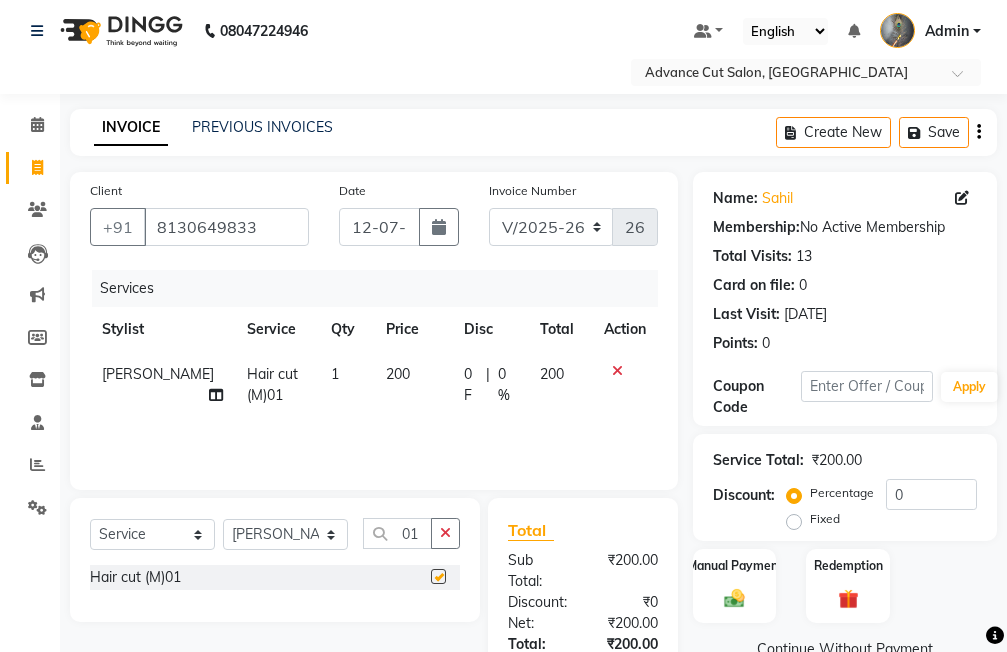 checkbox on "false" 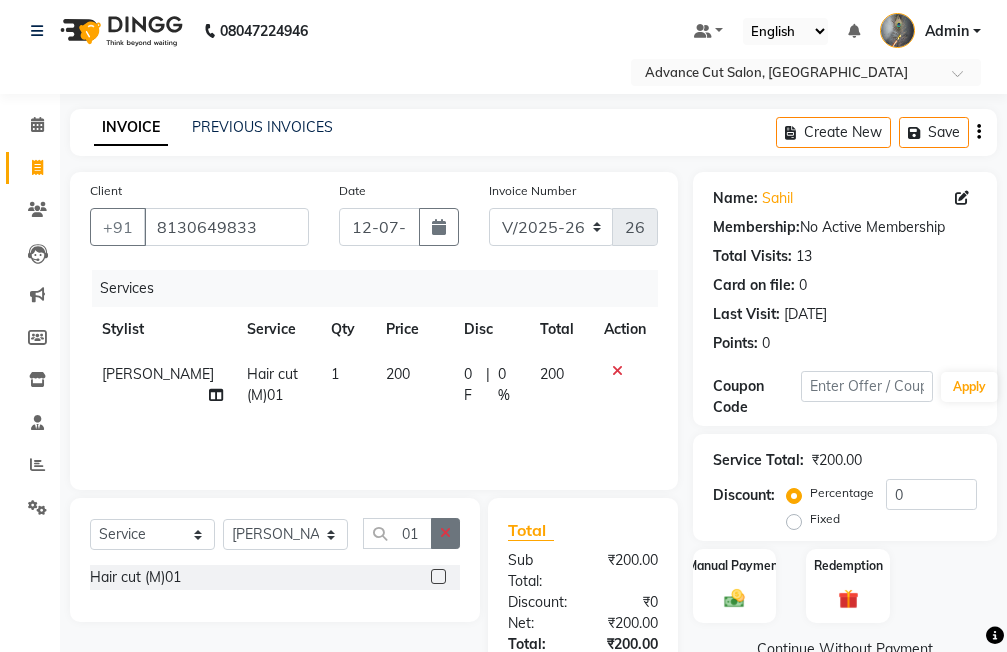 click 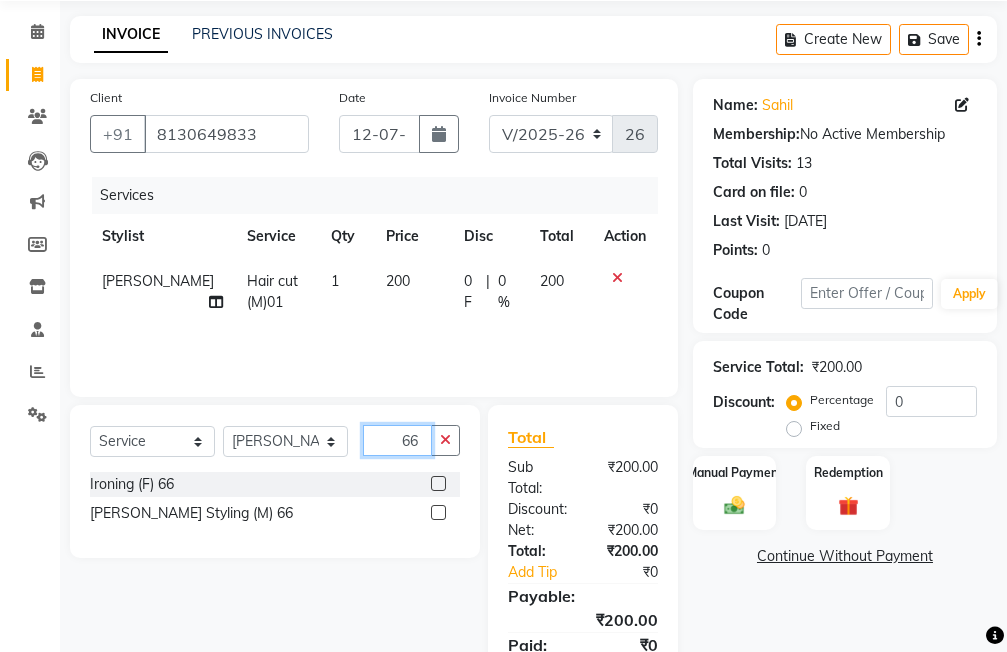 scroll, scrollTop: 199, scrollLeft: 0, axis: vertical 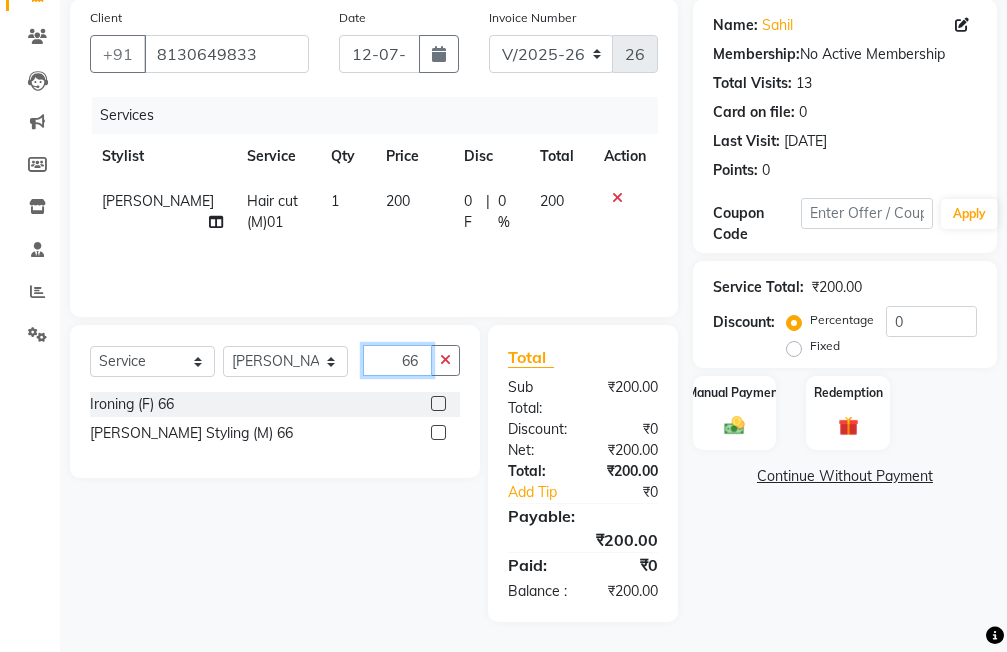type on "66" 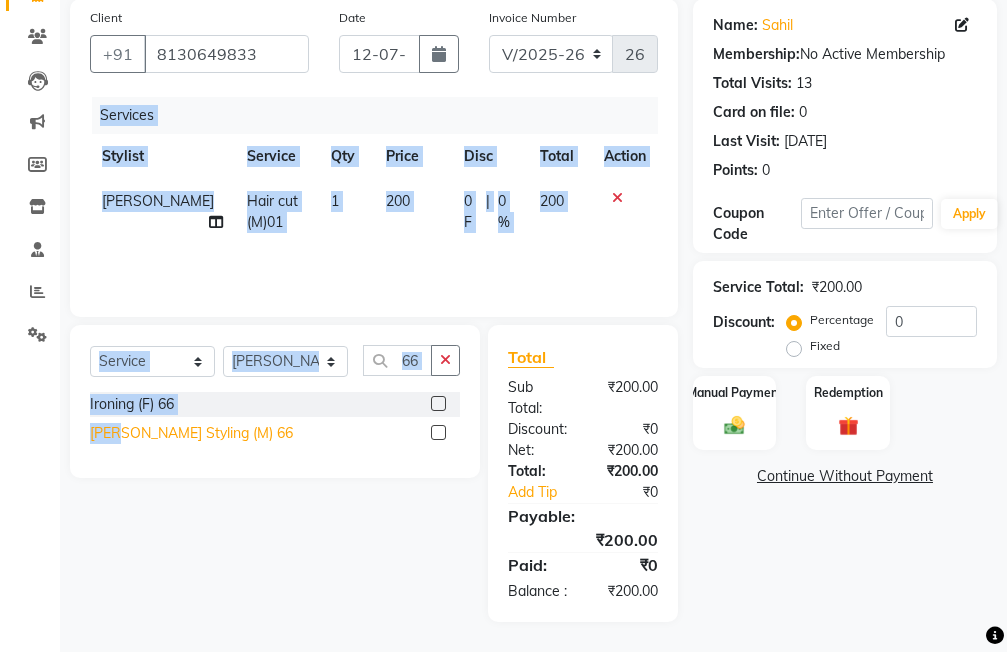 drag, startPoint x: 112, startPoint y: 257, endPoint x: 124, endPoint y: 403, distance: 146.49232 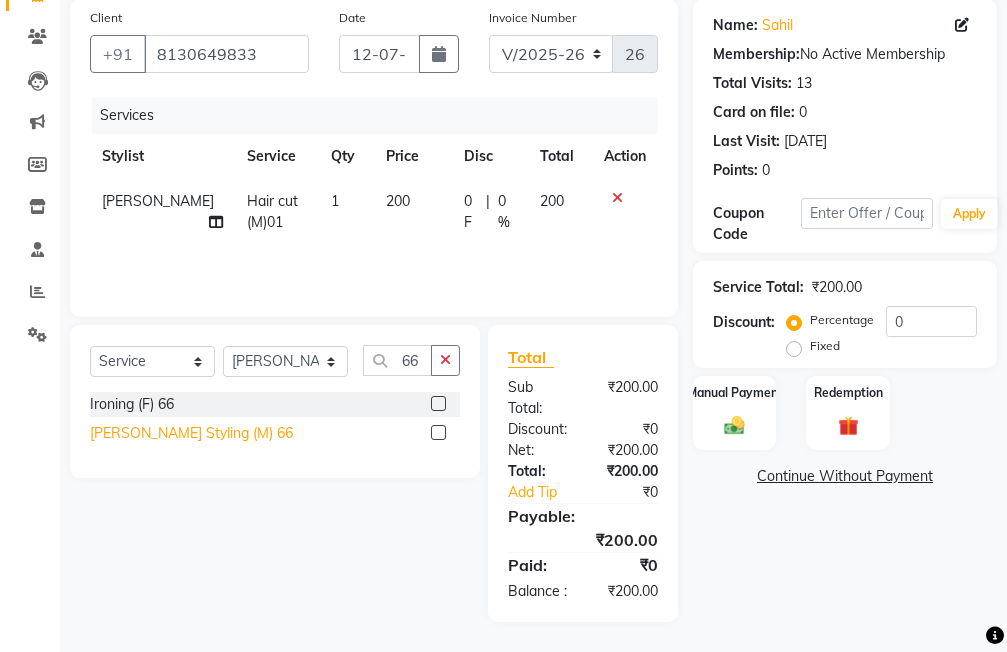 click on "[PERSON_NAME] Styling (M) 66" 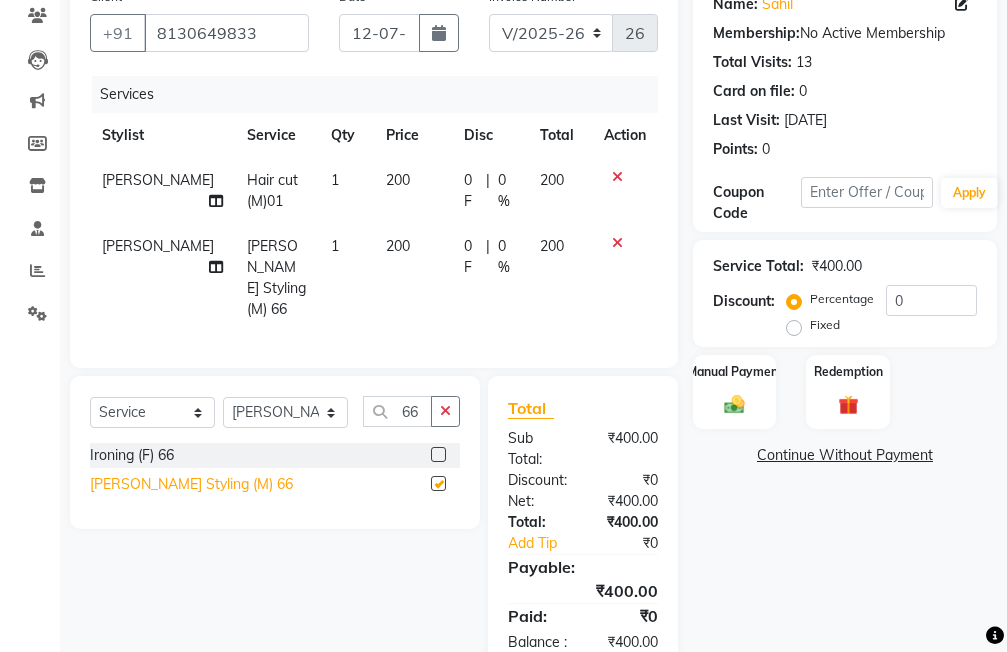 checkbox on "false" 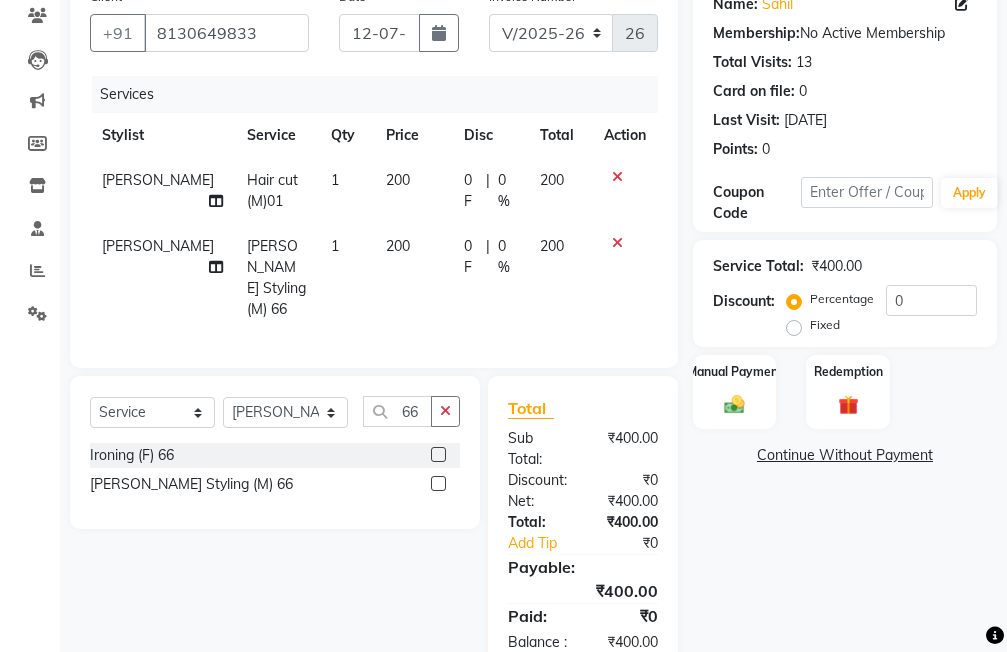 scroll, scrollTop: 246, scrollLeft: 0, axis: vertical 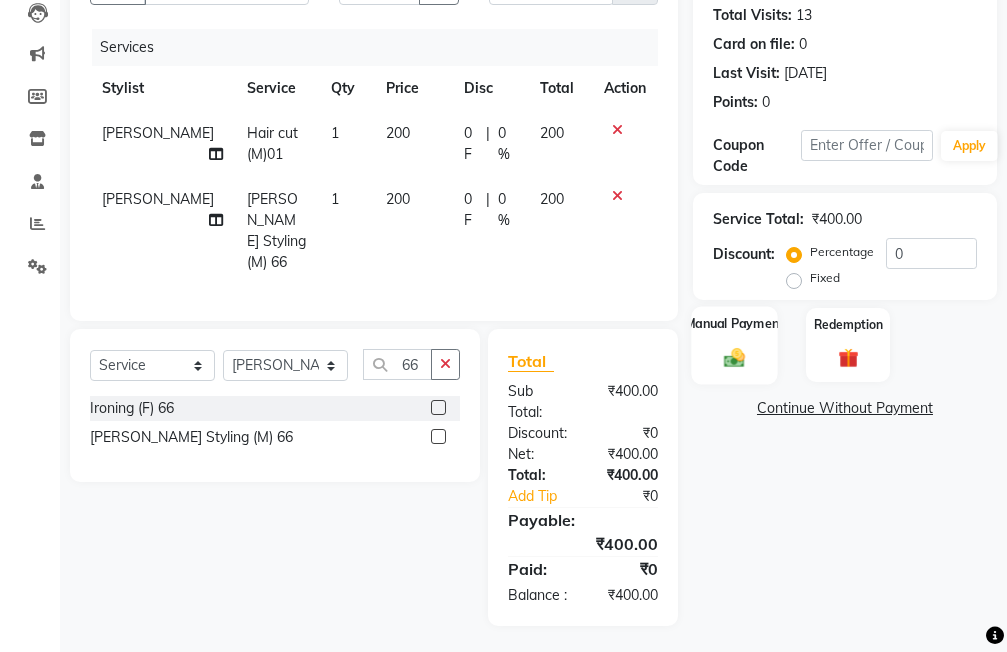 click on "Manual Payment" 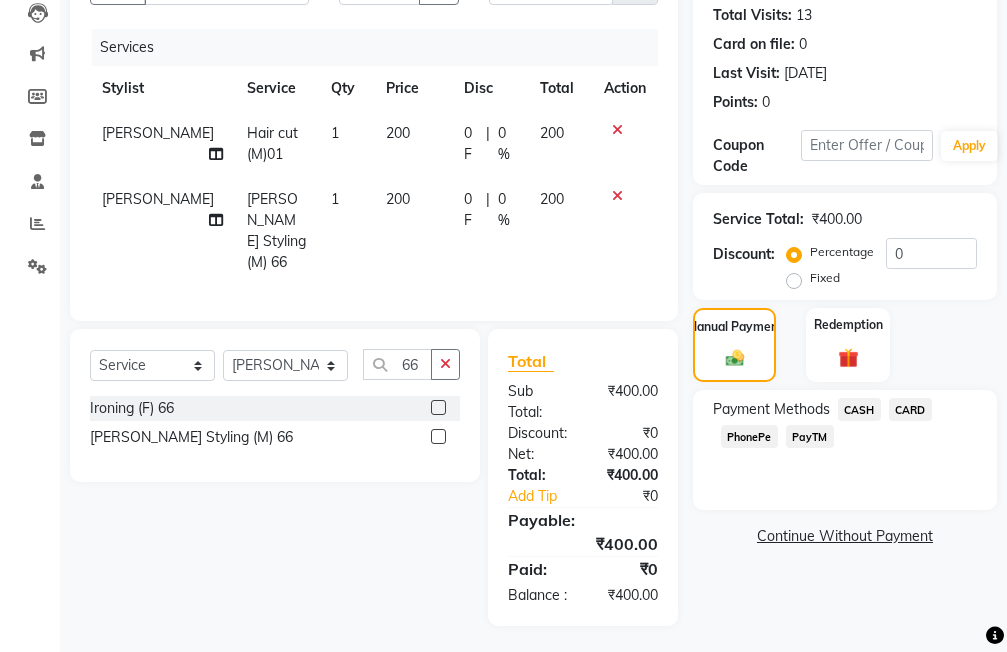 click on "PayTM" 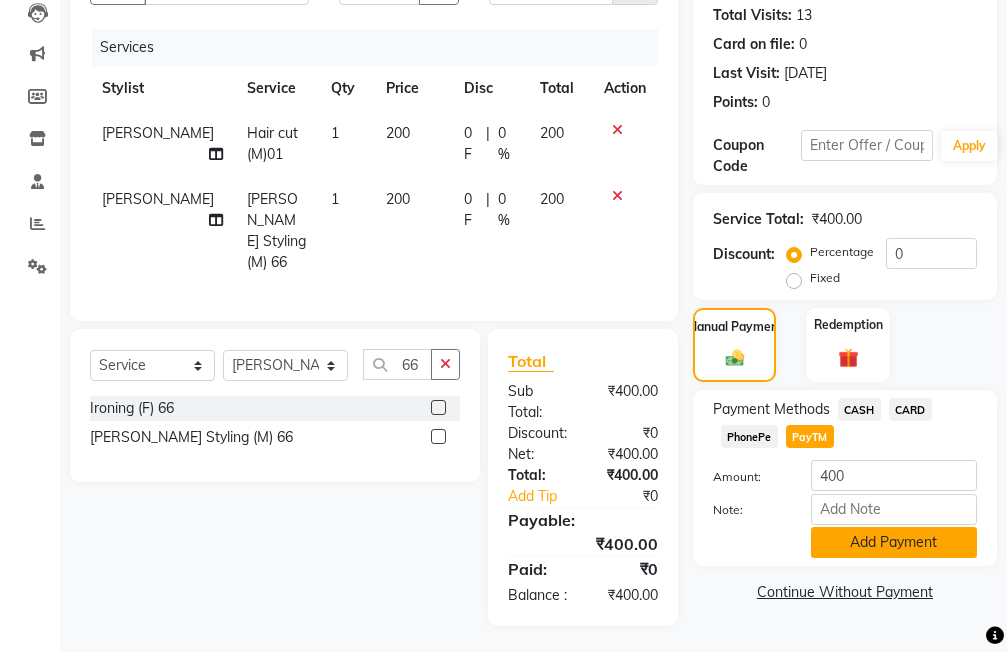 click on "Add Payment" 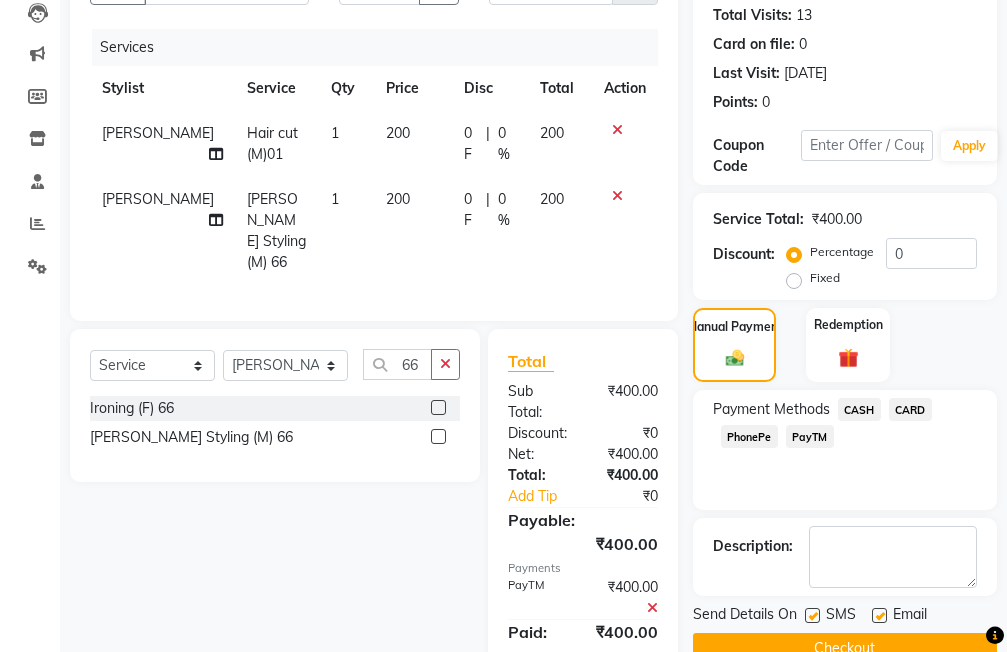 scroll, scrollTop: 309, scrollLeft: 0, axis: vertical 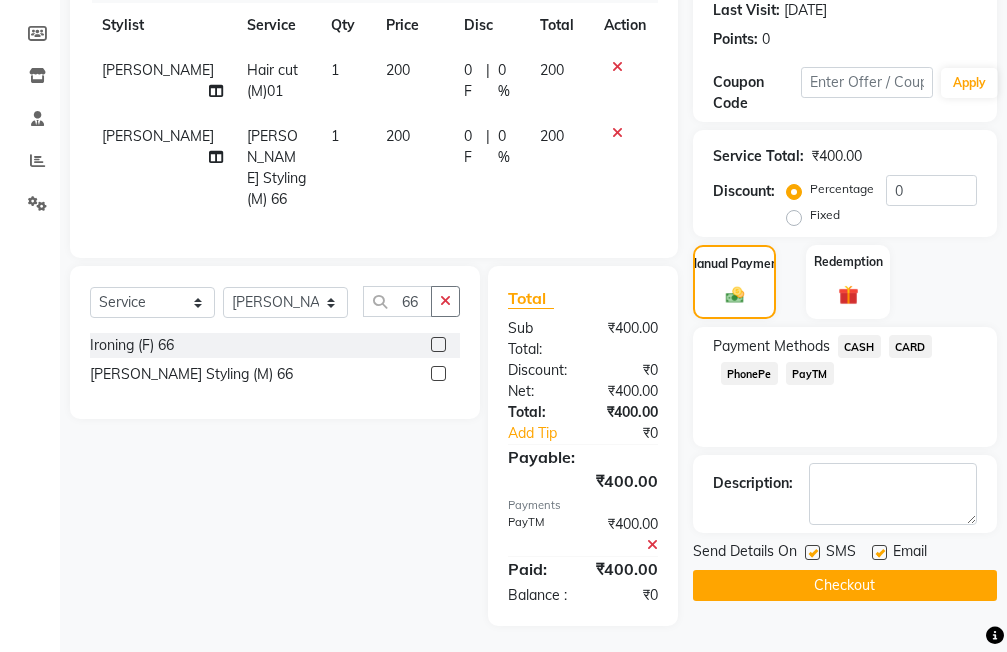 click on "Checkout" 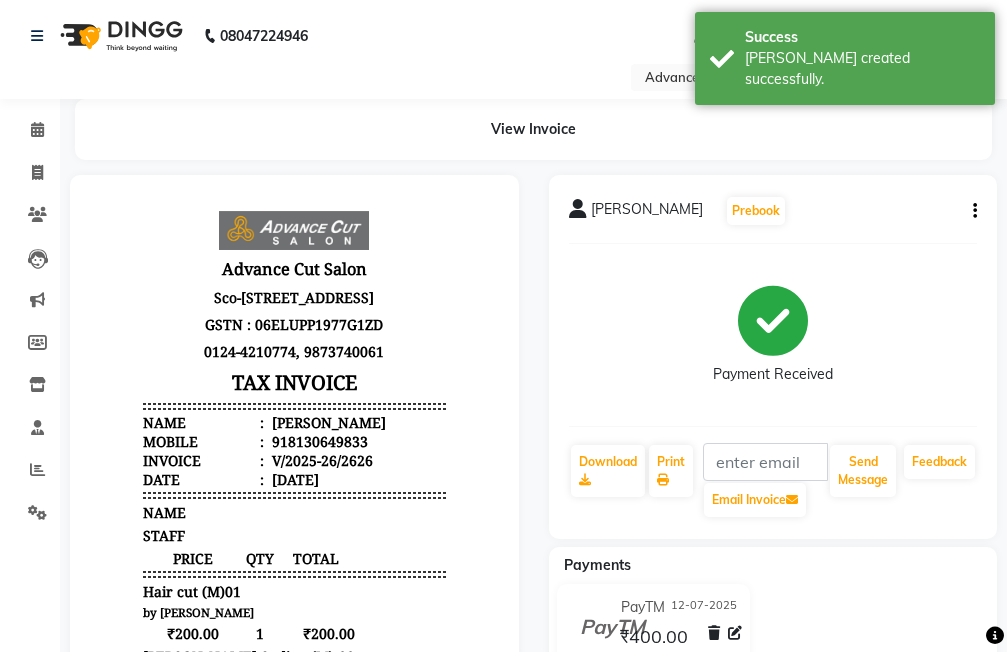 scroll, scrollTop: 0, scrollLeft: 0, axis: both 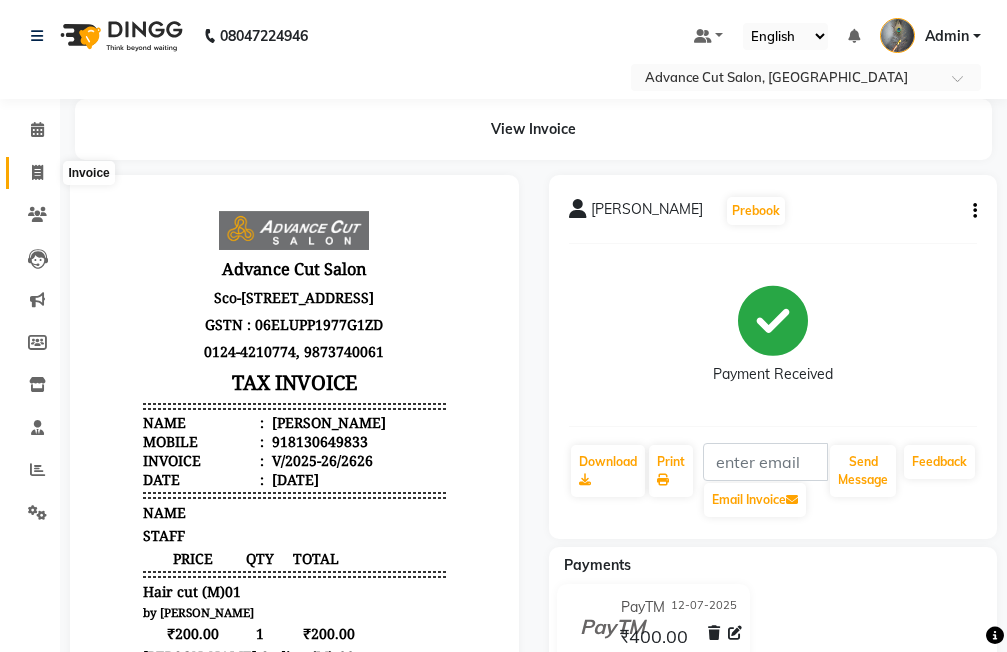click 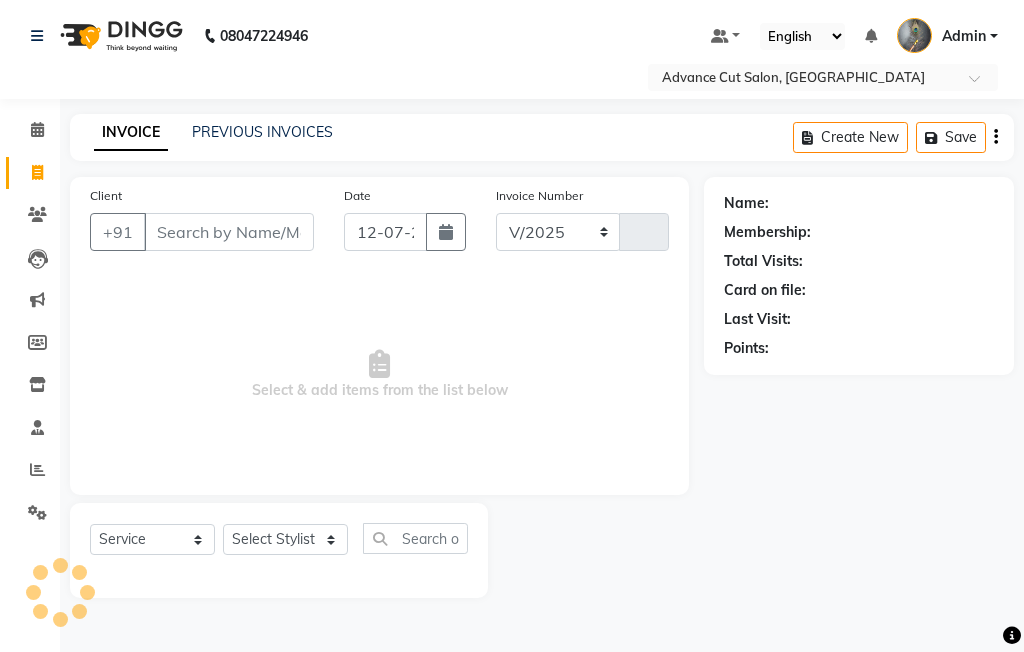 select on "4939" 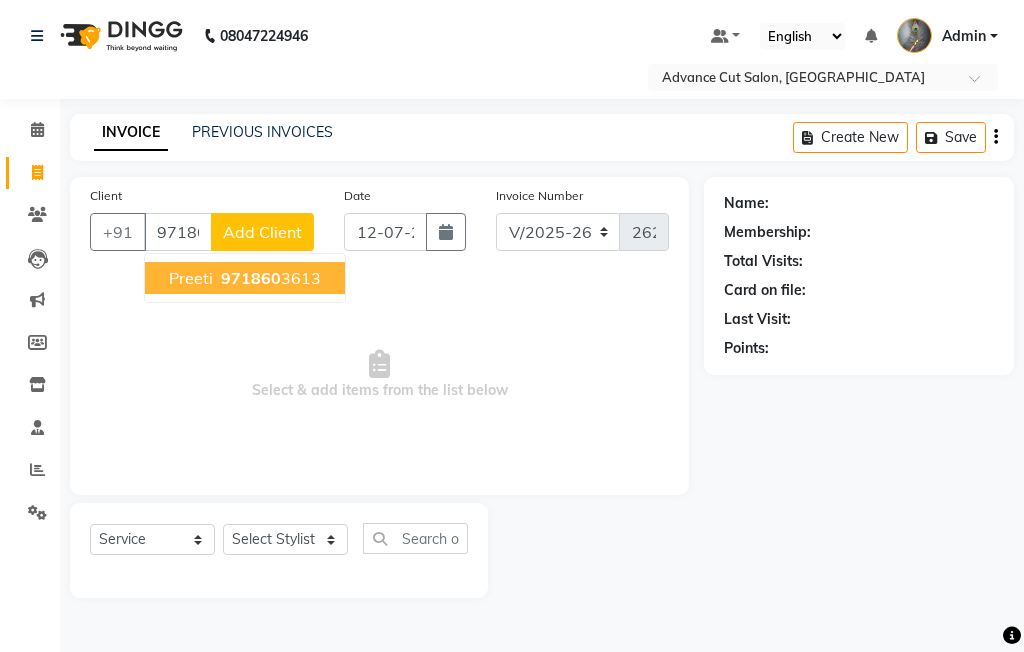click on "971860" at bounding box center [251, 278] 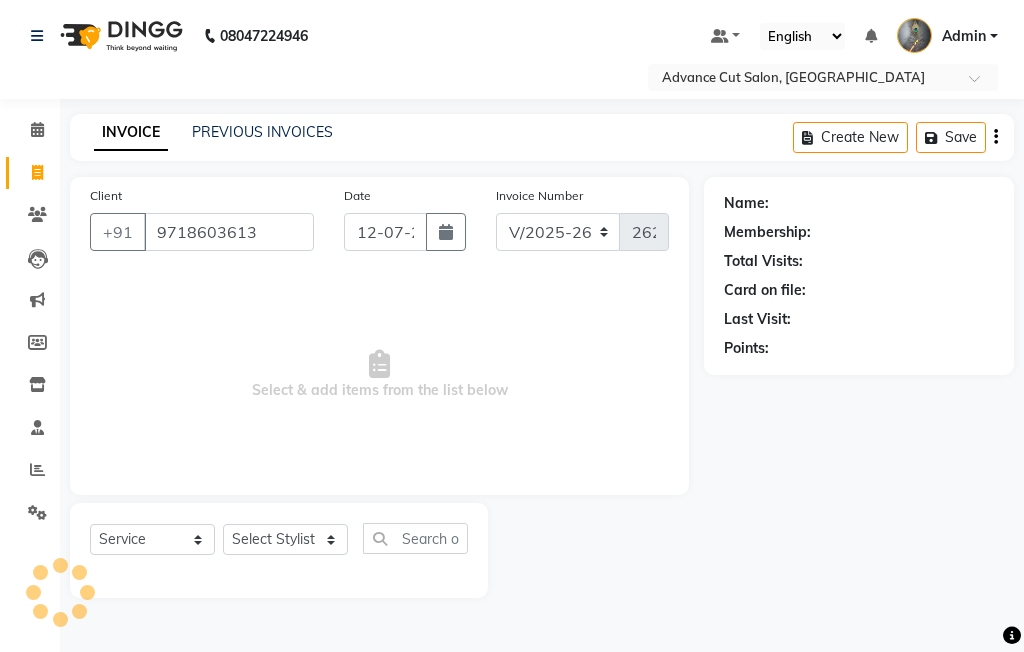 type on "9718603613" 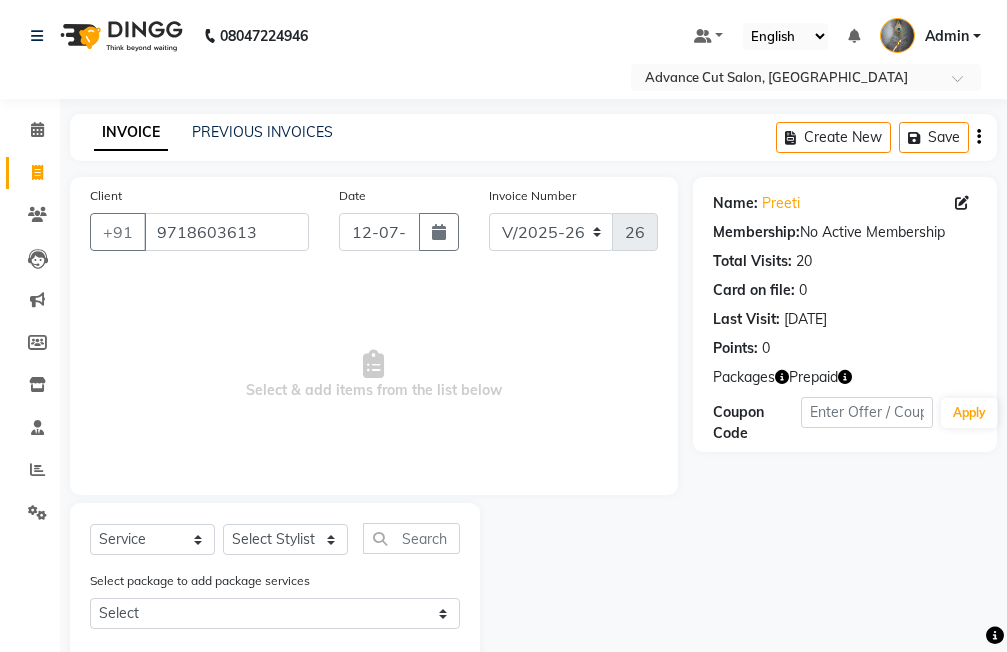 click 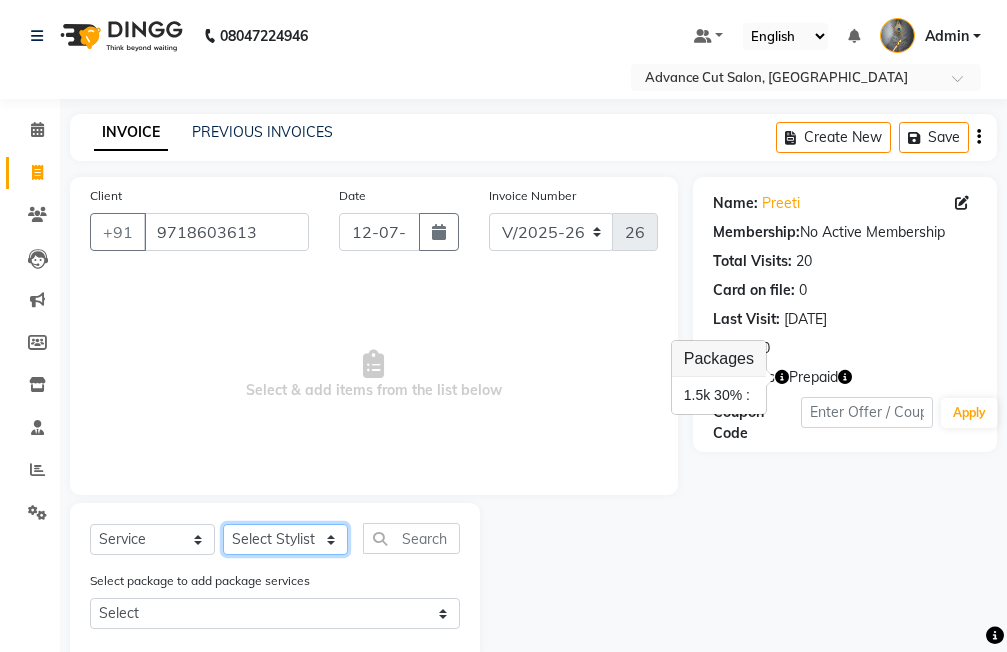 click on "Select Stylist Admin chahit COUNTOR gourav hardeep mamta manisha MONISH navi NOSHAD ALI purvi sachin shatnam sunny tip" 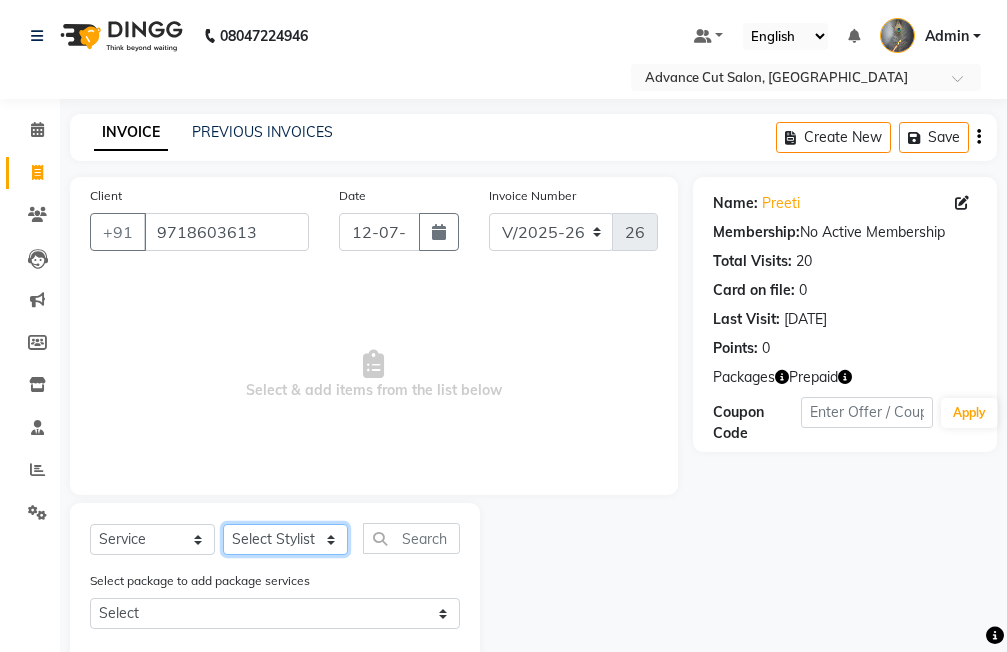 select on "38522" 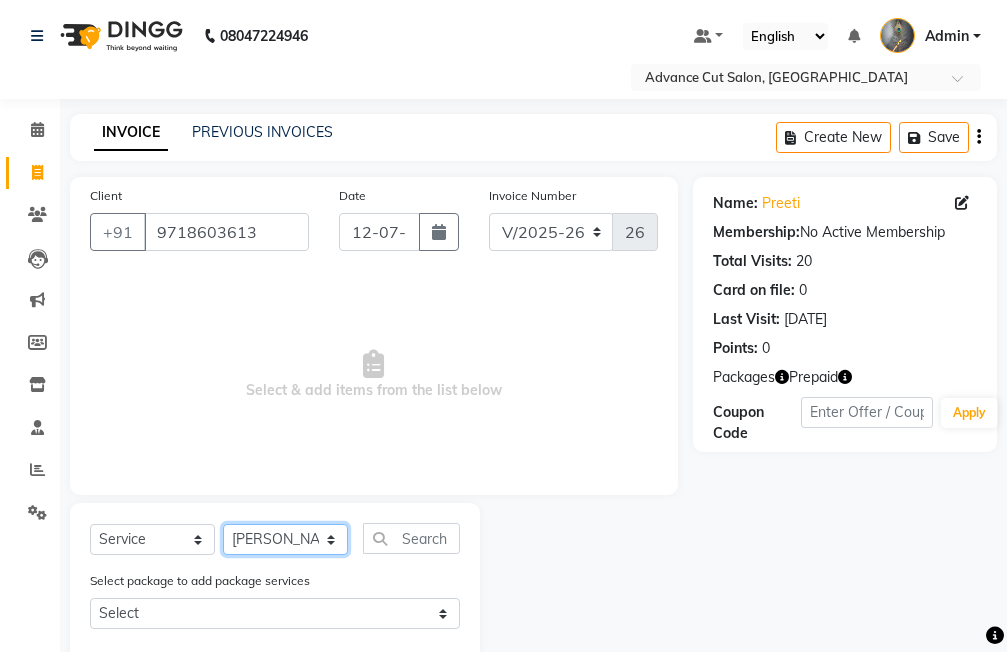 click on "Select Stylist Admin chahit COUNTOR gourav hardeep mamta manisha MONISH navi NOSHAD ALI purvi sachin shatnam sunny tip" 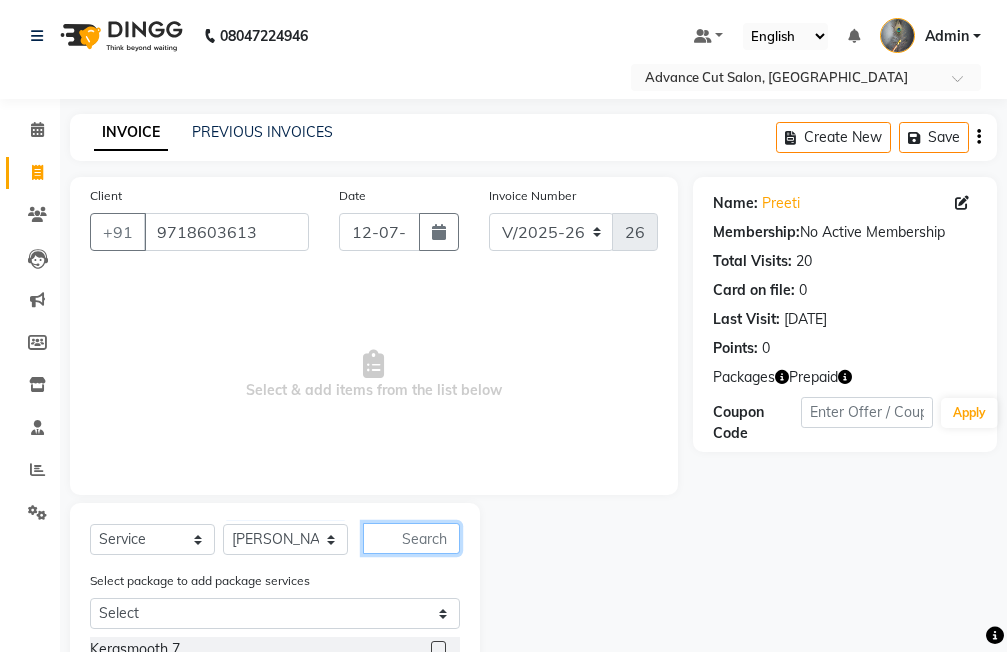 click 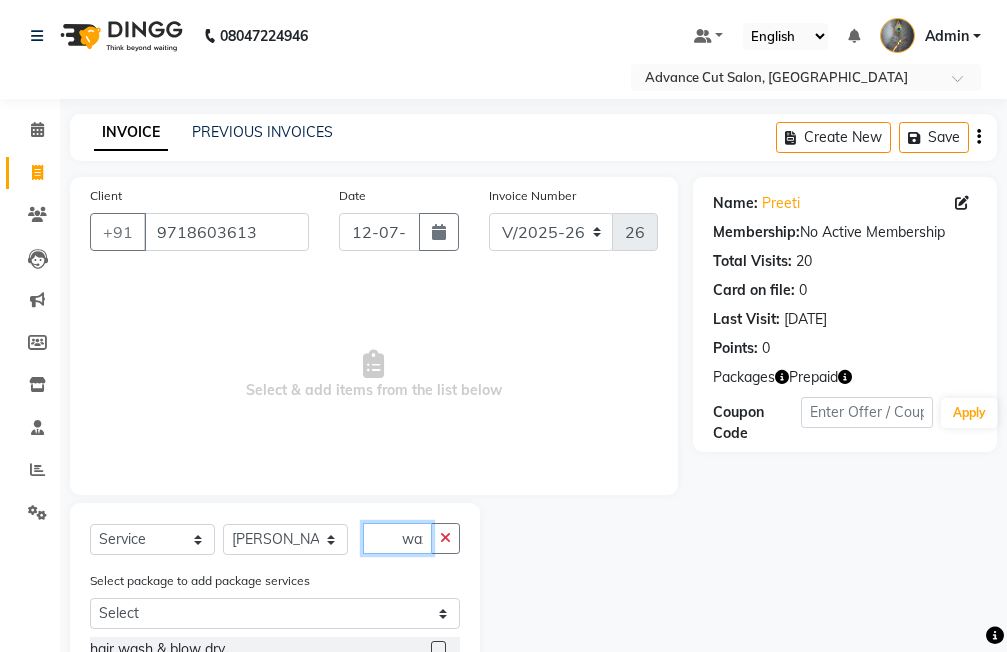 scroll, scrollTop: 0, scrollLeft: 4, axis: horizontal 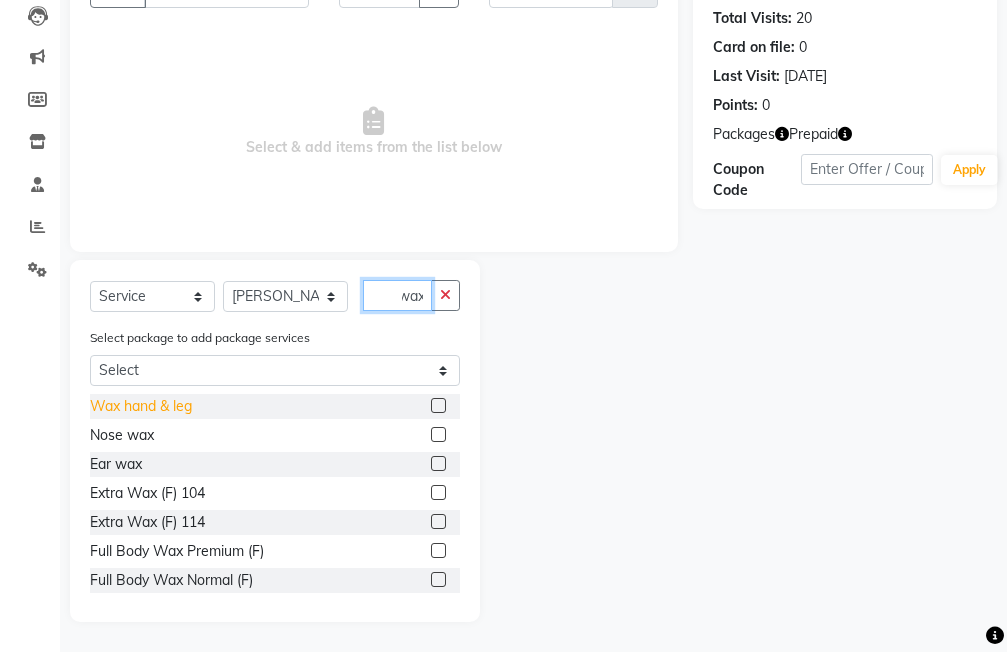 type on "wax" 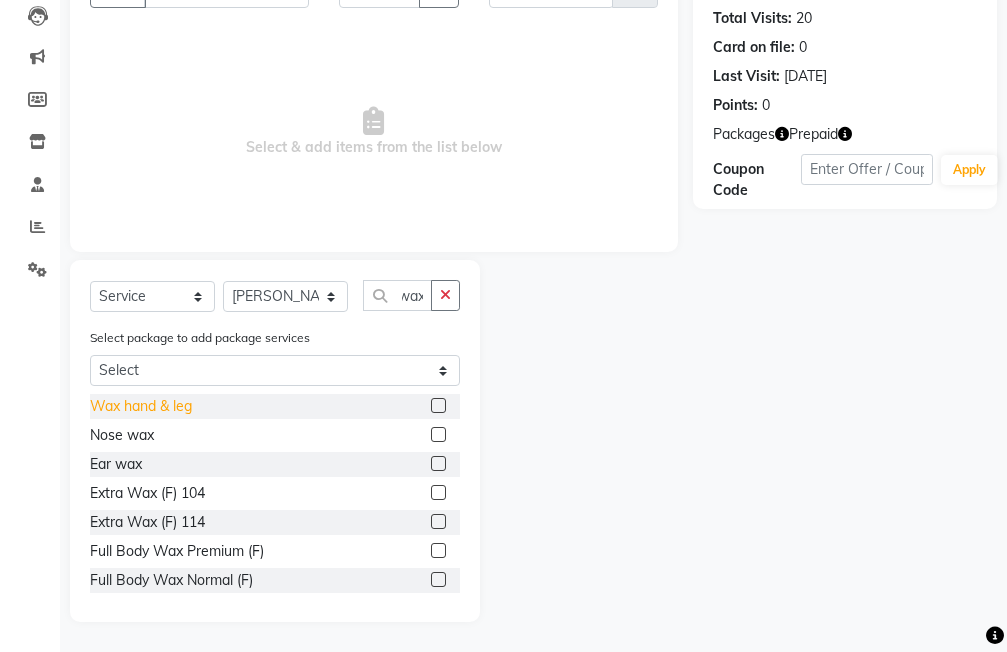 scroll, scrollTop: 0, scrollLeft: 0, axis: both 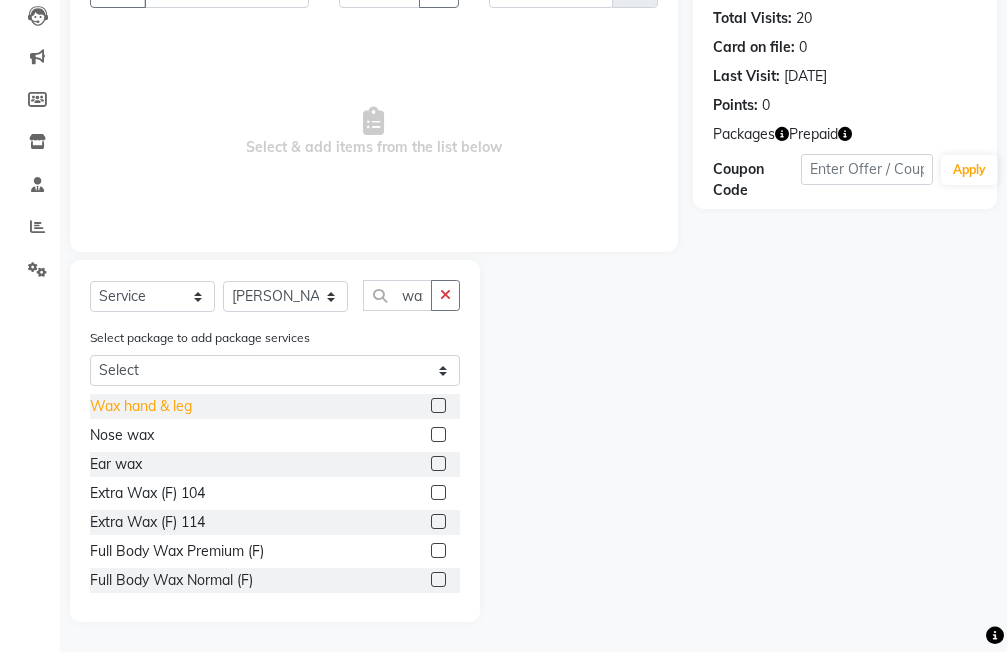 click on "Wax hand & leg" 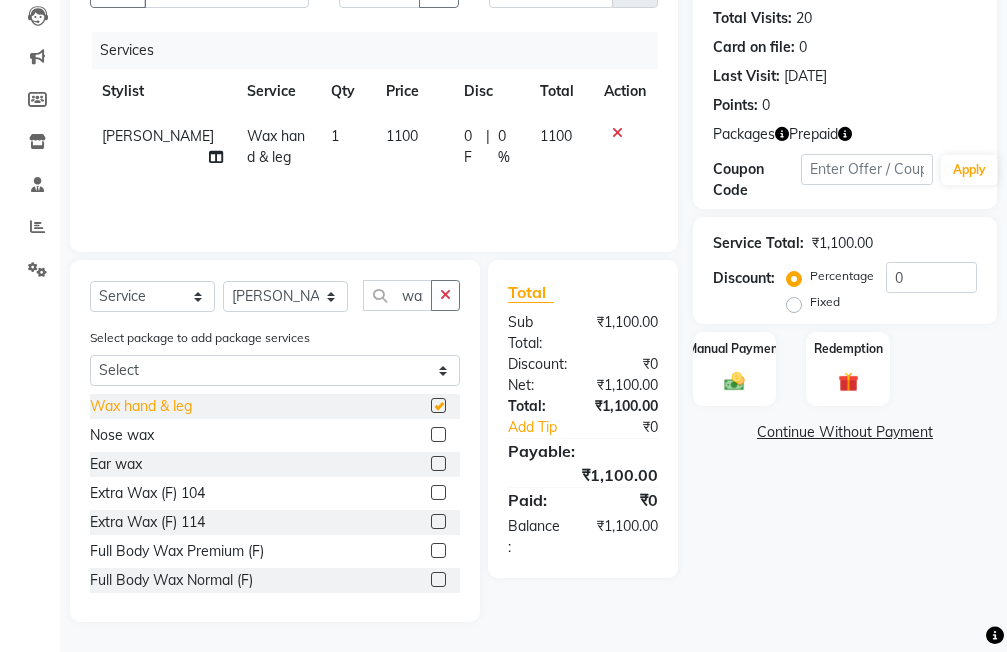 checkbox on "false" 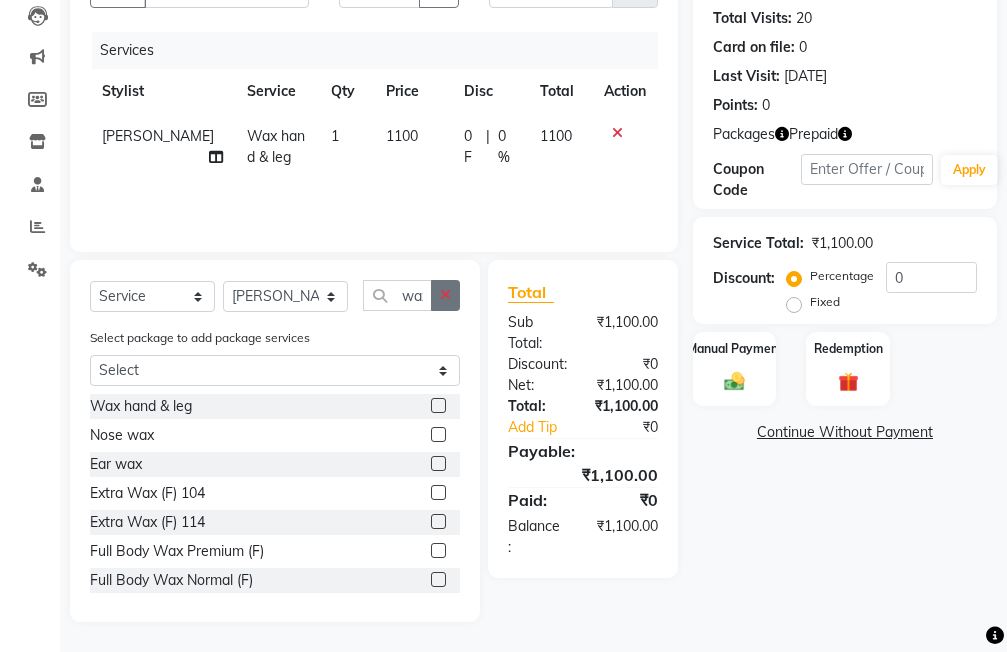 click 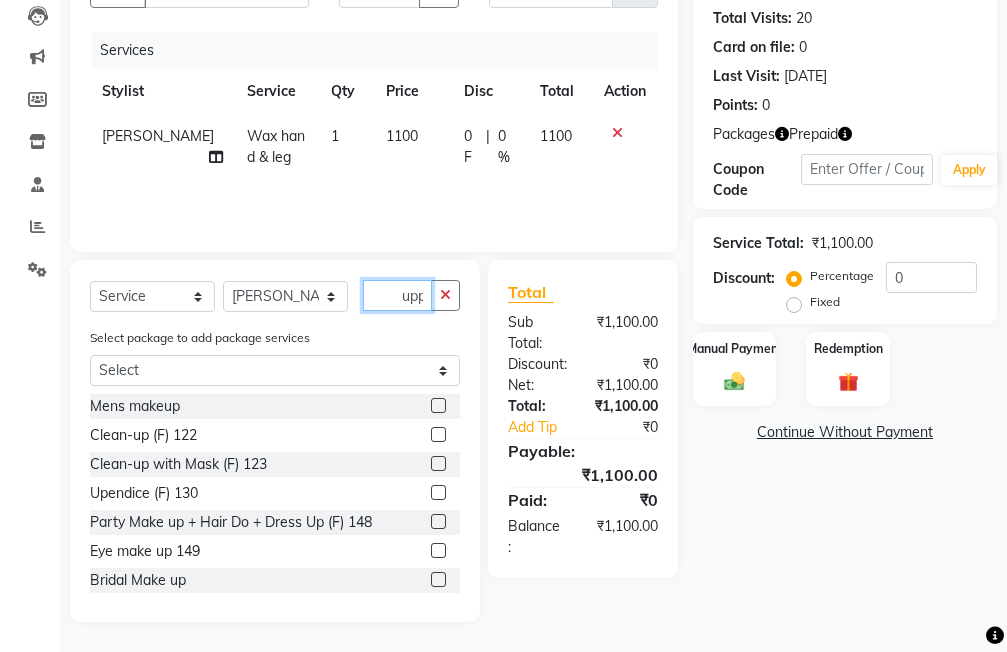 scroll, scrollTop: 0, scrollLeft: 2, axis: horizontal 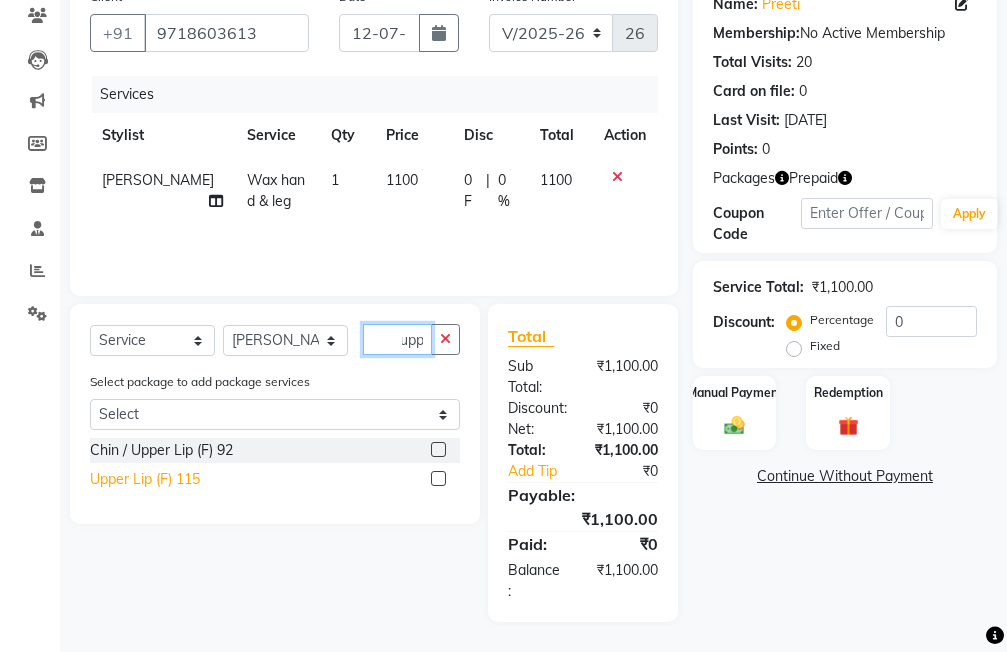 type on "upp" 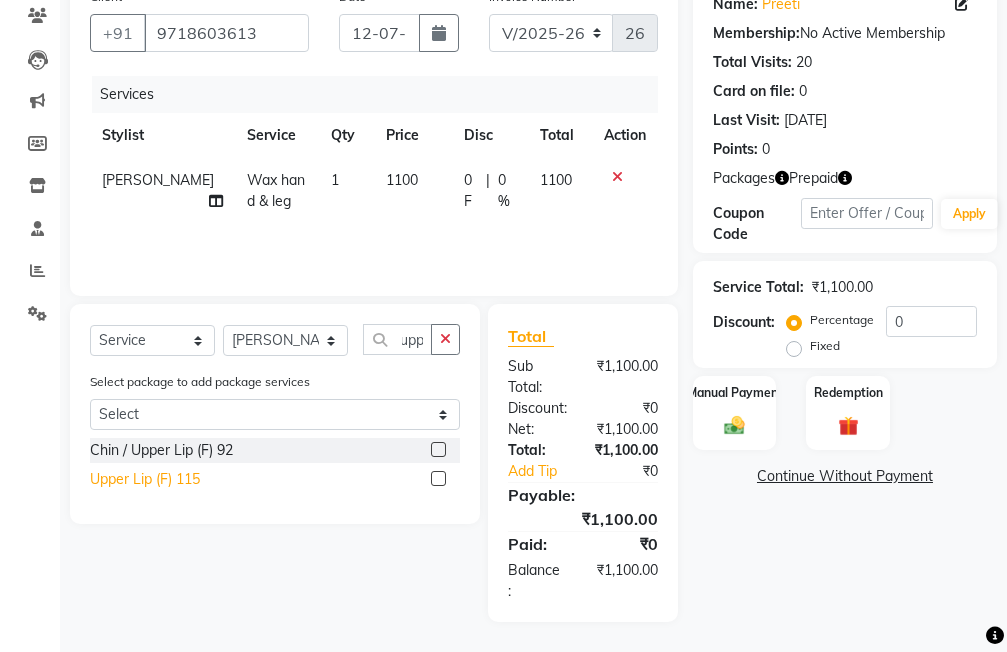 click on "Upper Lip (F) 115" 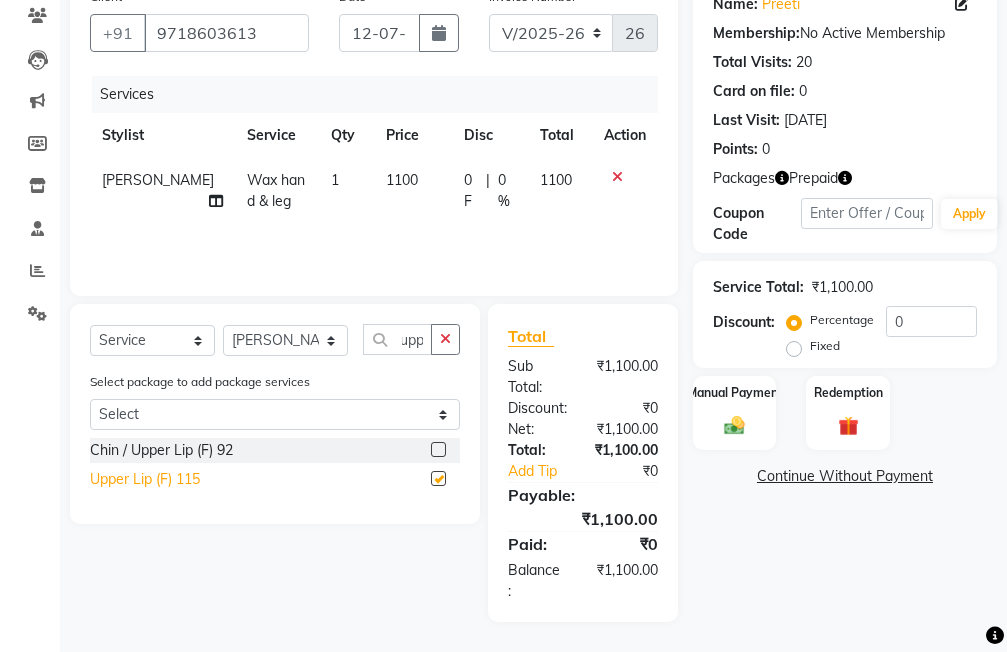 scroll, scrollTop: 0, scrollLeft: 0, axis: both 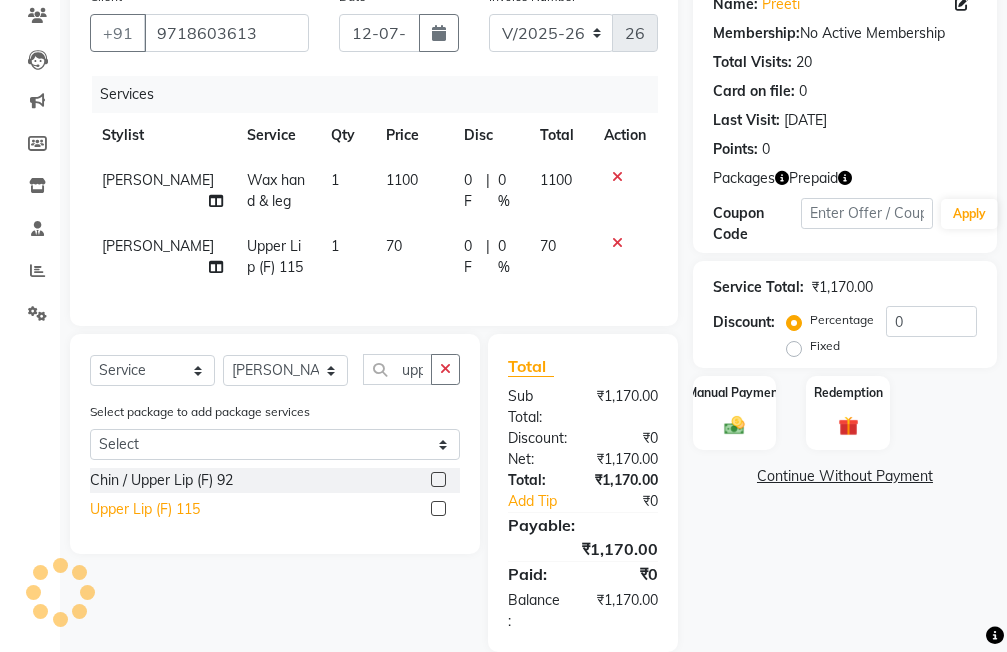 checkbox on "false" 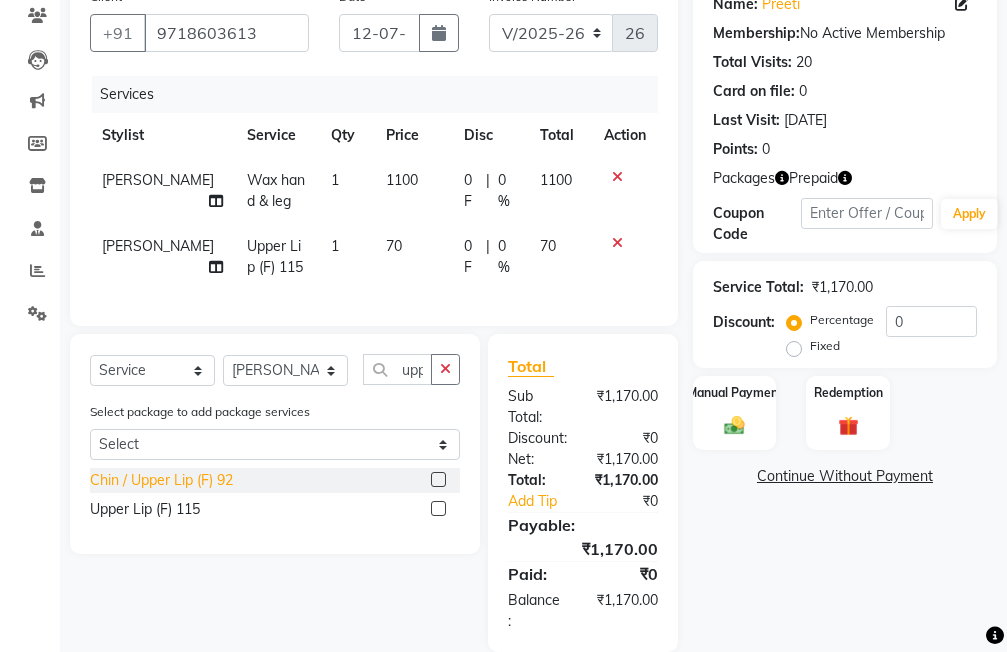 click on "Chin / Upper Lip (F) 92" 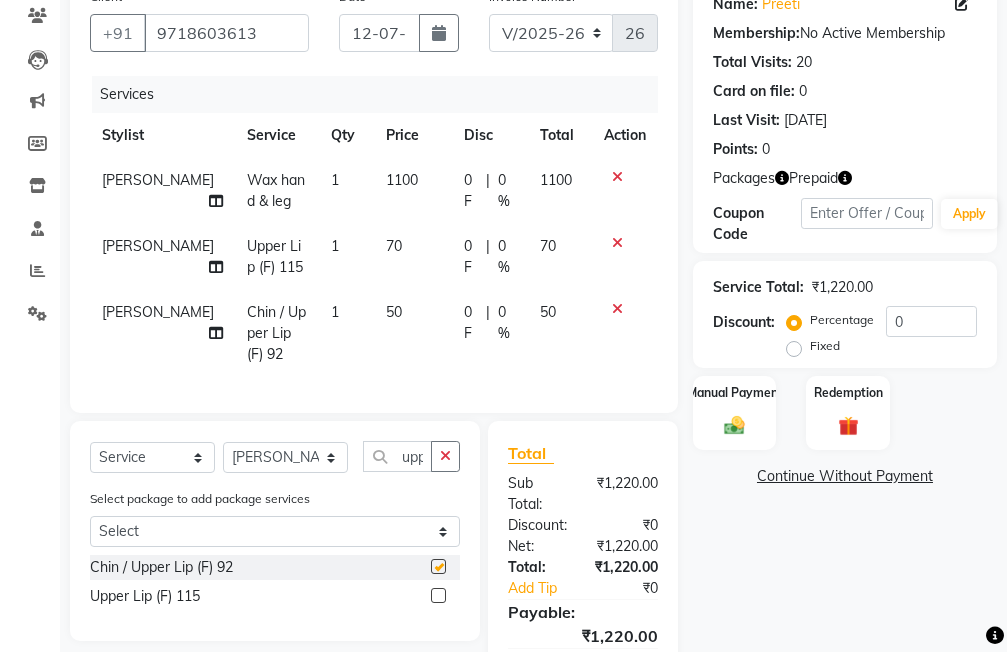 checkbox on "false" 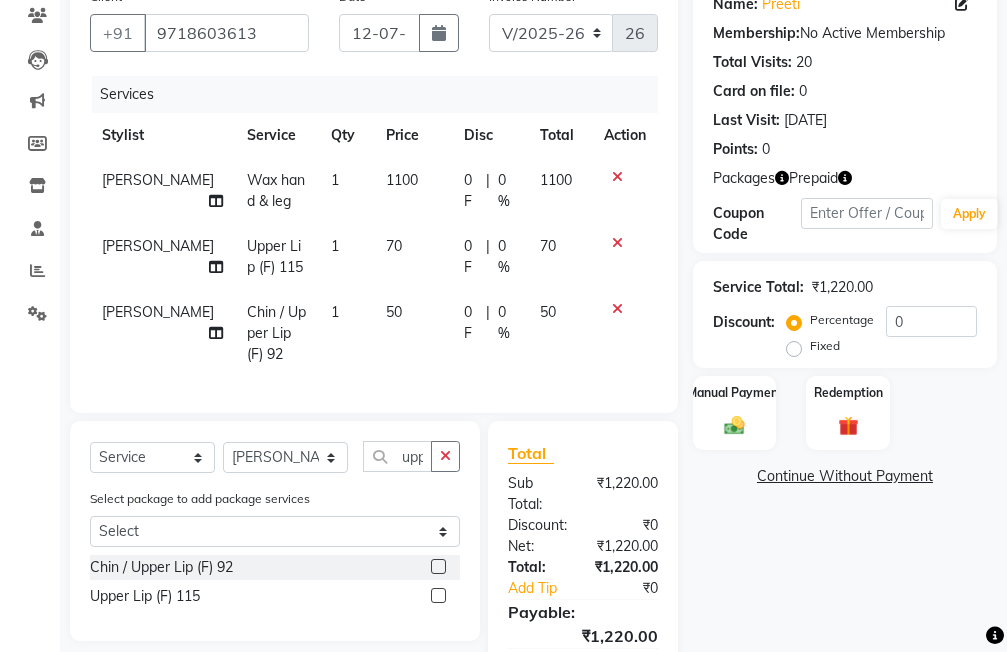click on "50" 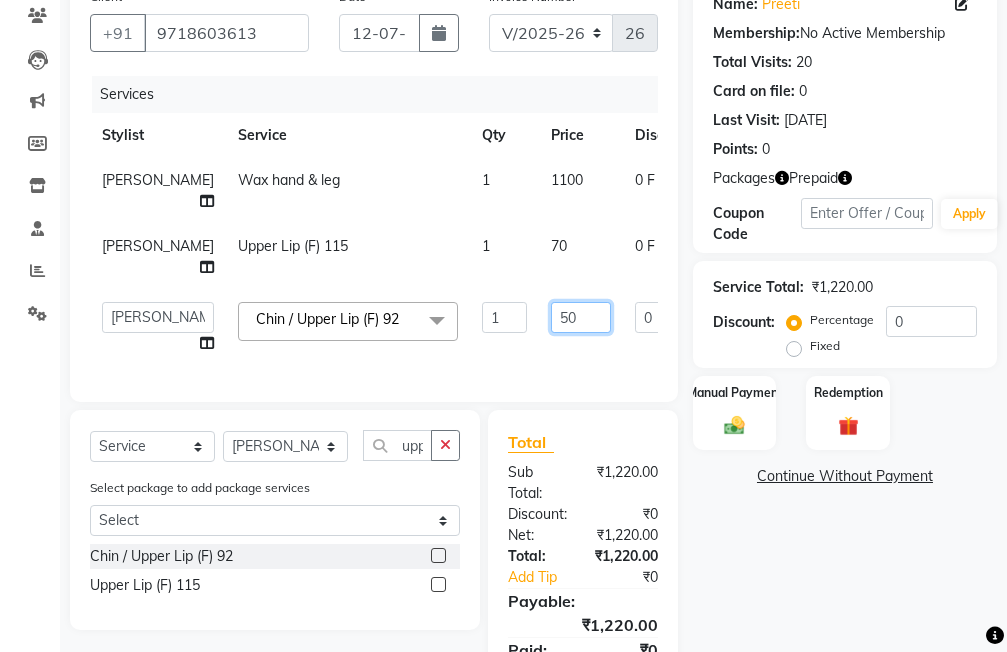 click on "50" 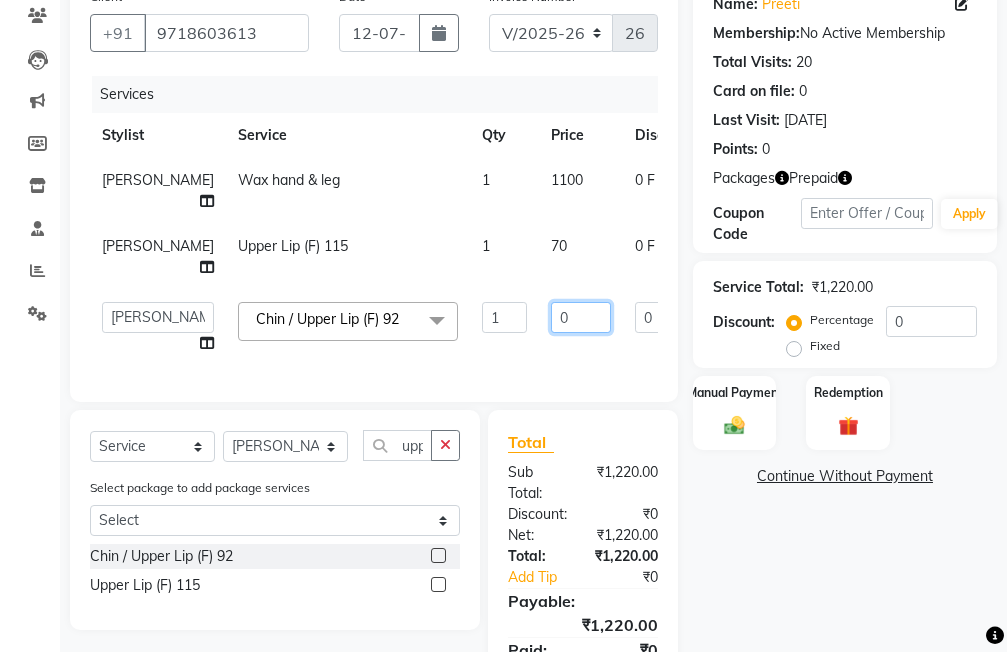 type on "70" 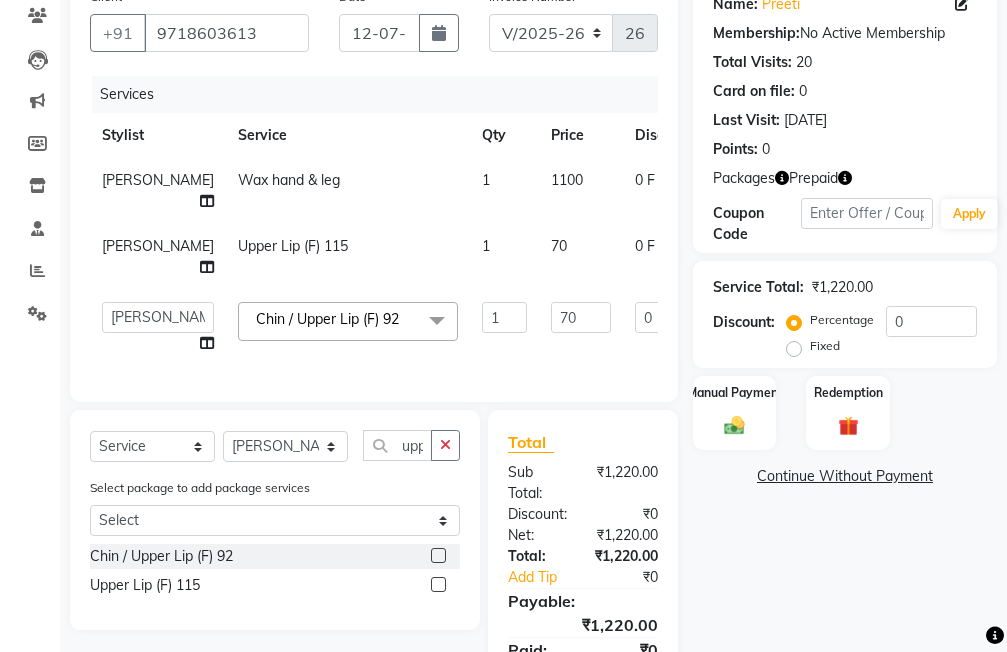 click on "Admin   chahit   COUNTOR   gourav   hardeep   mamta   manisha   MONISH   navi   NOSHAD ALI   purvi   sachin   shatnam   sunny   tip  Chin / Upper Lip (F) 92  x Kerasmooth 7 Hair Botox Organic Hair Treatment Moisture Tretment hair wash & blow dry GK Keratin Threading Taxes raga Dtan face fruit Bleach Mavi treatment Poof treatment Nanoplastia Prebooking Mens makeup Wax hand & leg Nail cutting Perming O3 dtan kerateen sara dtan cheryls oxyferm oxy sara Casmara Prestige (F) 127 Clean-up (F) 122 Clean-up with Mask (F) 123 Whitening (F) 124 Totaly Floeless Rediance Expert Facial Age Perfectnist Casmara Vitamin Veg. Skinora Papaya Marshmellow (F) 128 Blanch (F) 129 Upendice (F) 130 Sothys Goji (F) 131 Casmara Gold Face (oxy/D-Tan) (F) 133 Face (Cheryls Oxyderm) (F) 134 Arms (F) 136 Legs (F) 137 Front/ Back (F) 138 Full Body (F) 139 face (Organic D-ten) 02 Classic Manicure (F) 140 PediPie Manicure (F) 141 Alga Manicure (F) 142 Classic Pedicure (F) 143 PediPie Pedicure (F) 144 Alga Pedicure (F) 145 Eye make up 149 1" 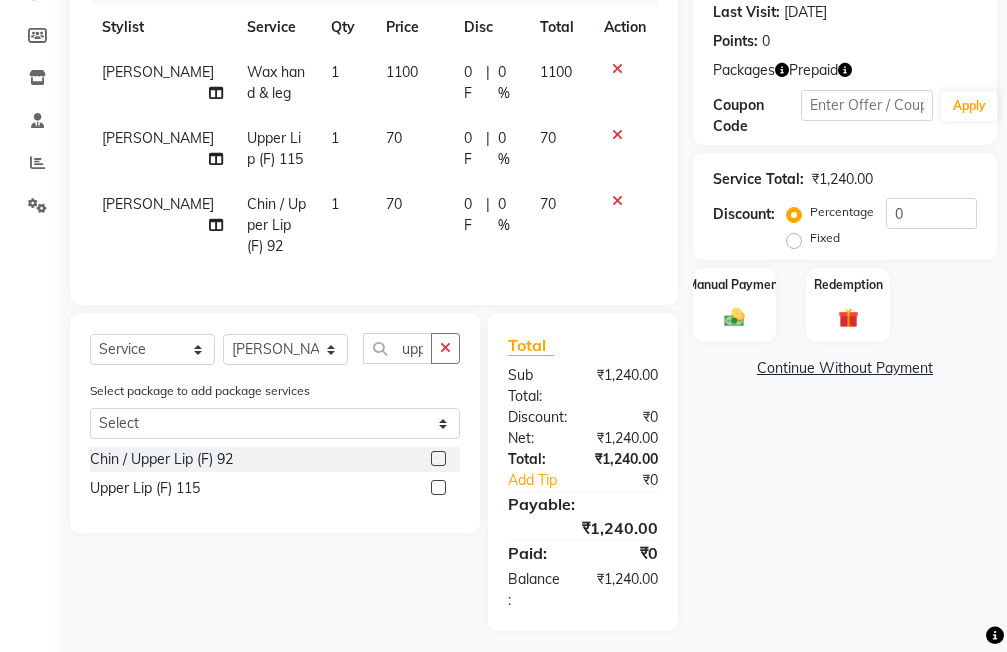 scroll, scrollTop: 333, scrollLeft: 0, axis: vertical 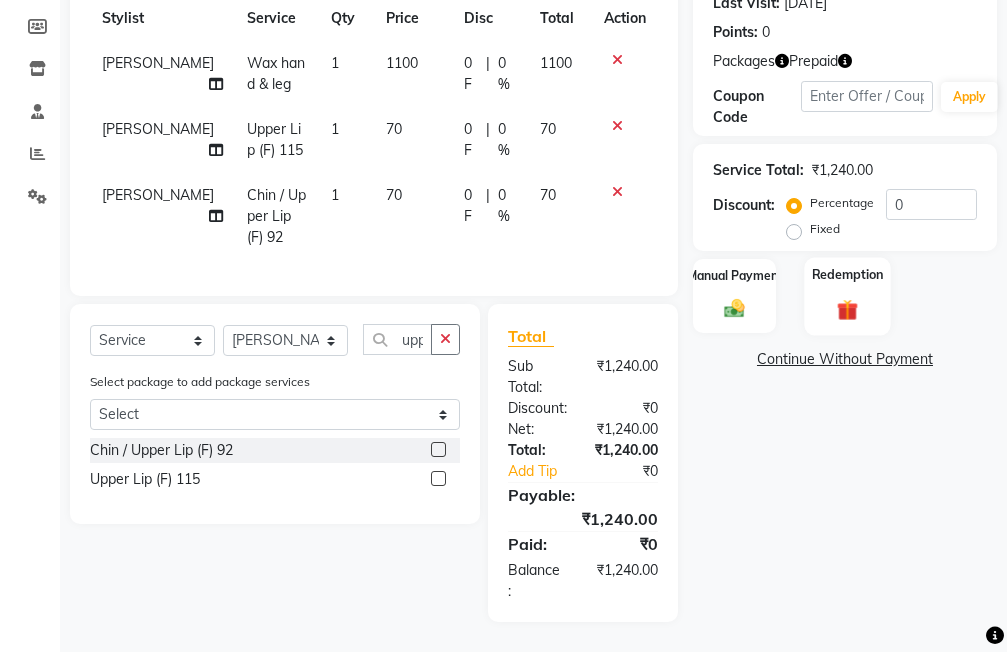 click 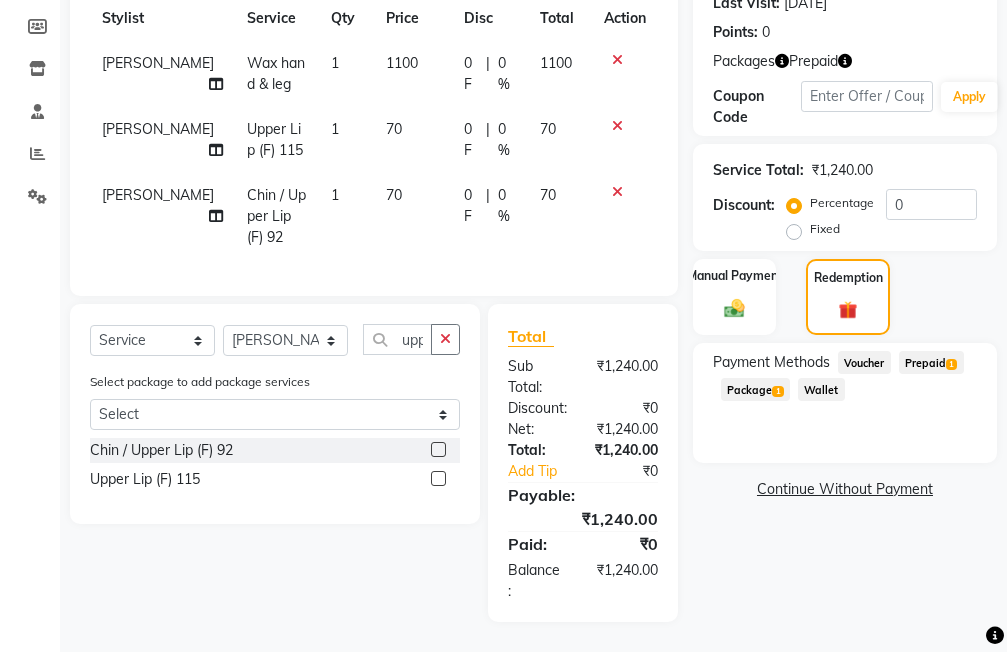 click on "Prepaid  1" 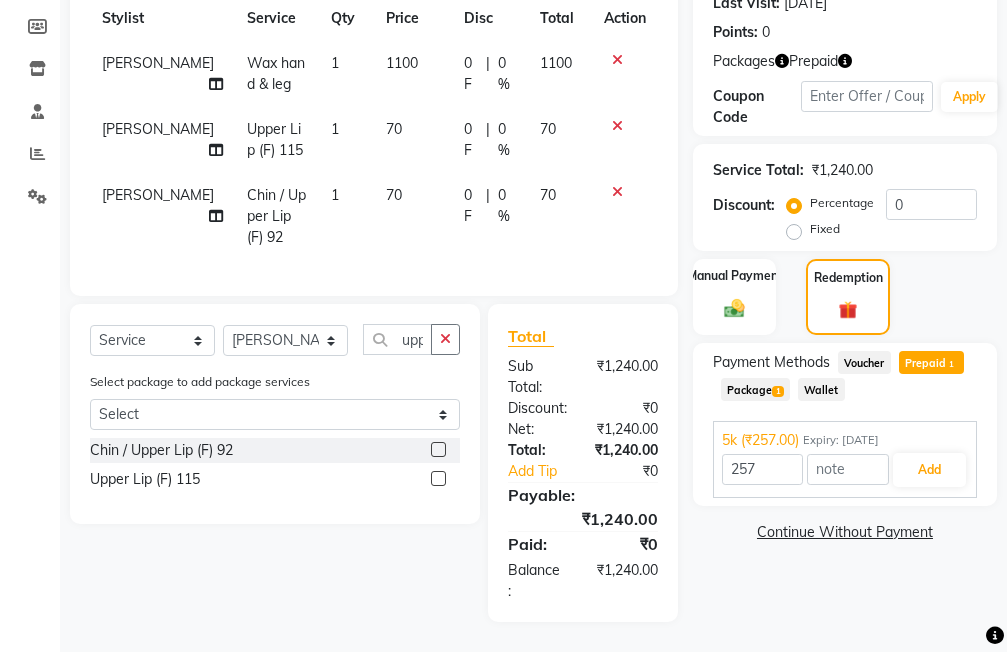 click on "Package  1" 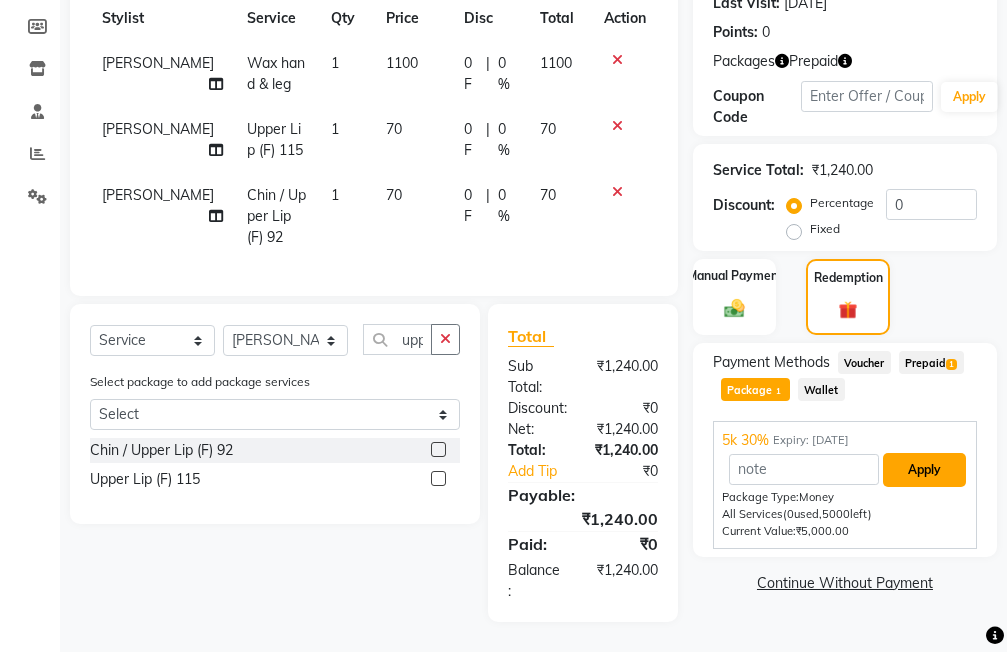 click on "Apply" at bounding box center (924, 470) 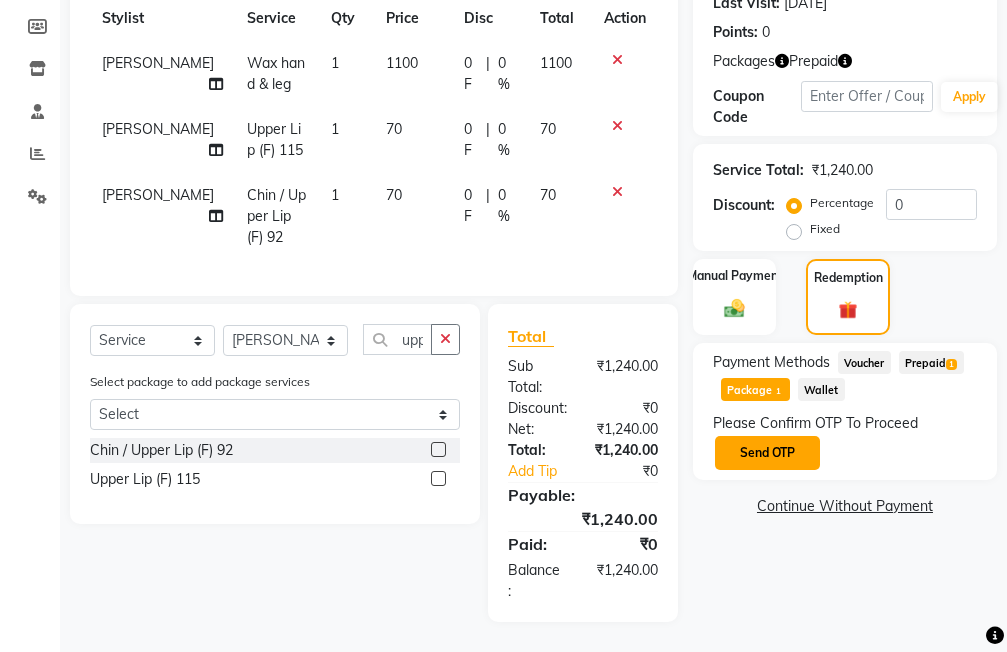 click on "Send OTP" 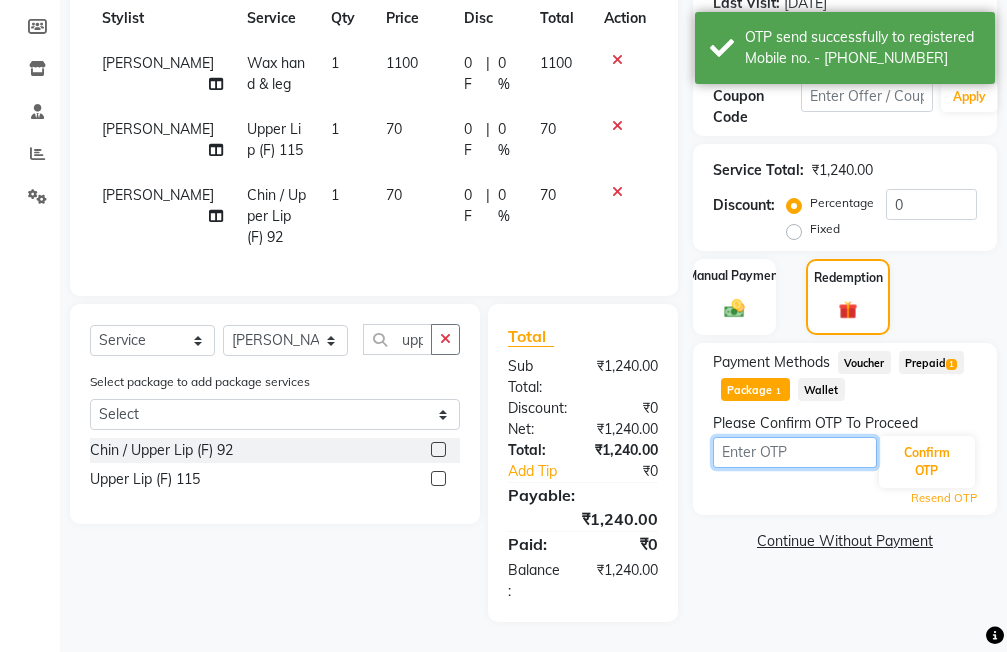 click at bounding box center [795, 452] 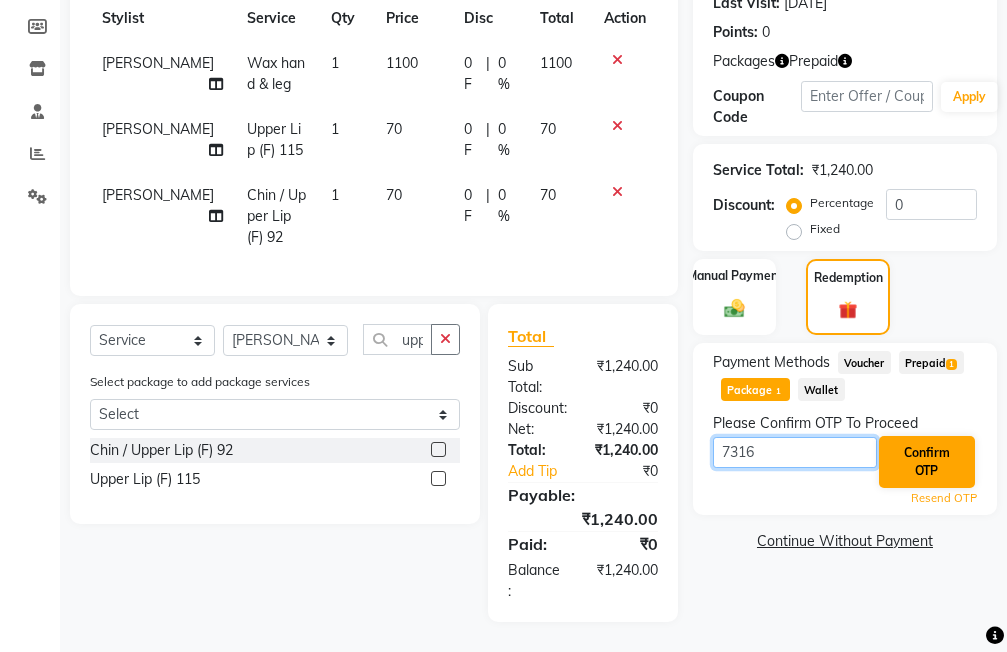 type on "7316" 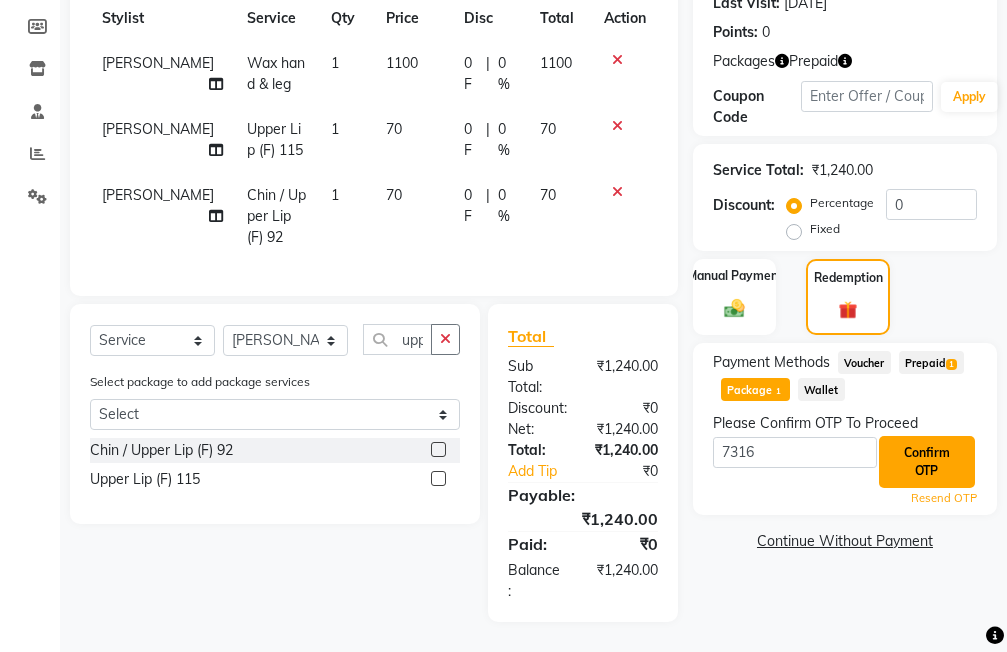 click on "Confirm OTP" 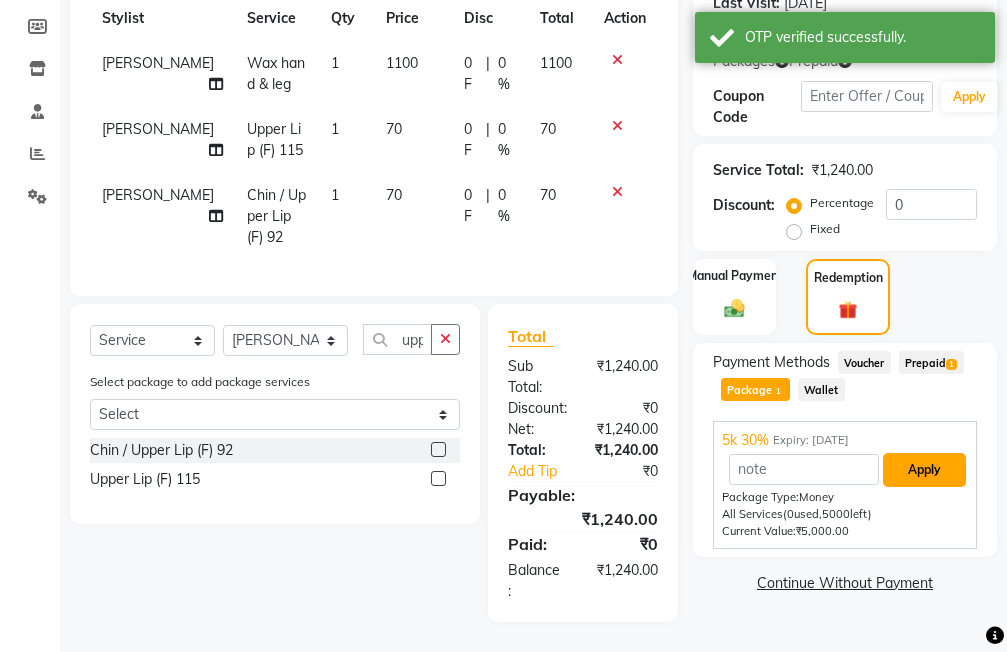 click on "Apply" at bounding box center [924, 470] 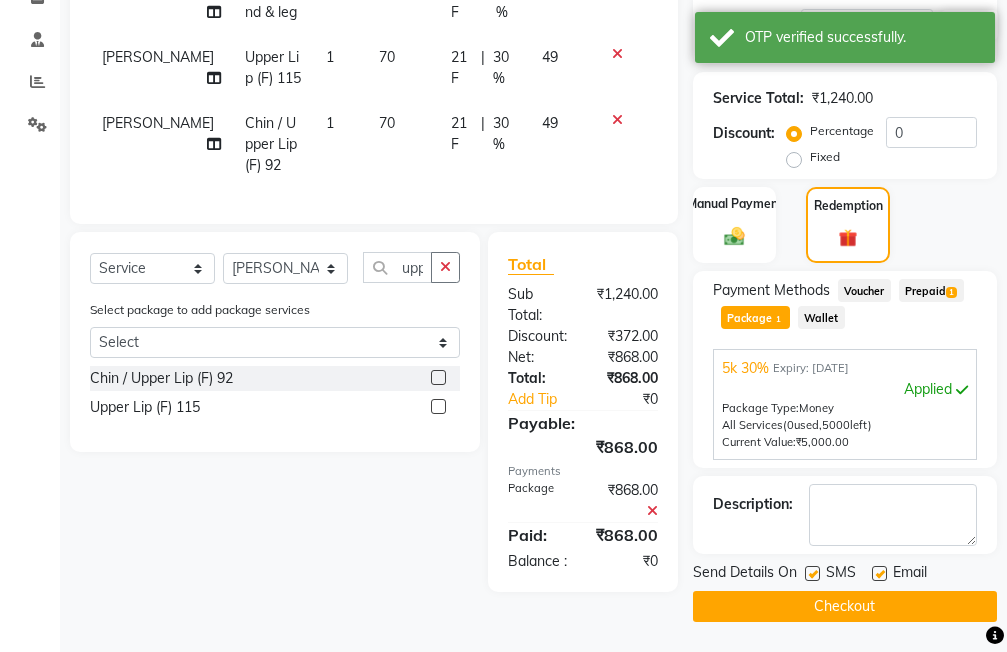 scroll, scrollTop: 396, scrollLeft: 0, axis: vertical 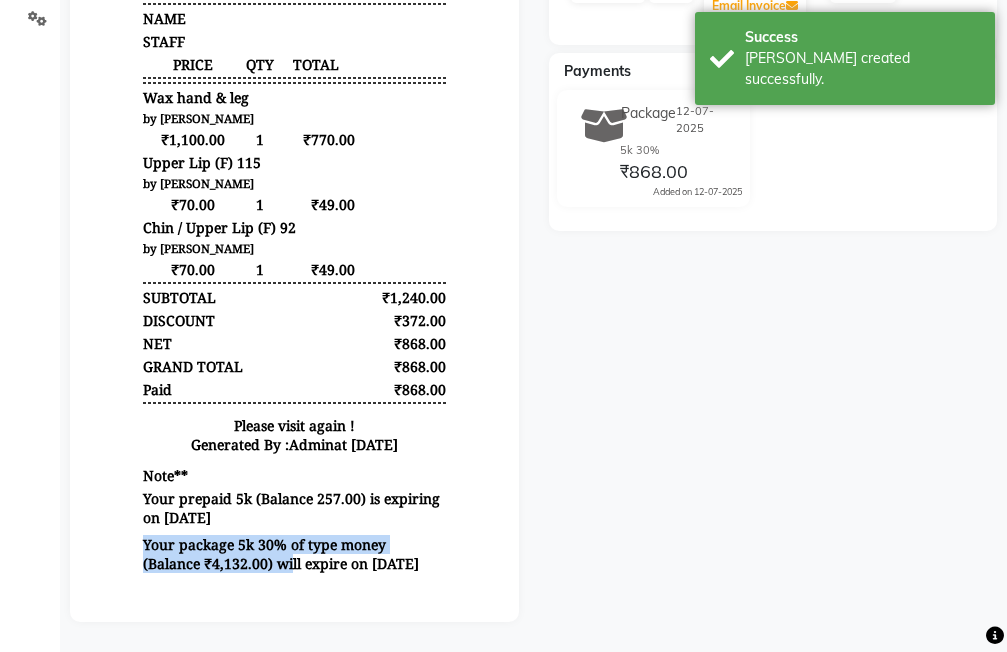 drag, startPoint x: 111, startPoint y: 551, endPoint x: 212, endPoint y: 570, distance: 102.77159 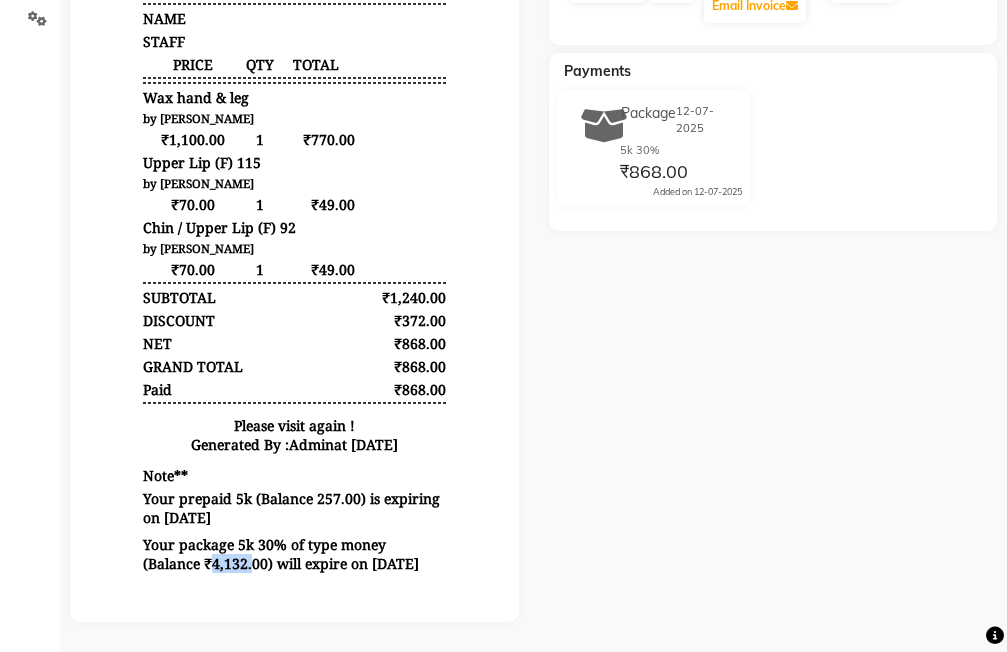 drag, startPoint x: 136, startPoint y: 564, endPoint x: 172, endPoint y: 575, distance: 37.64306 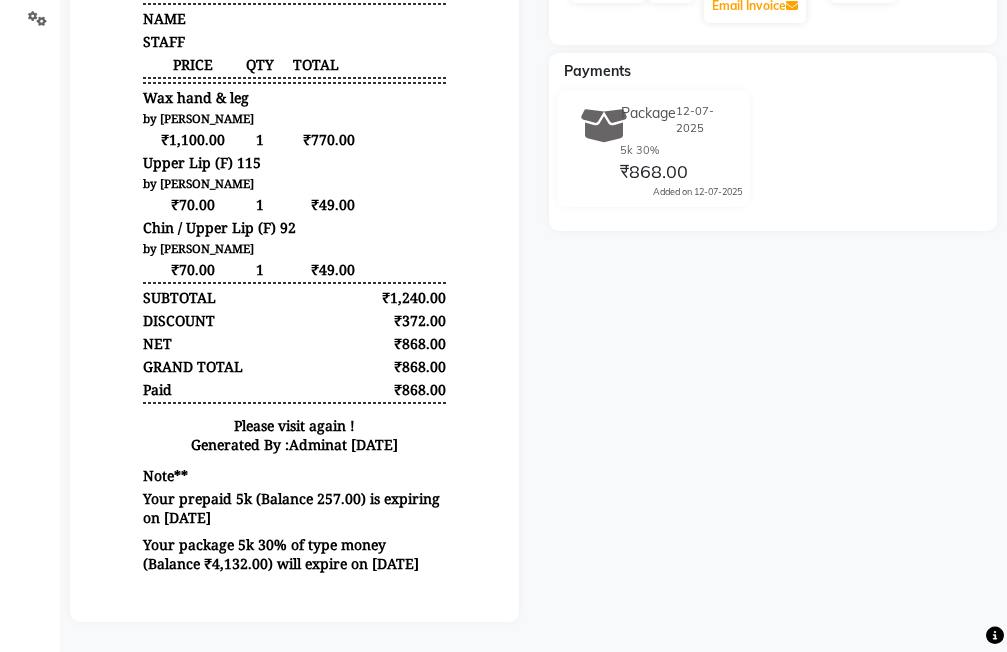 click on "Generated By :  Admin  at 12/07/2025" at bounding box center (294, 444) 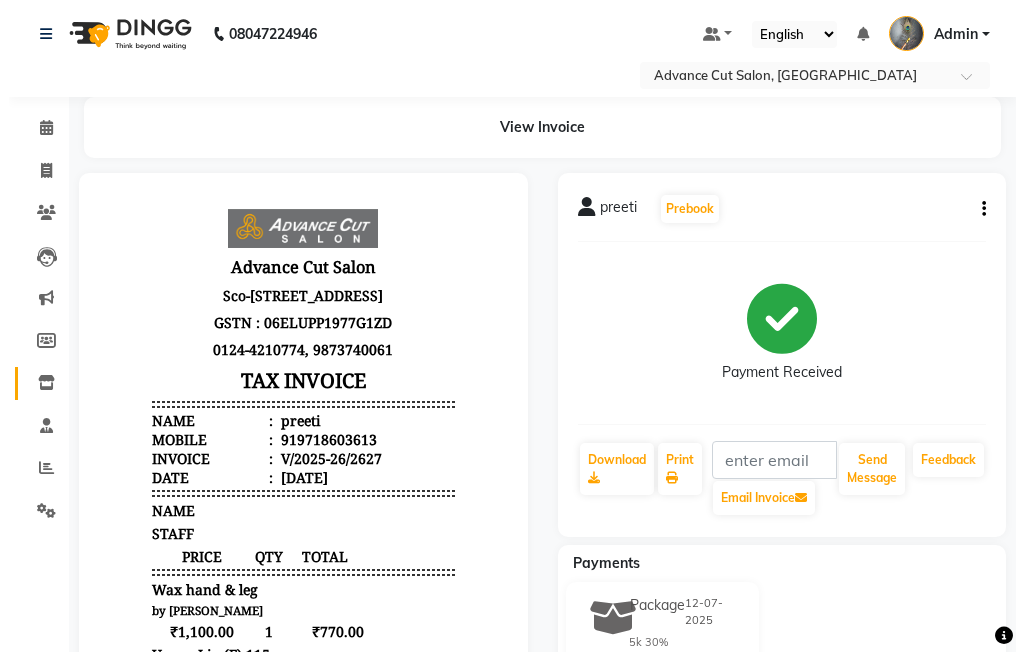 scroll, scrollTop: 0, scrollLeft: 0, axis: both 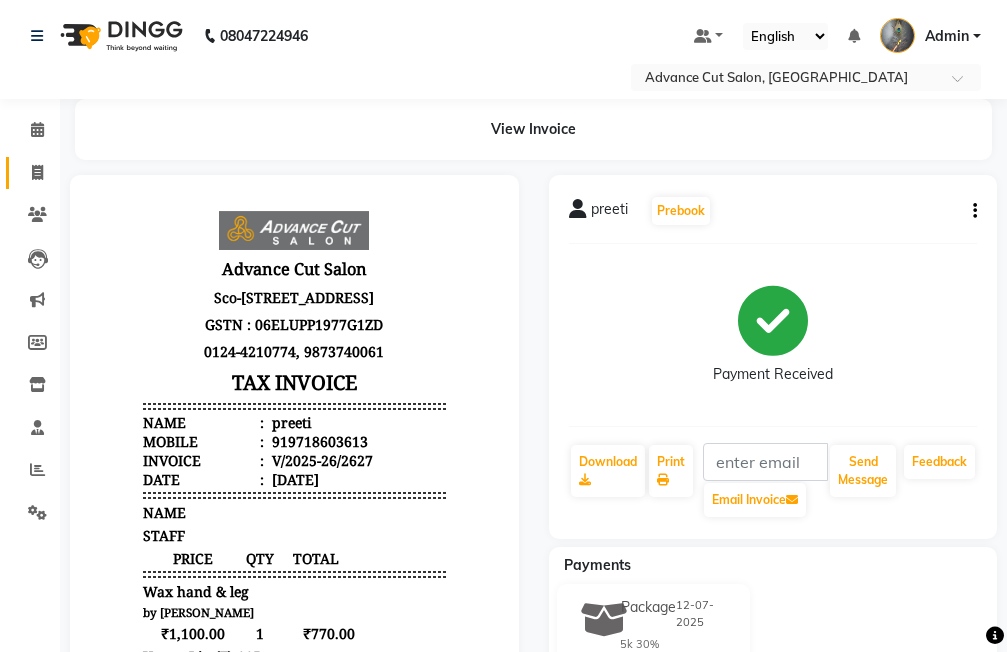 click on "Invoice" 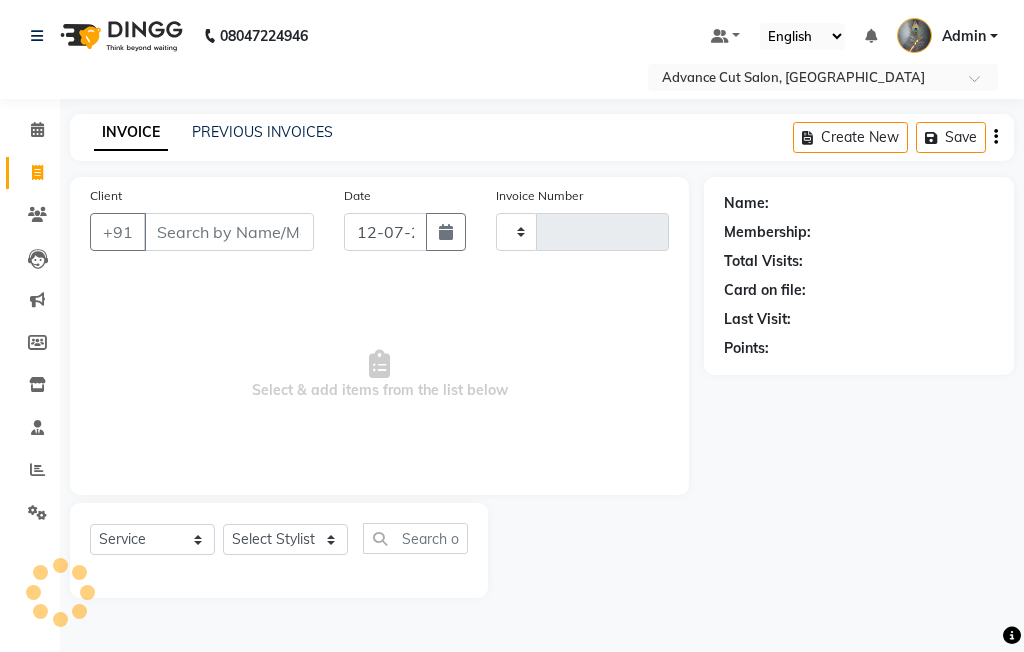 type on "2628" 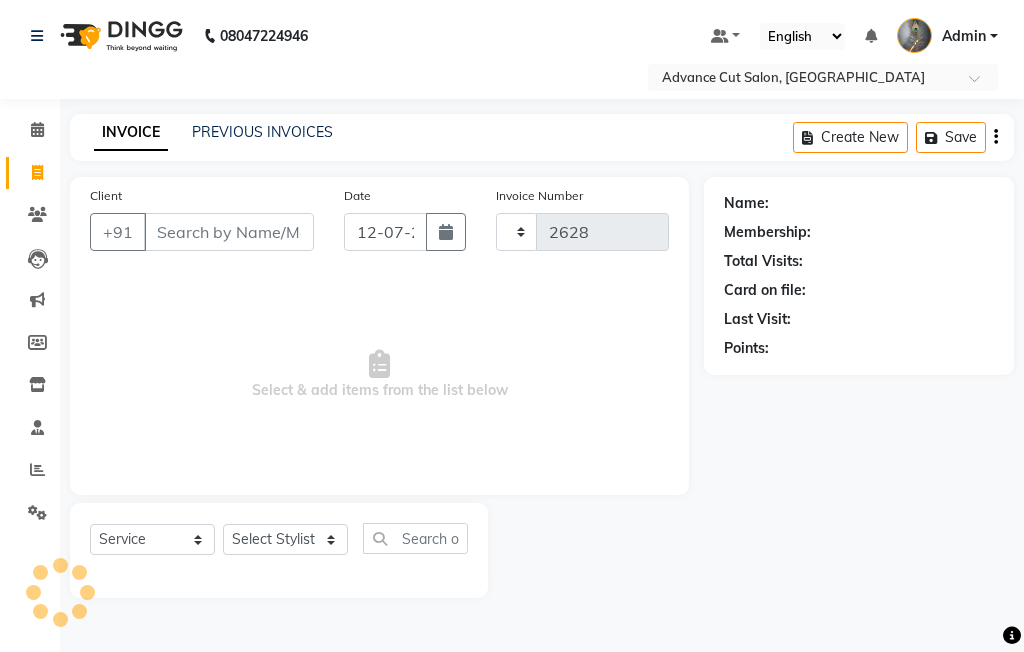 select on "4939" 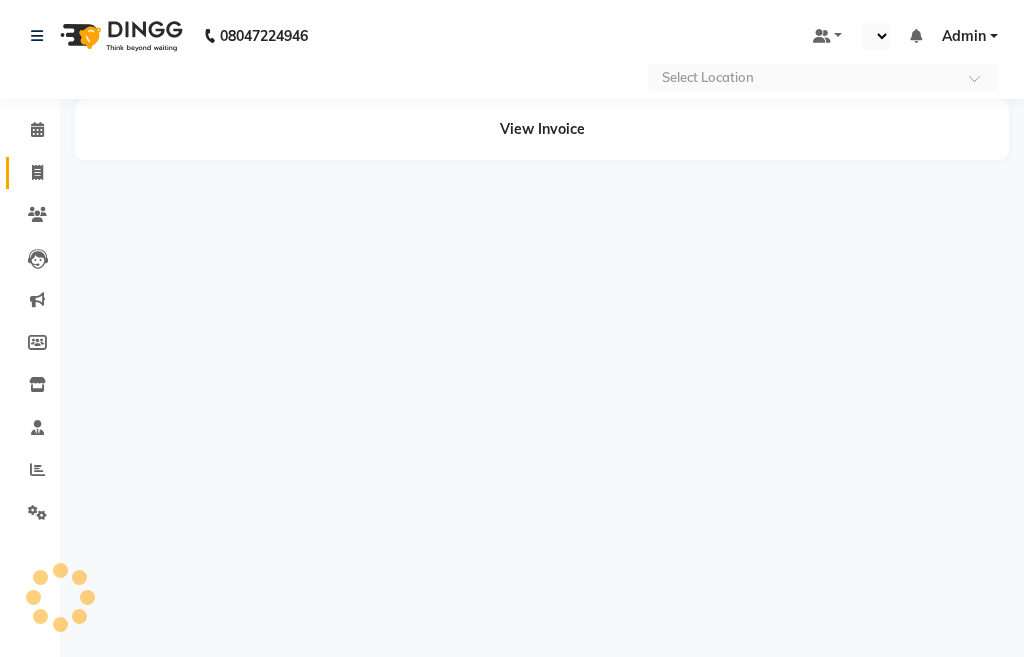 select on "en" 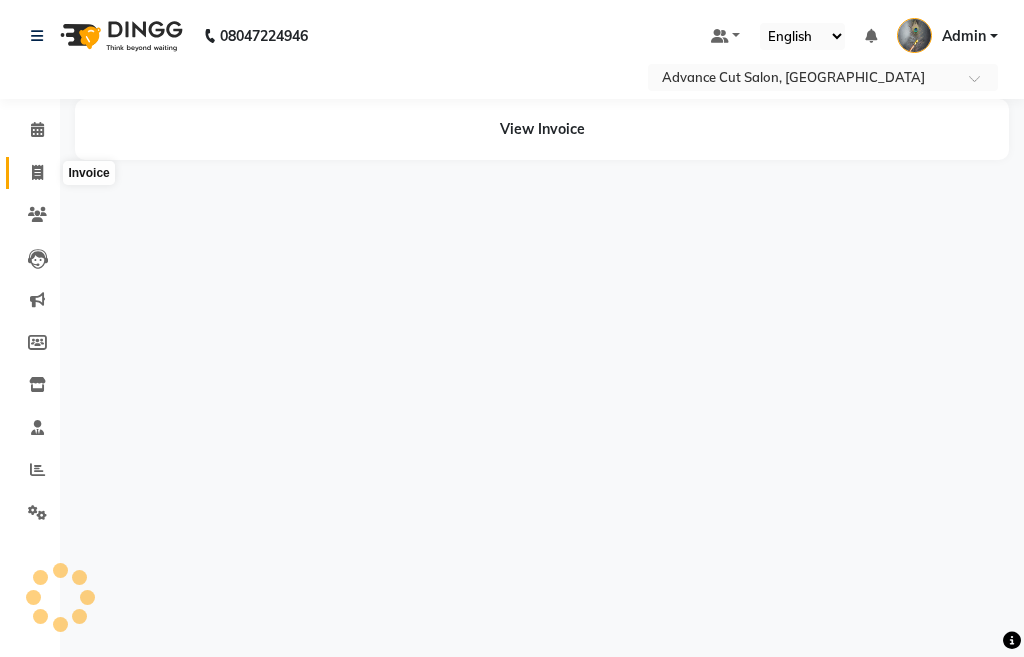 click 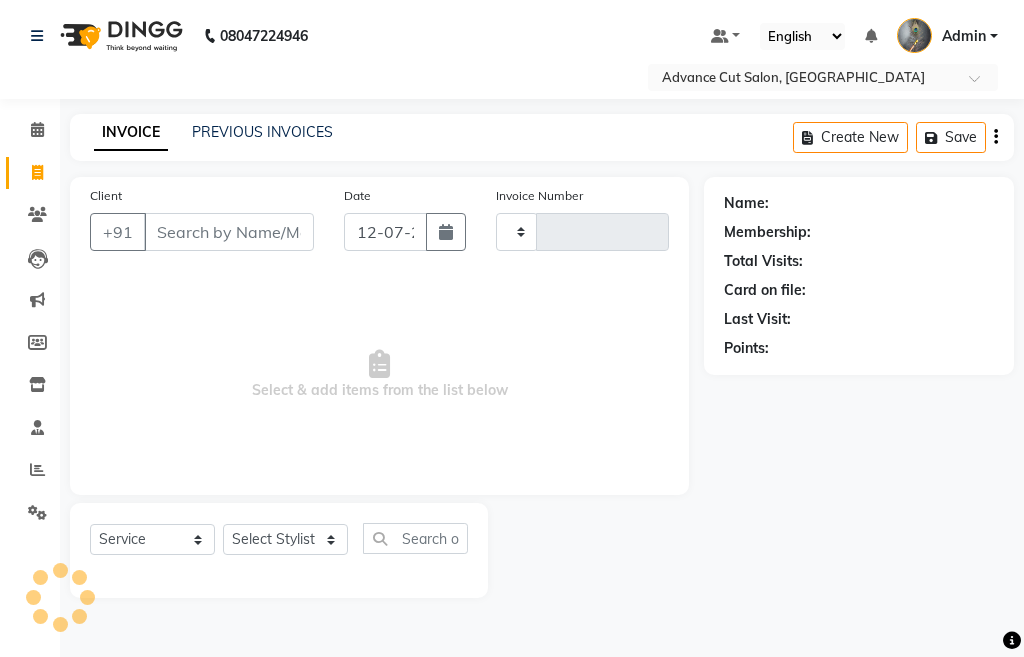 scroll, scrollTop: 0, scrollLeft: 0, axis: both 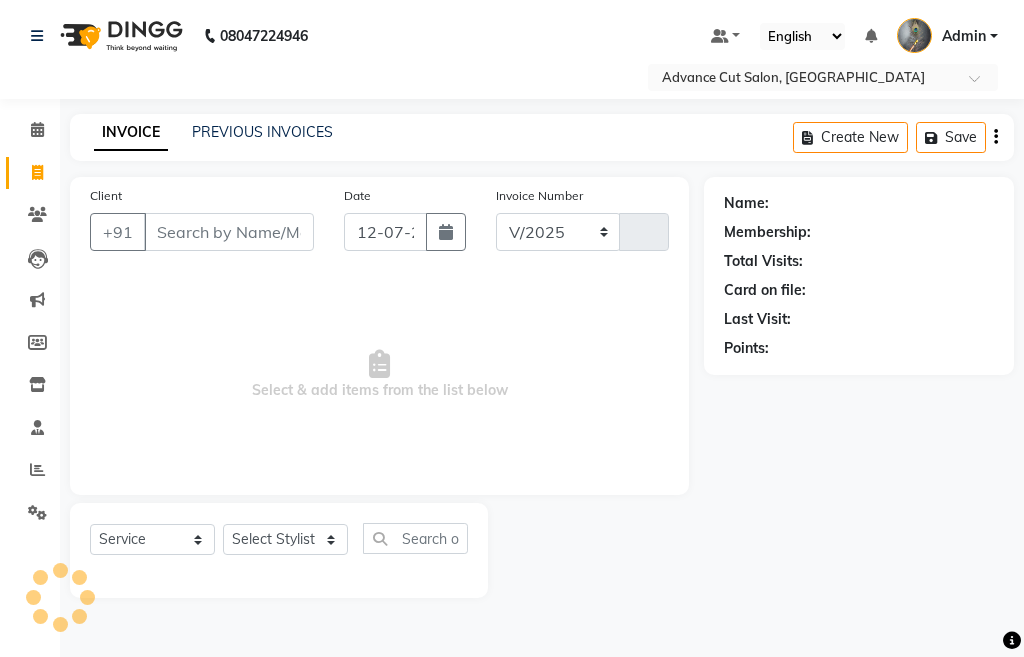 select on "4939" 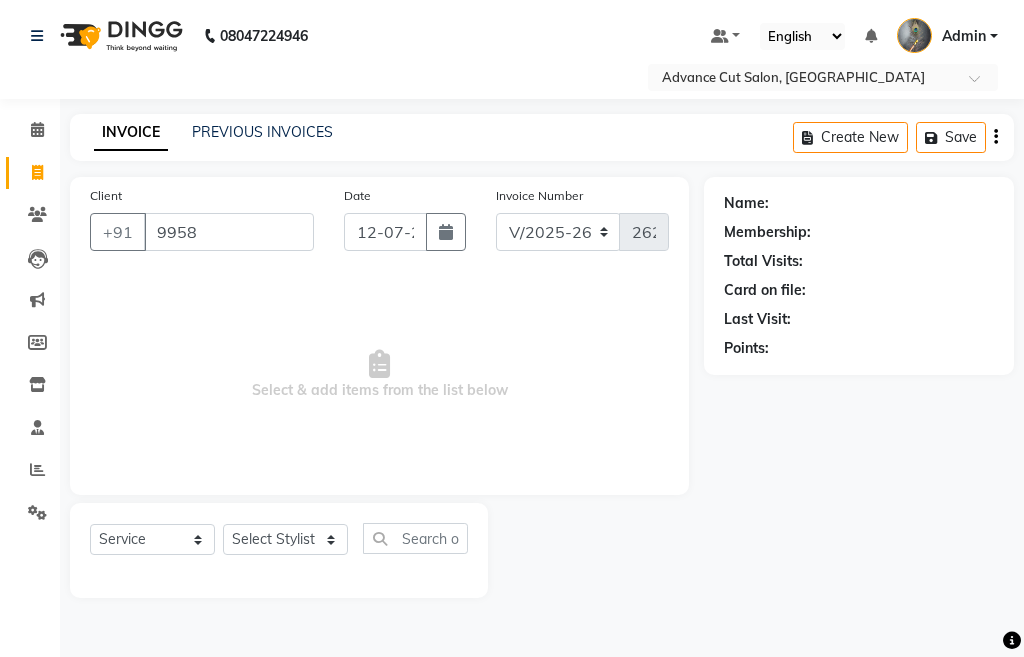 scroll, scrollTop: 0, scrollLeft: 0, axis: both 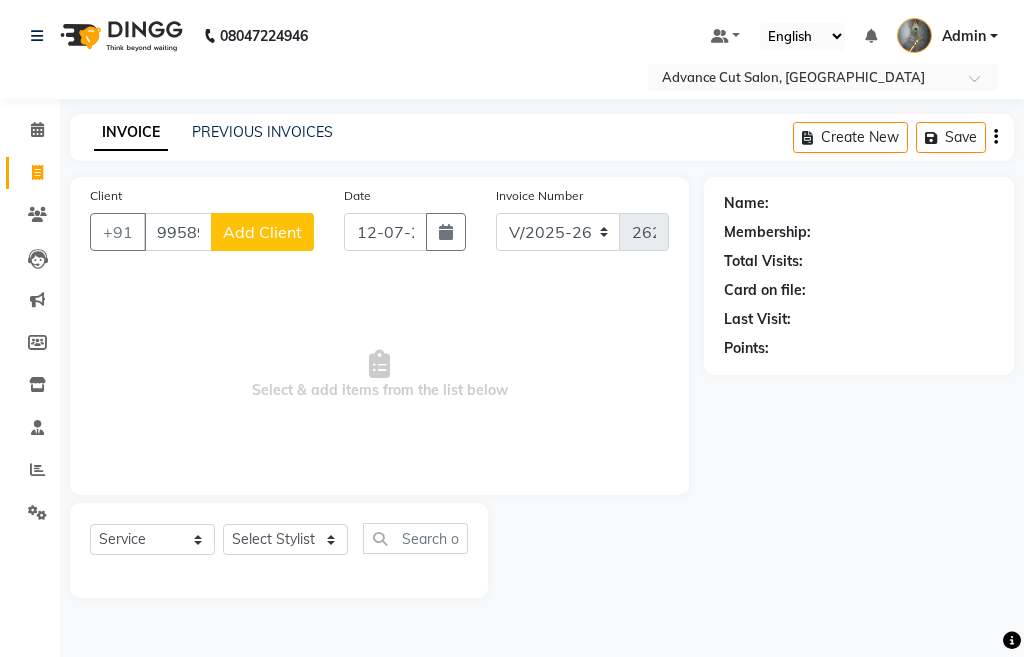 type on "9958939432" 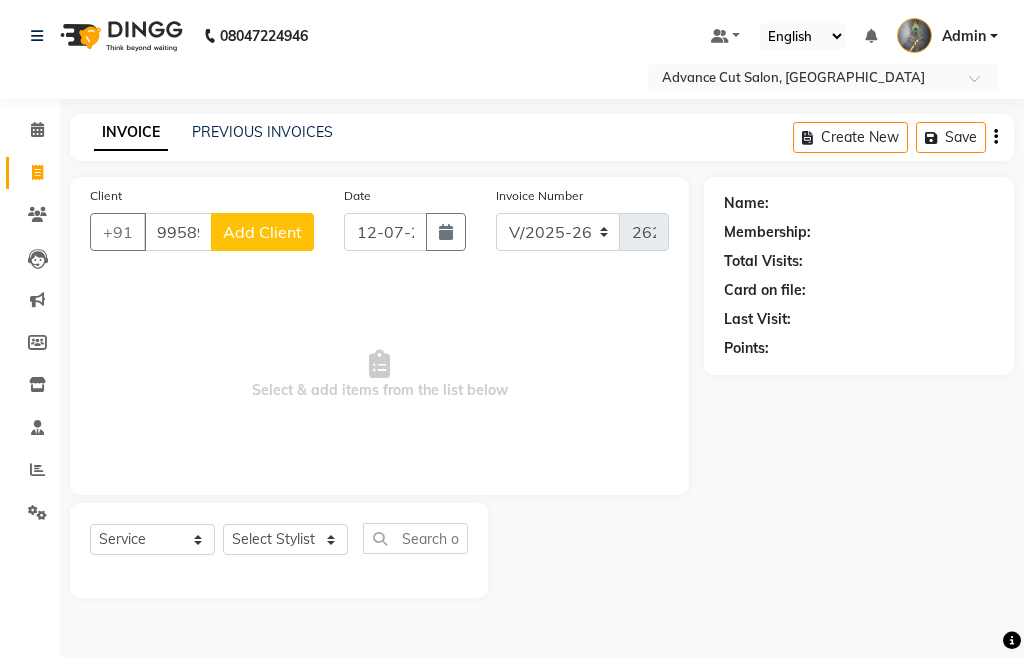 click on "Add Client" 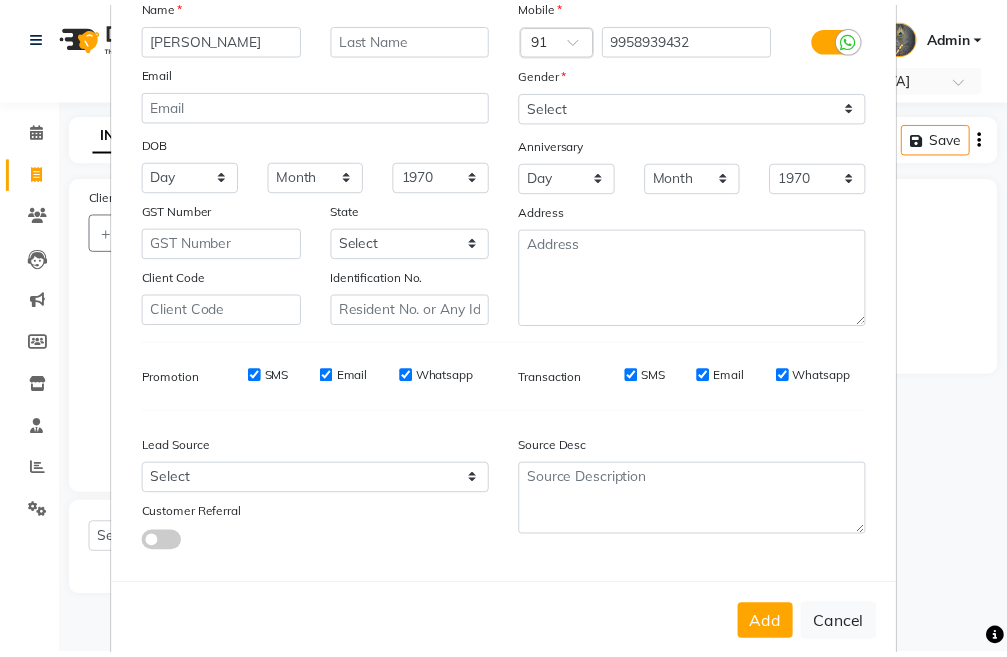 scroll, scrollTop: 192, scrollLeft: 0, axis: vertical 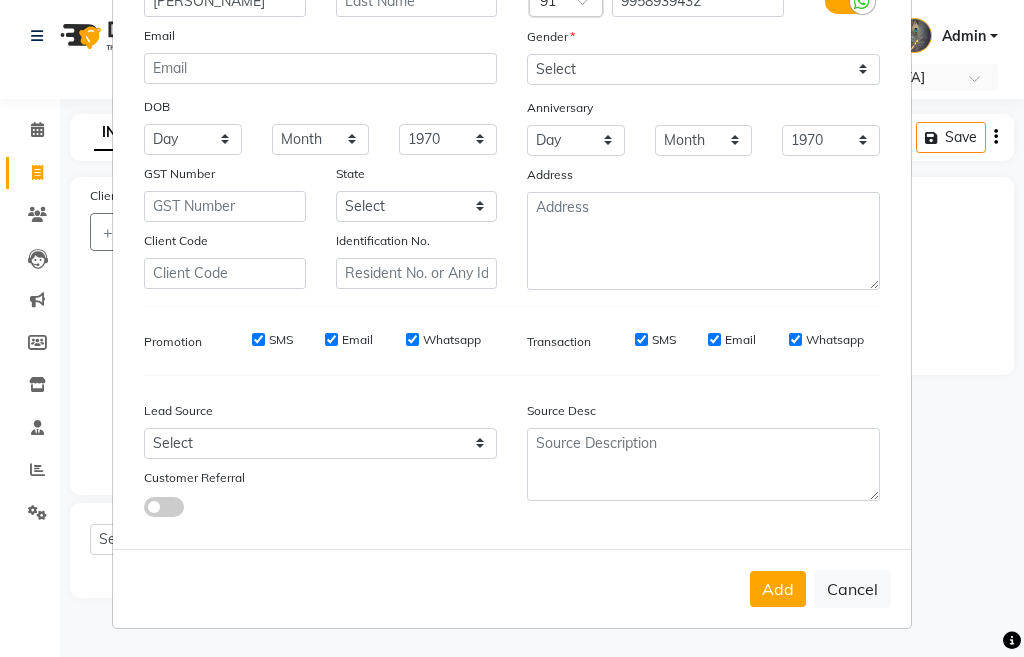 type on "nitesh" 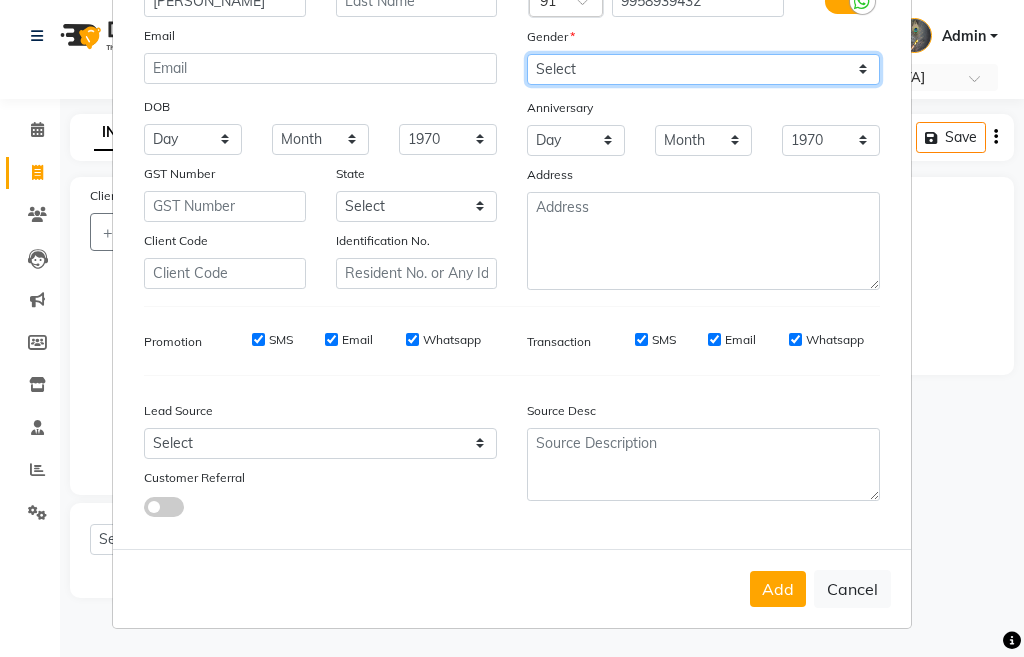 click on "Select Male Female Other Prefer Not To Say" at bounding box center [703, 69] 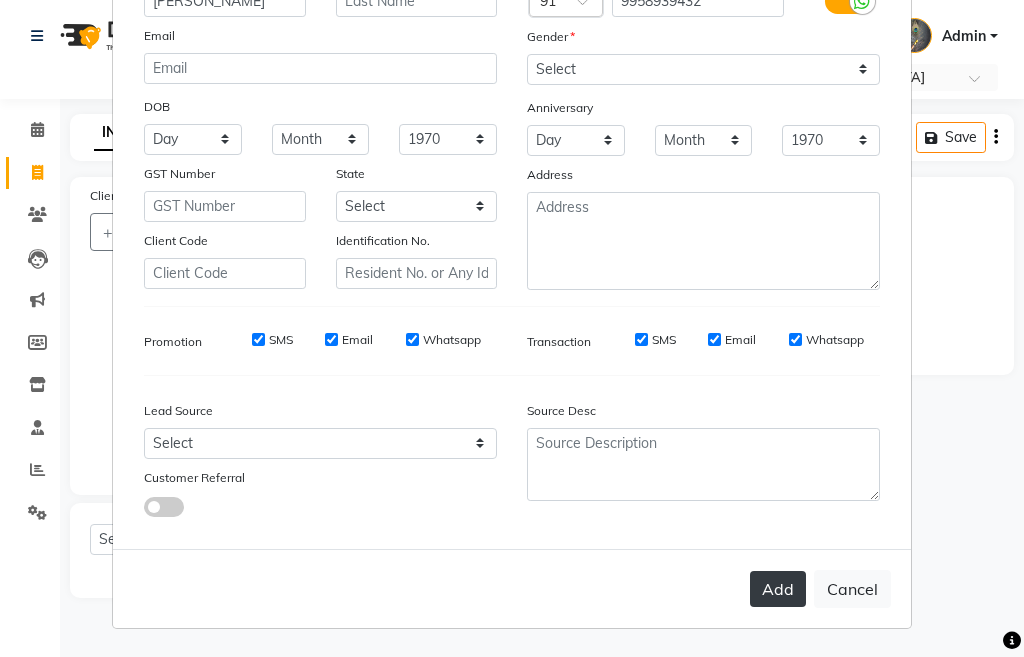 click on "Add" at bounding box center [778, 589] 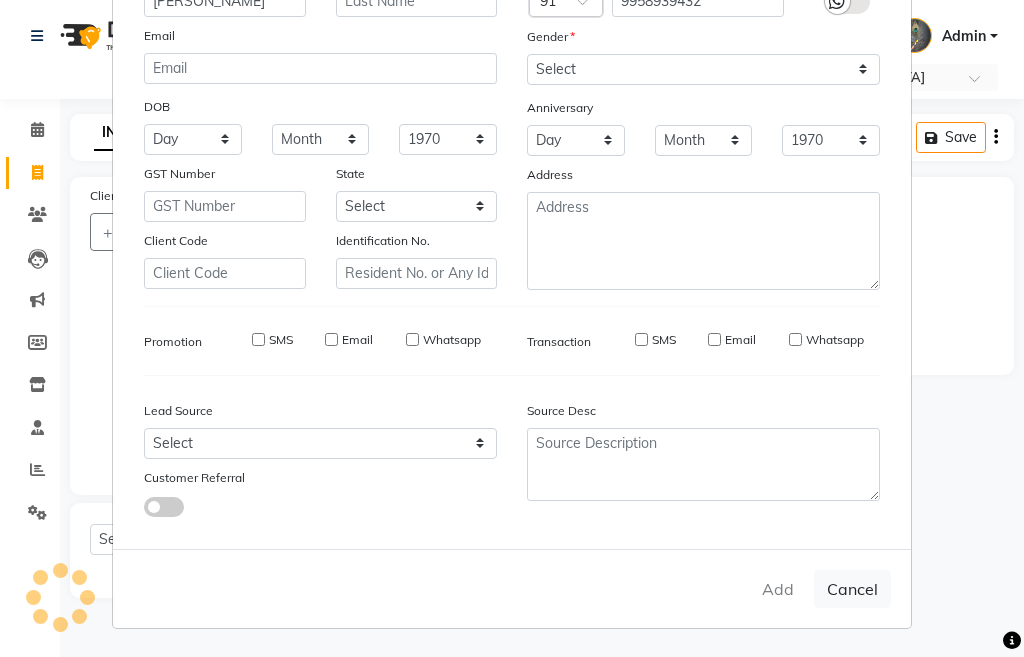 type 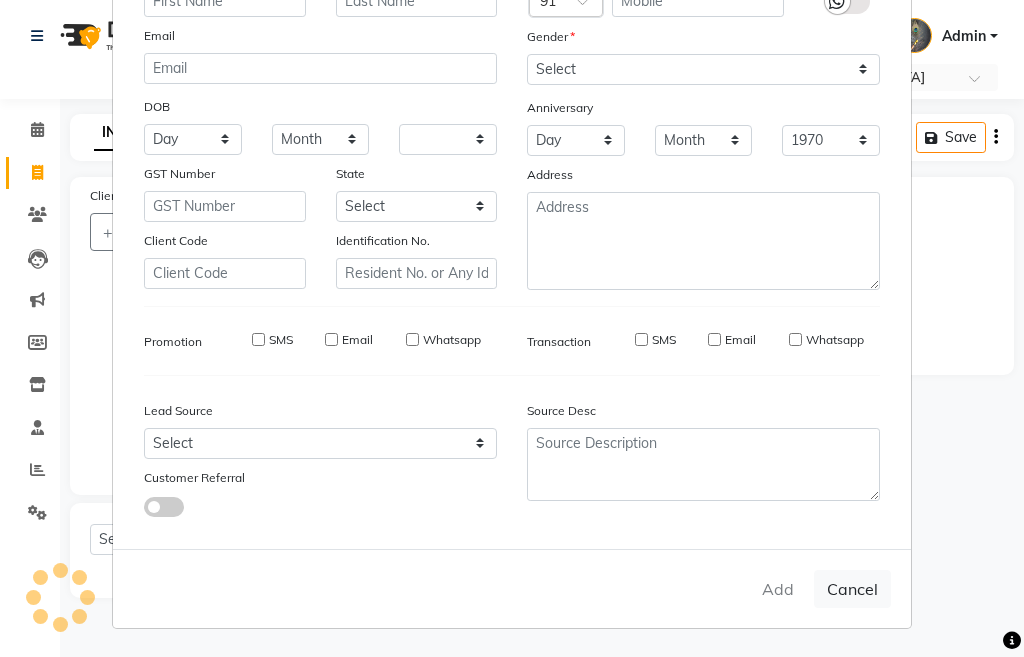 select 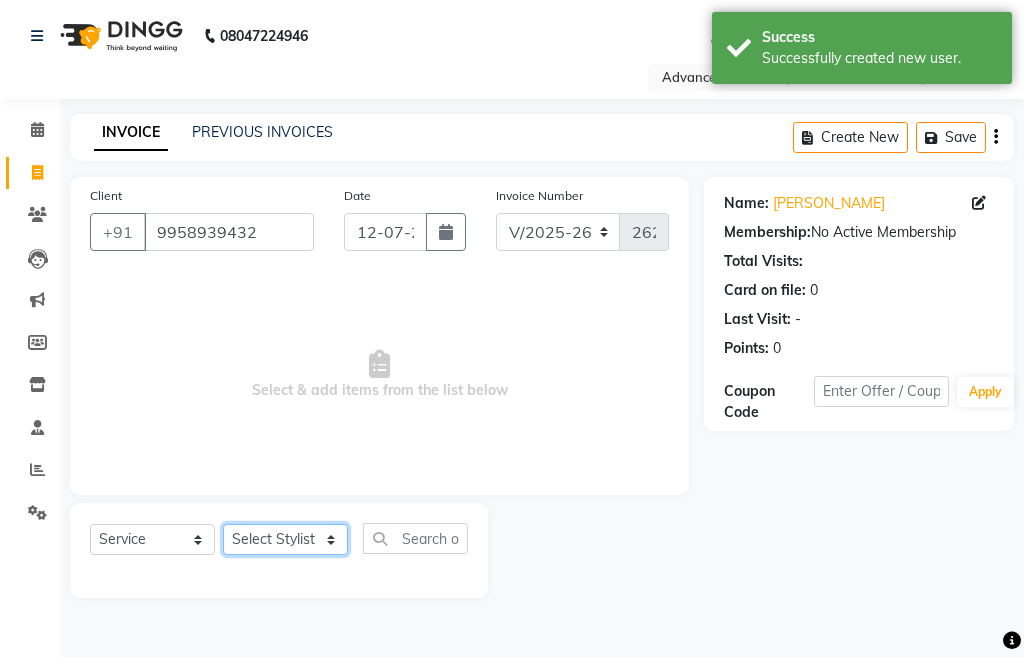 click on "Select Stylist Admin chahit COUNTOR gourav hardeep mamta manisha MONISH navi NOSHAD ALI purvi sachin shatnam sunny tip" 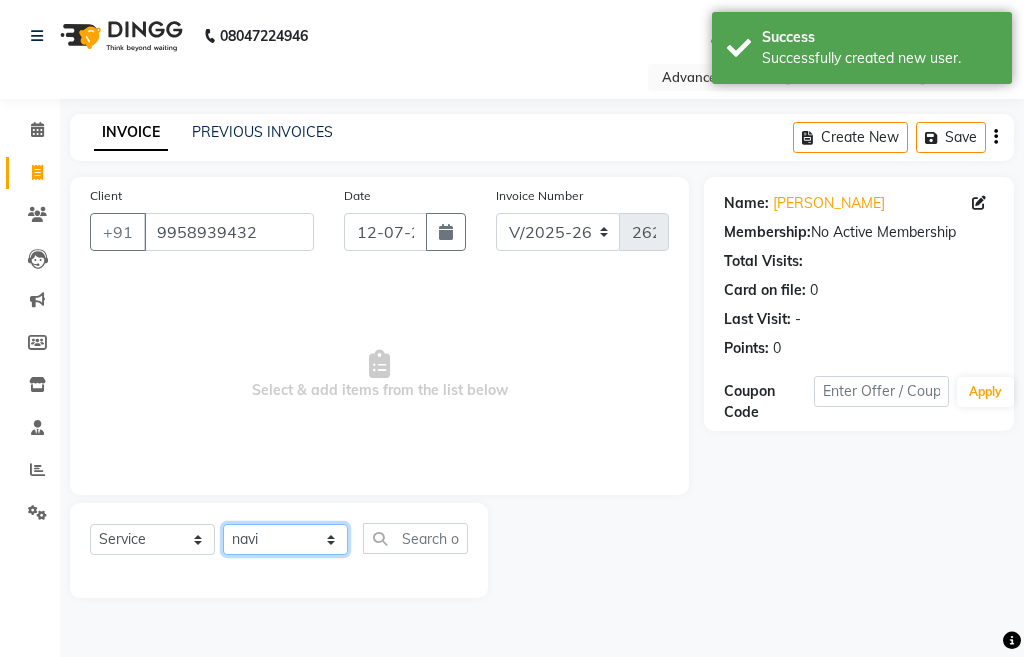 click on "Select Stylist Admin chahit COUNTOR gourav hardeep mamta manisha MONISH navi NOSHAD ALI purvi sachin shatnam sunny tip" 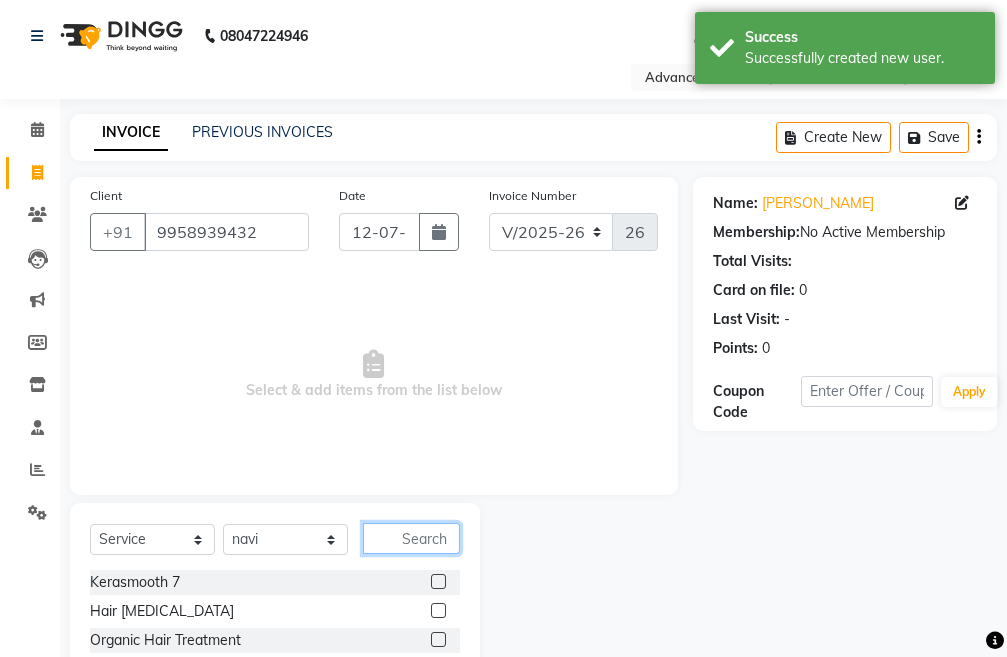 click 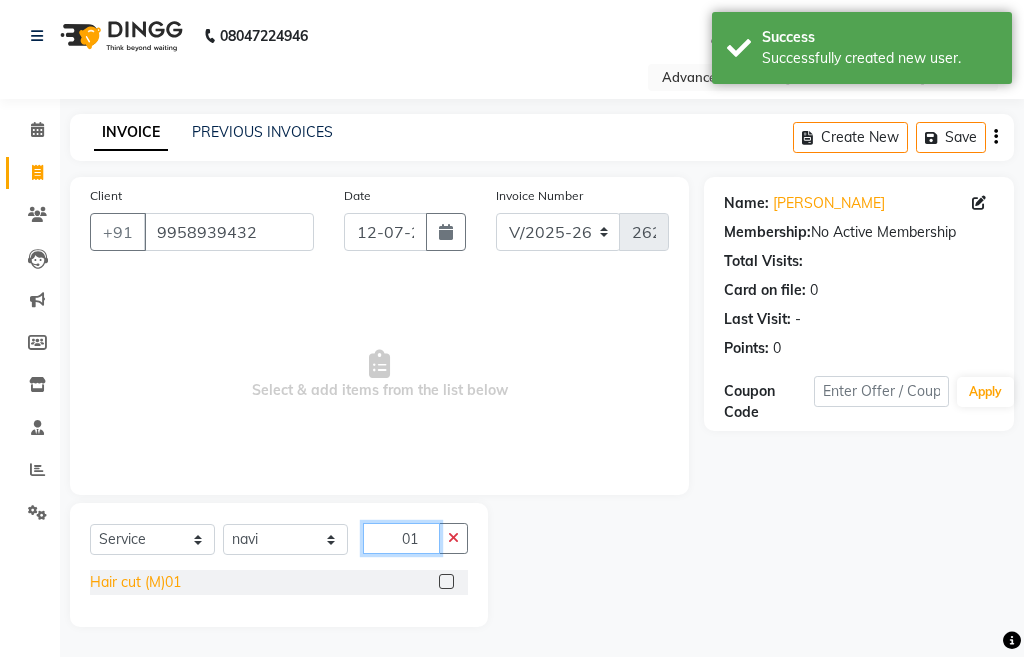 type on "01" 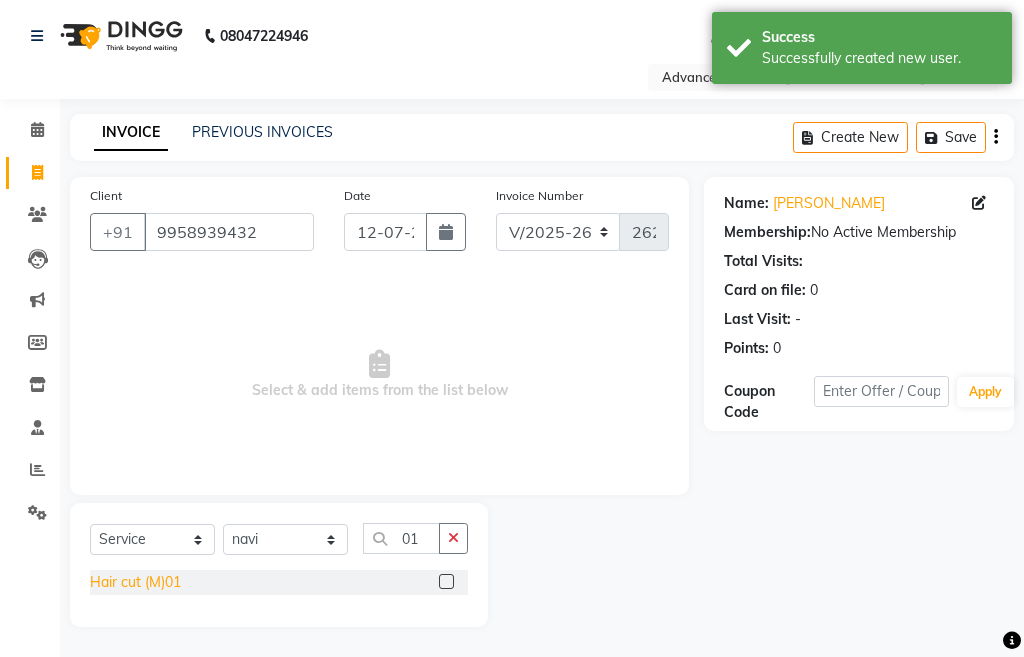 click on "Hair cut (M)01" 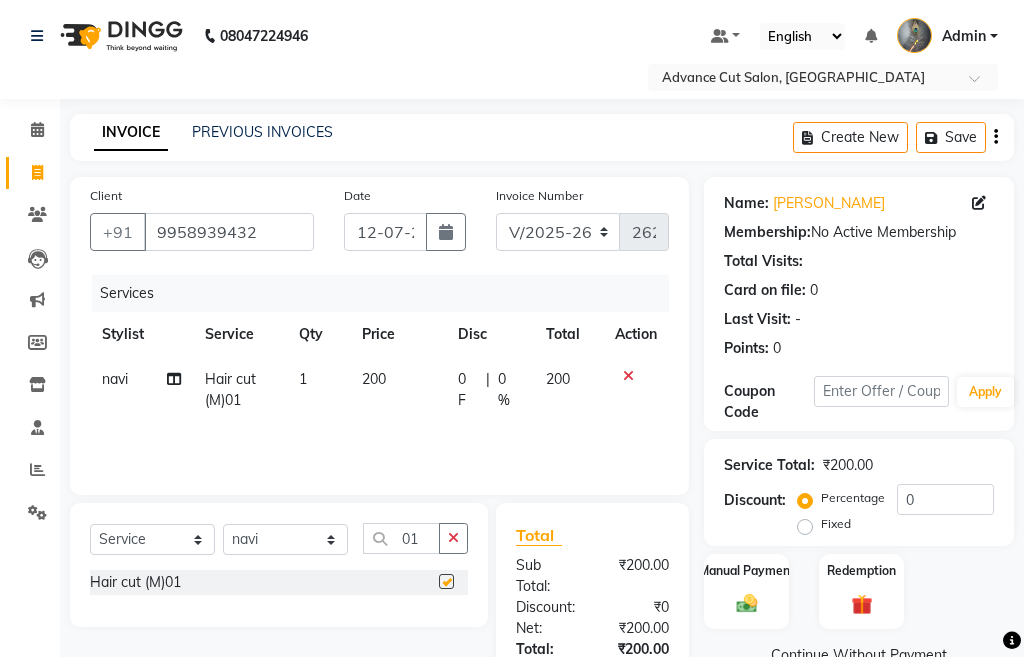 checkbox on "false" 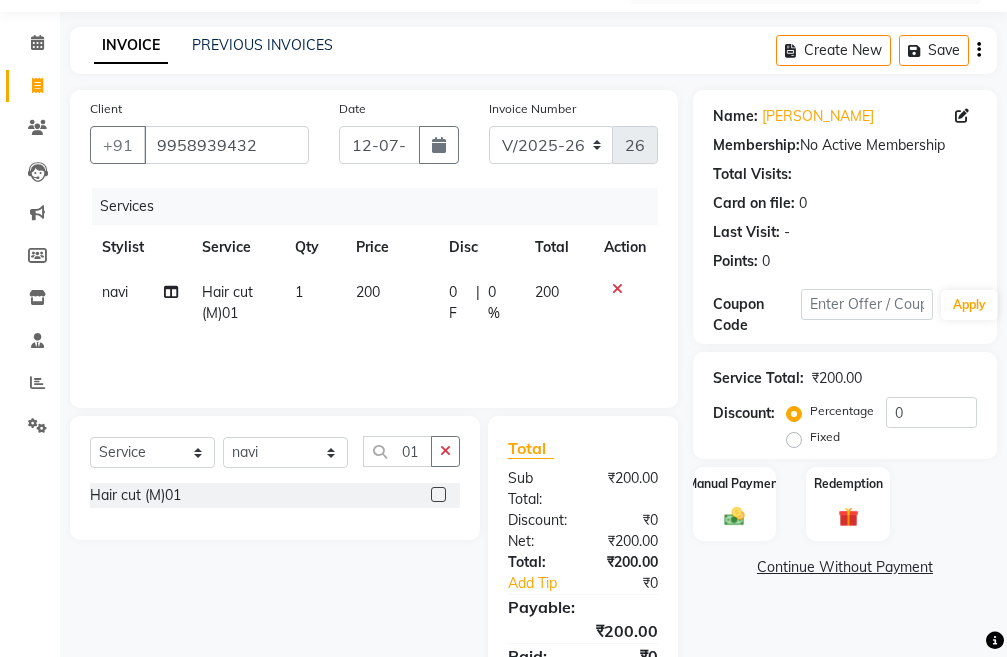 scroll, scrollTop: 194, scrollLeft: 0, axis: vertical 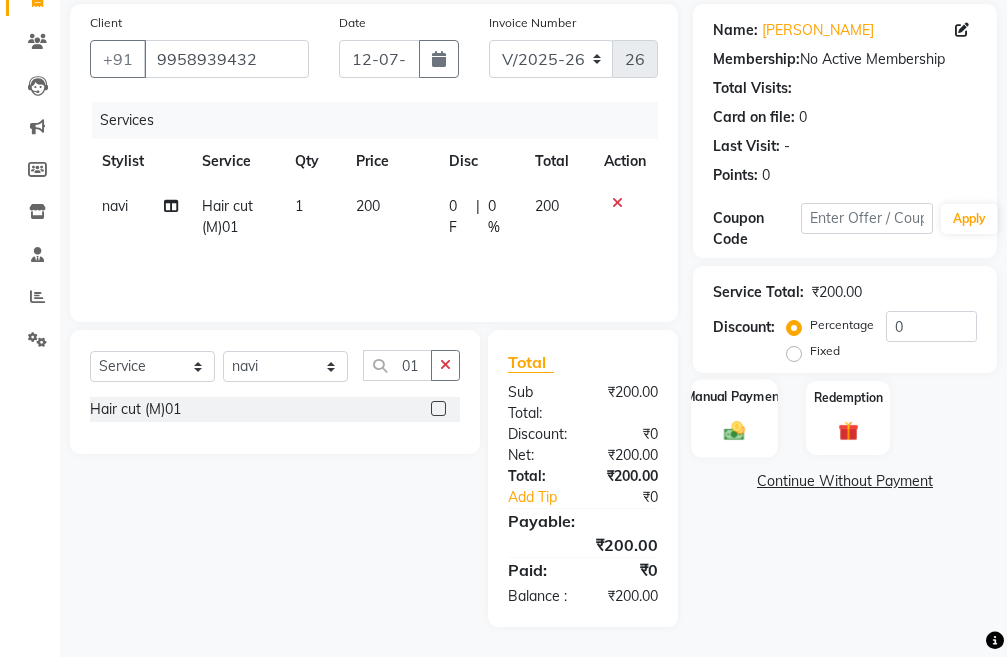 click on "Manual Payment" 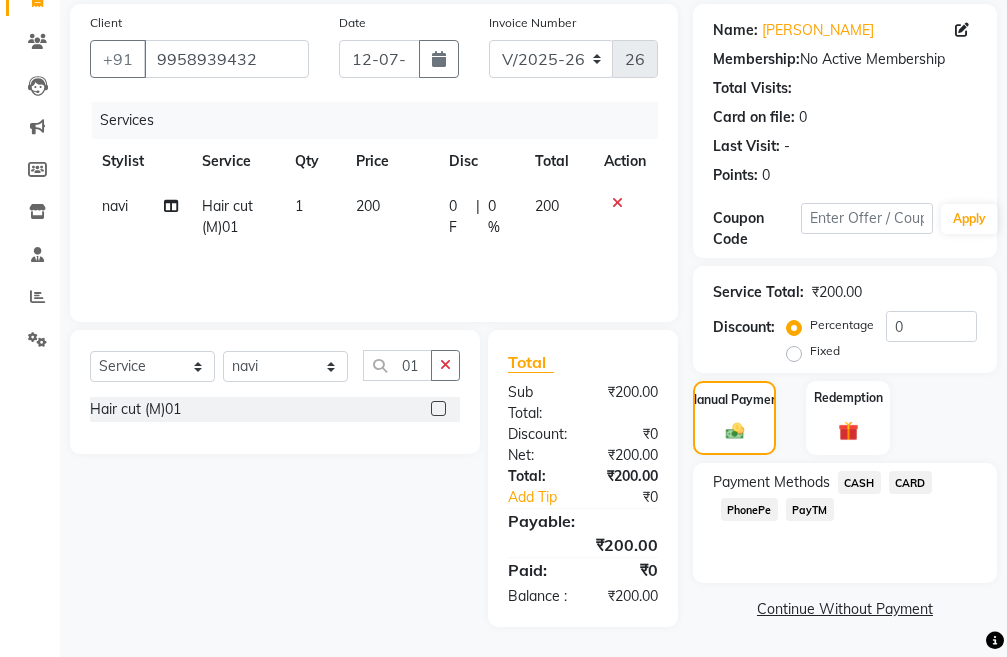 click on "PayTM" 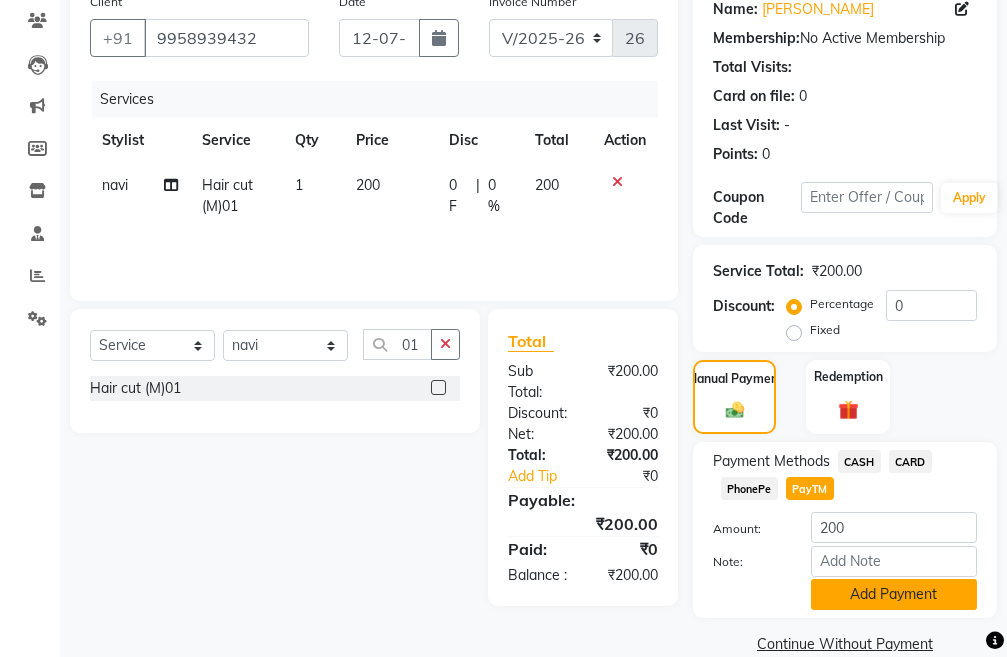 click on "Add Payment" 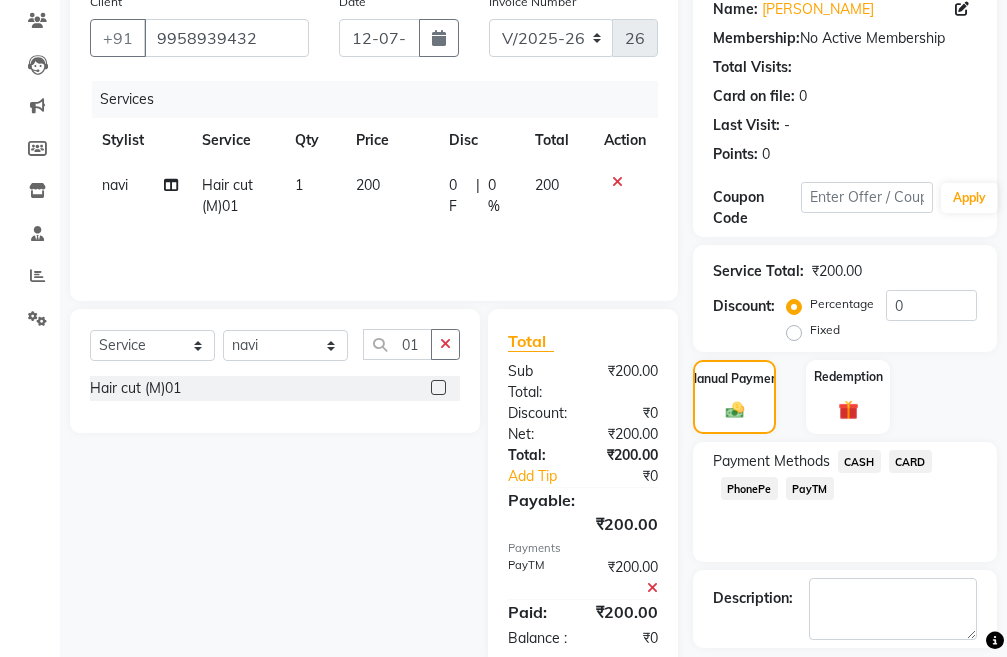 scroll, scrollTop: 283, scrollLeft: 0, axis: vertical 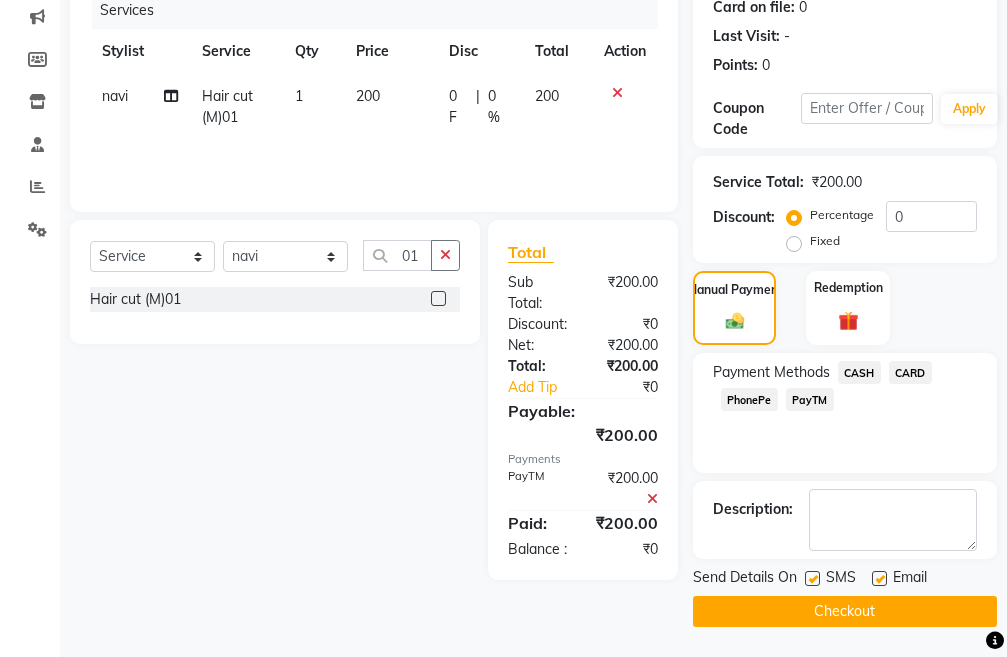 click on "Checkout" 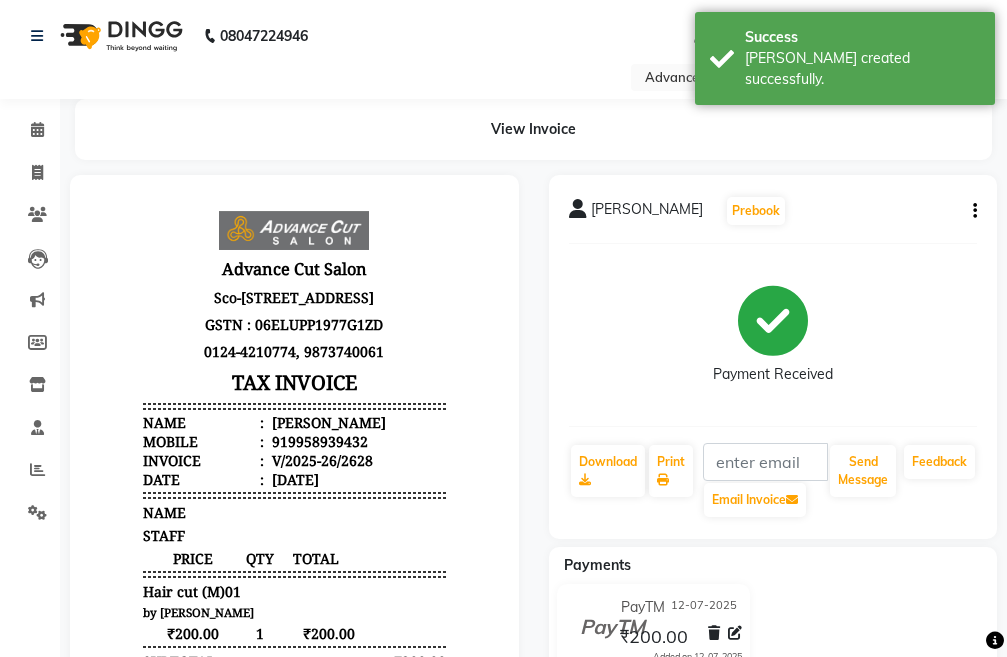 scroll, scrollTop: 0, scrollLeft: 0, axis: both 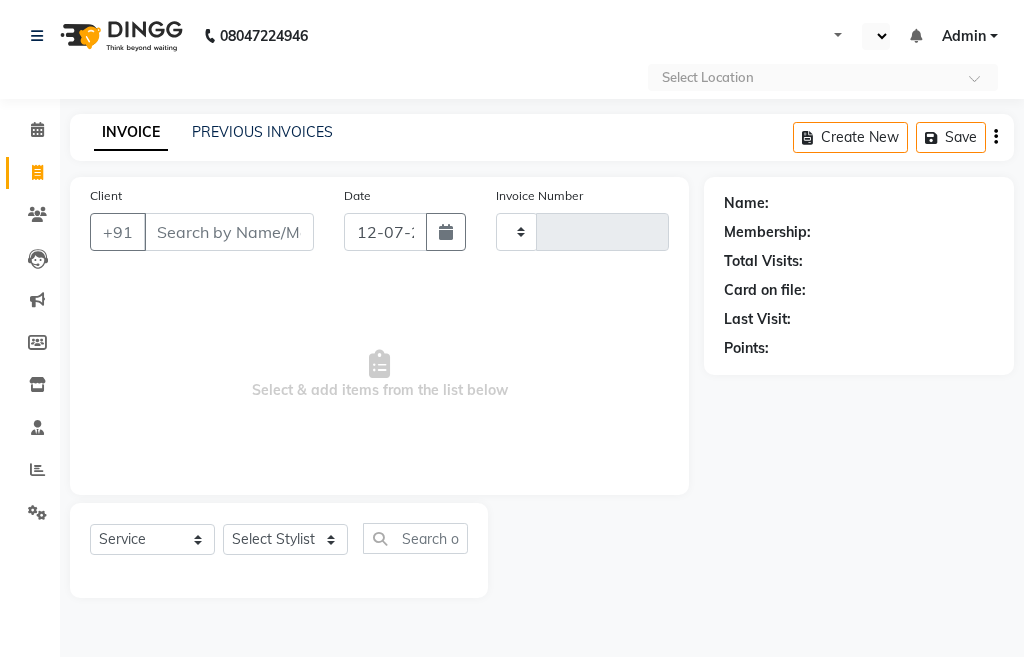 select on "service" 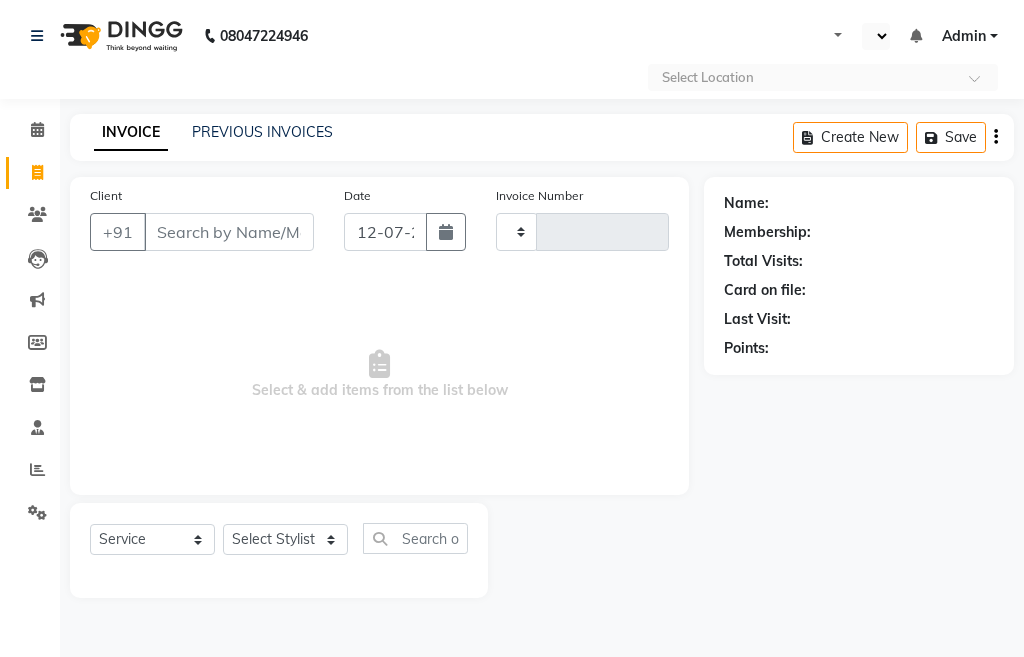 type on "2628" 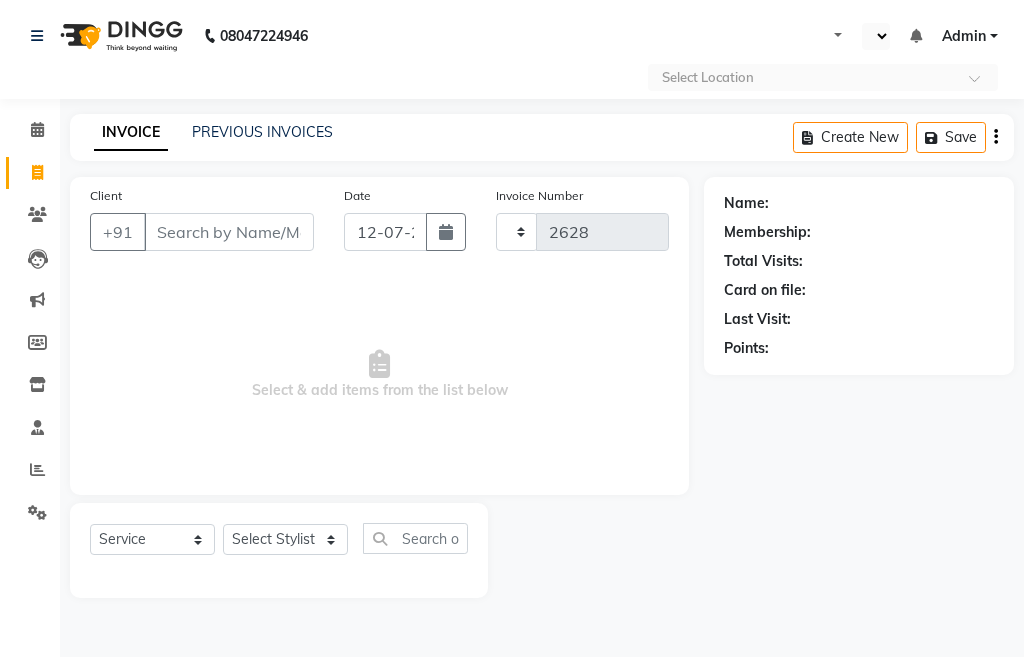 select on "en" 